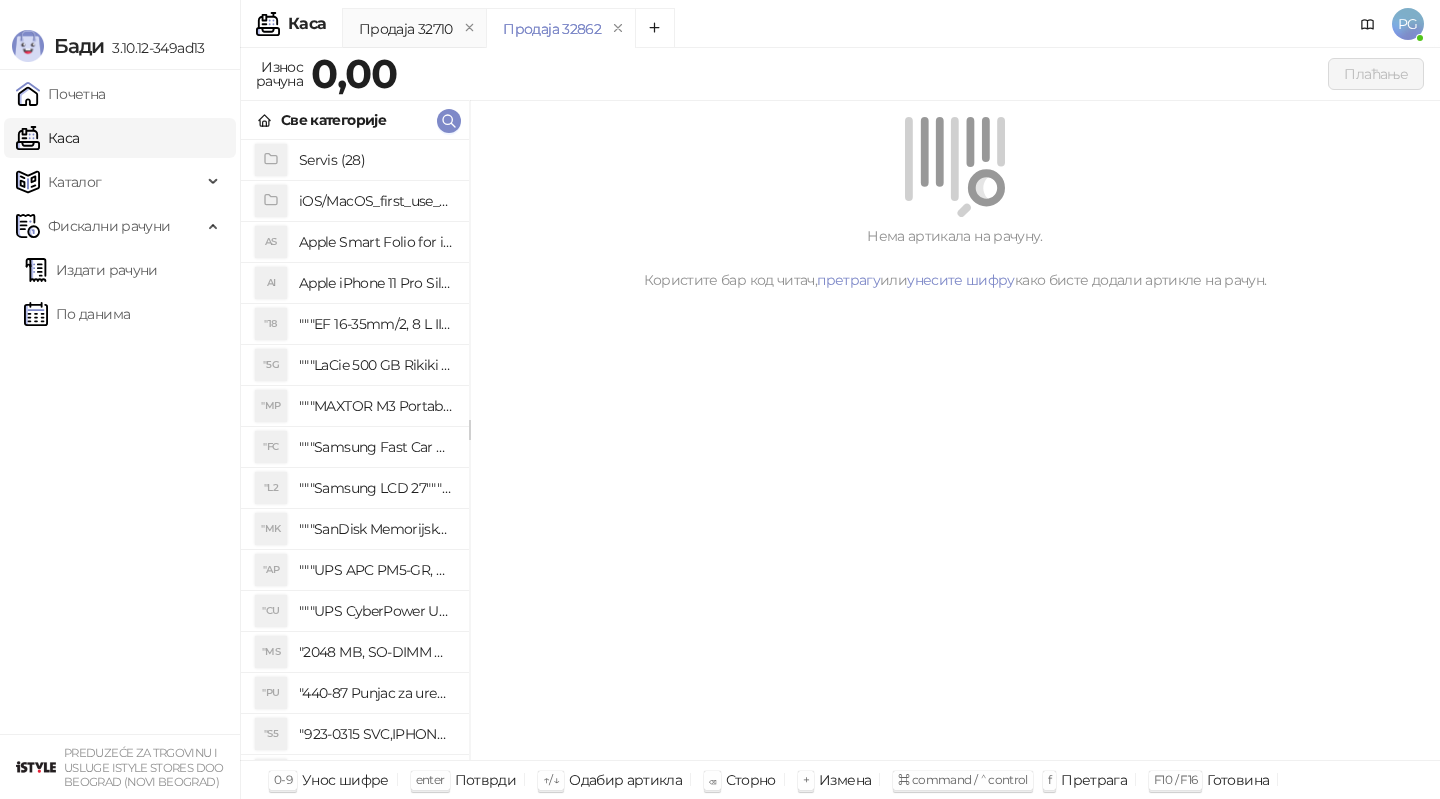 click 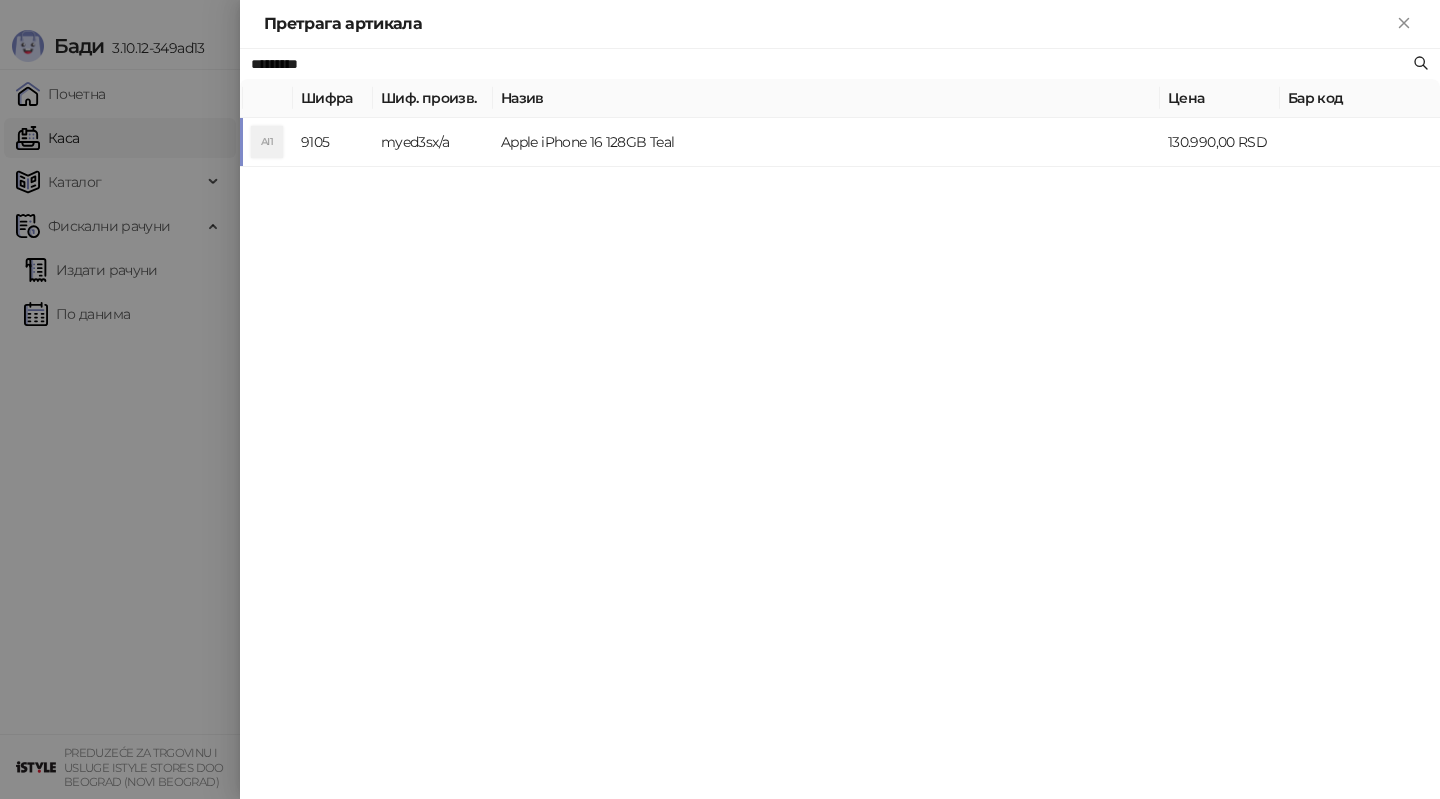 type on "*********" 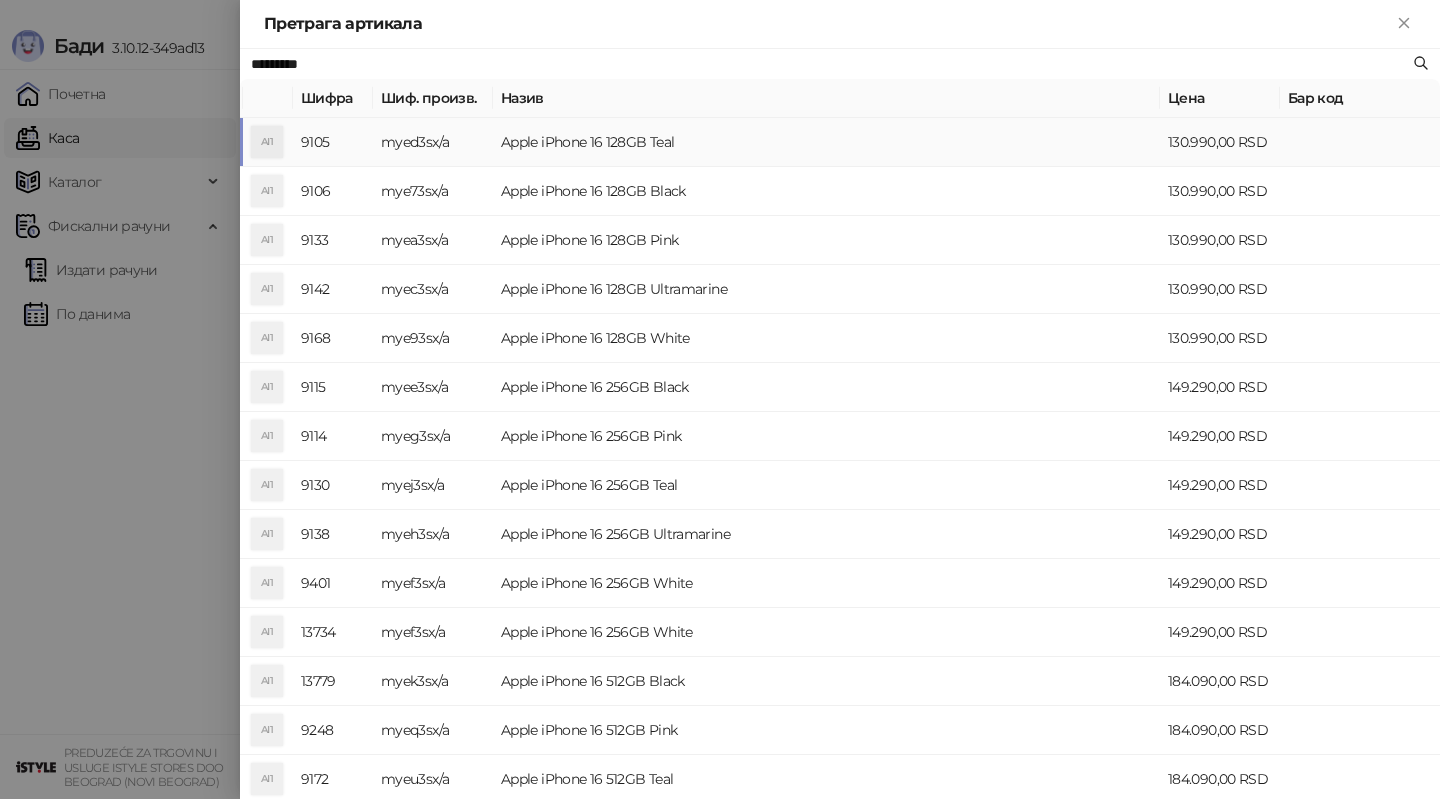 click on "myed3sx/a" at bounding box center [433, 142] 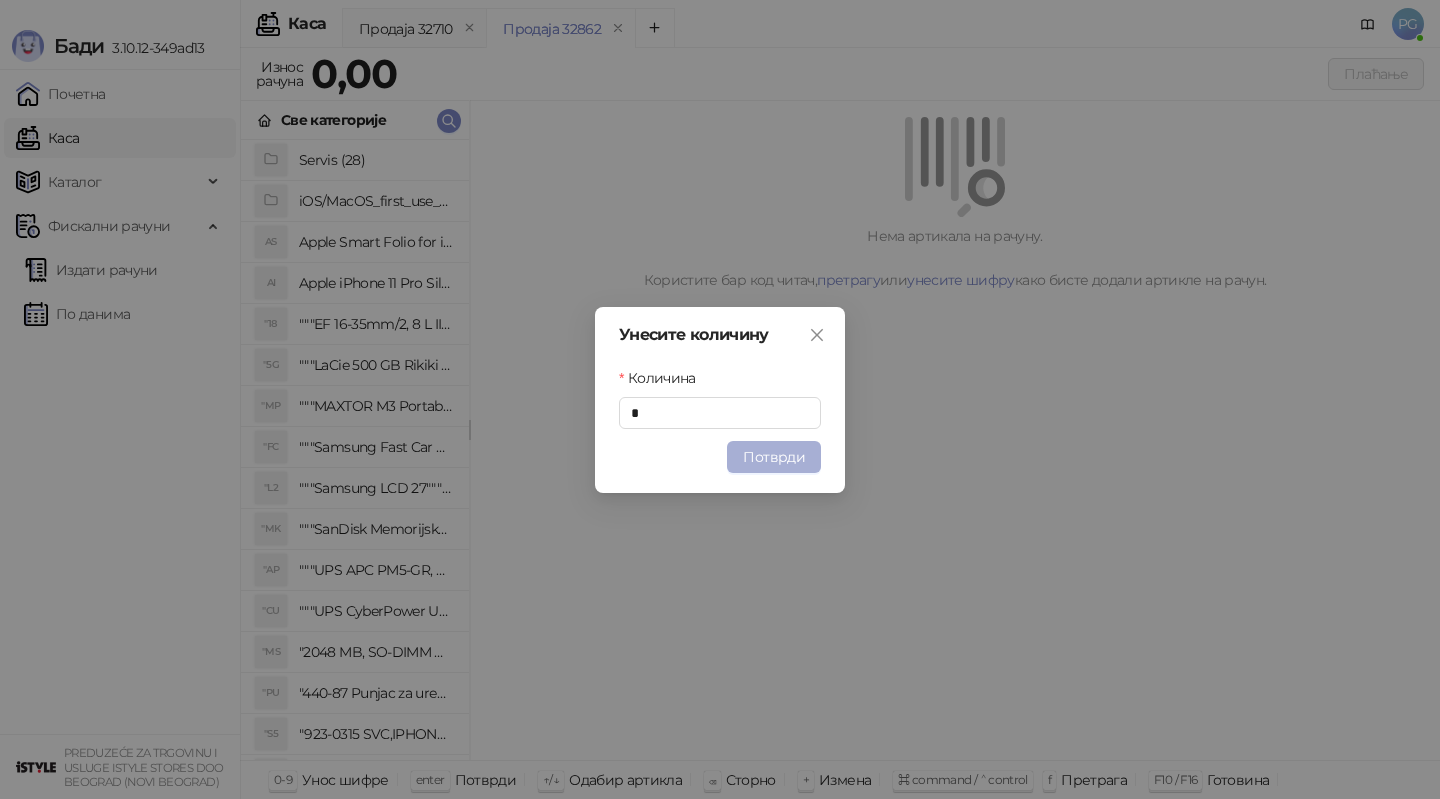 click on "Потврди" at bounding box center [774, 457] 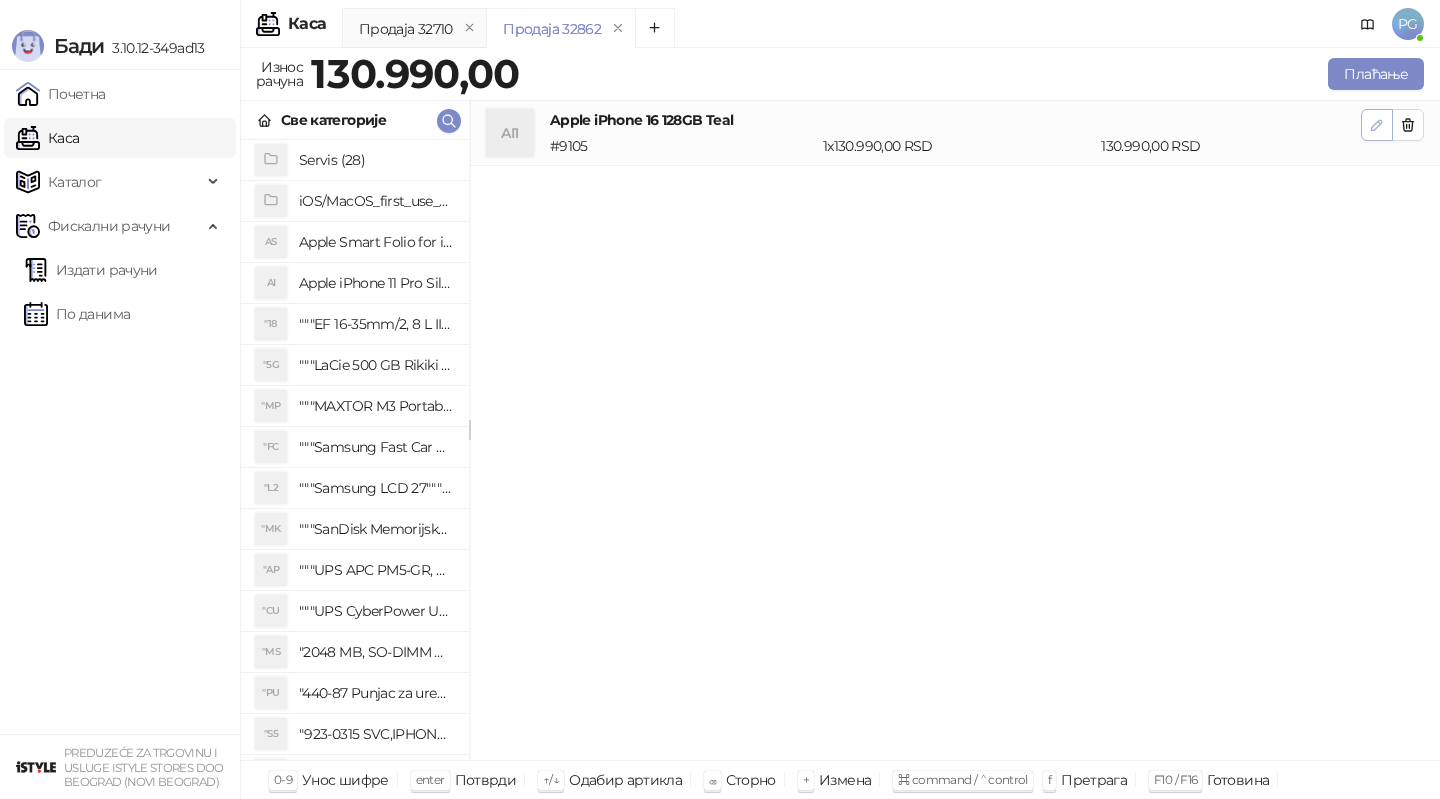 click 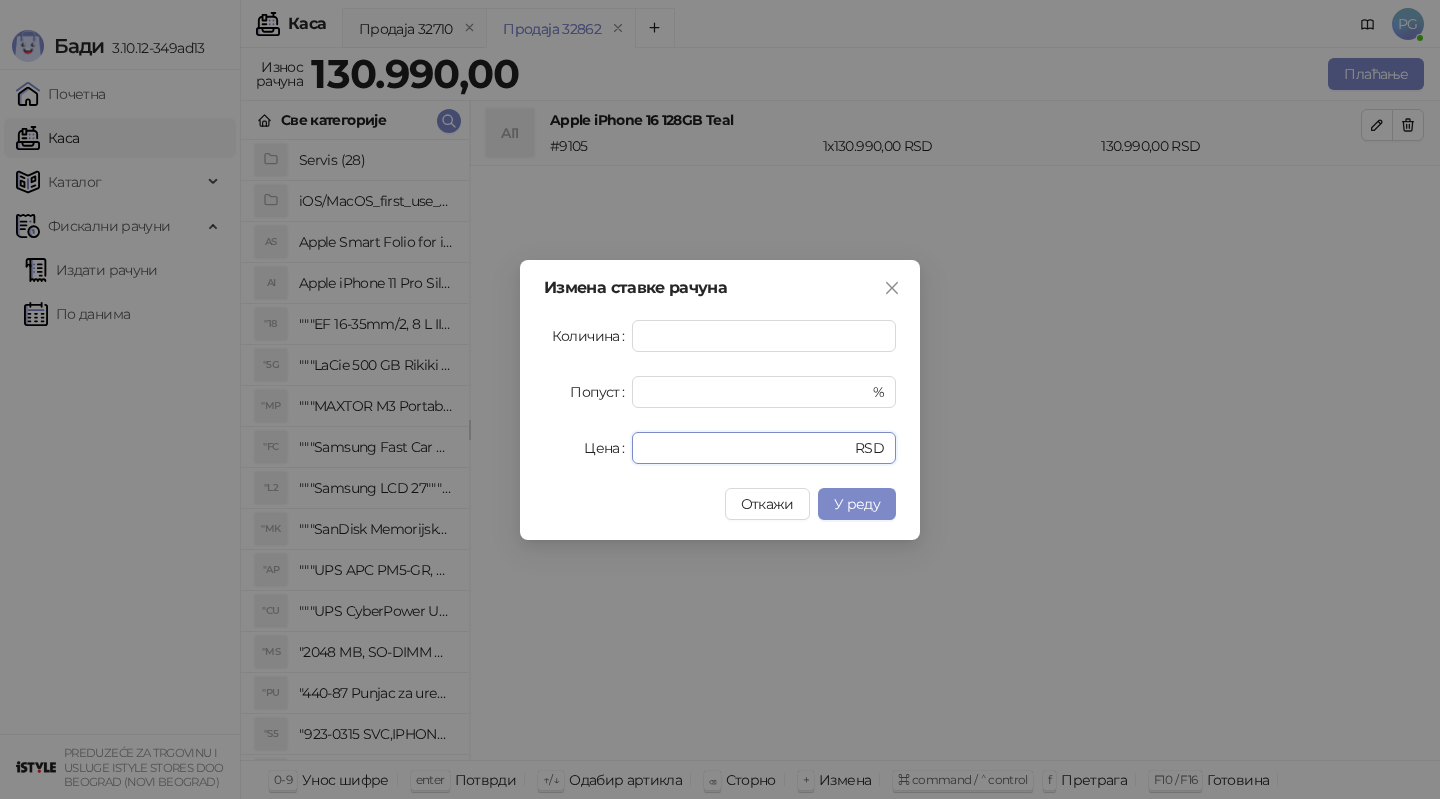 drag, startPoint x: 727, startPoint y: 458, endPoint x: 577, endPoint y: 451, distance: 150.16324 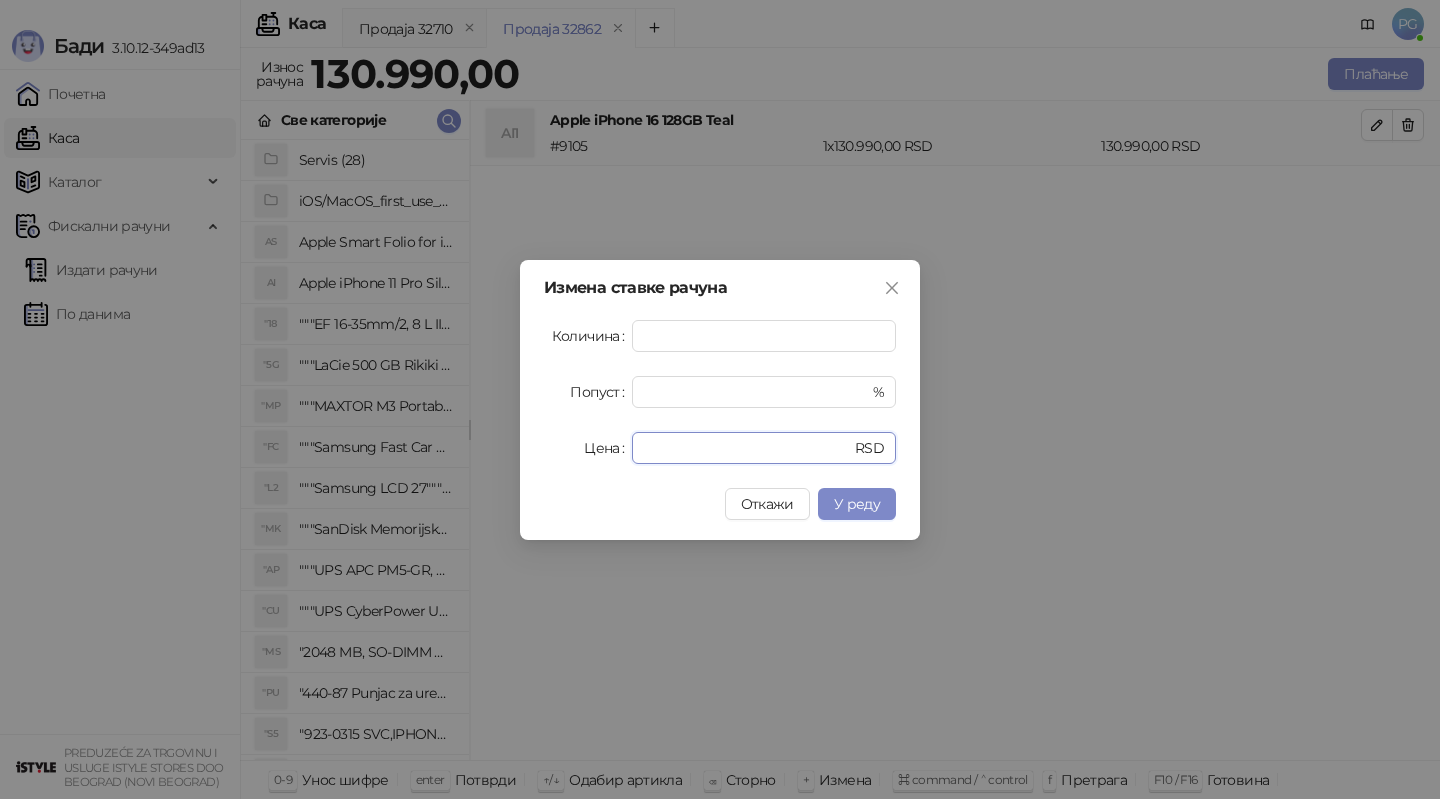 type on "******" 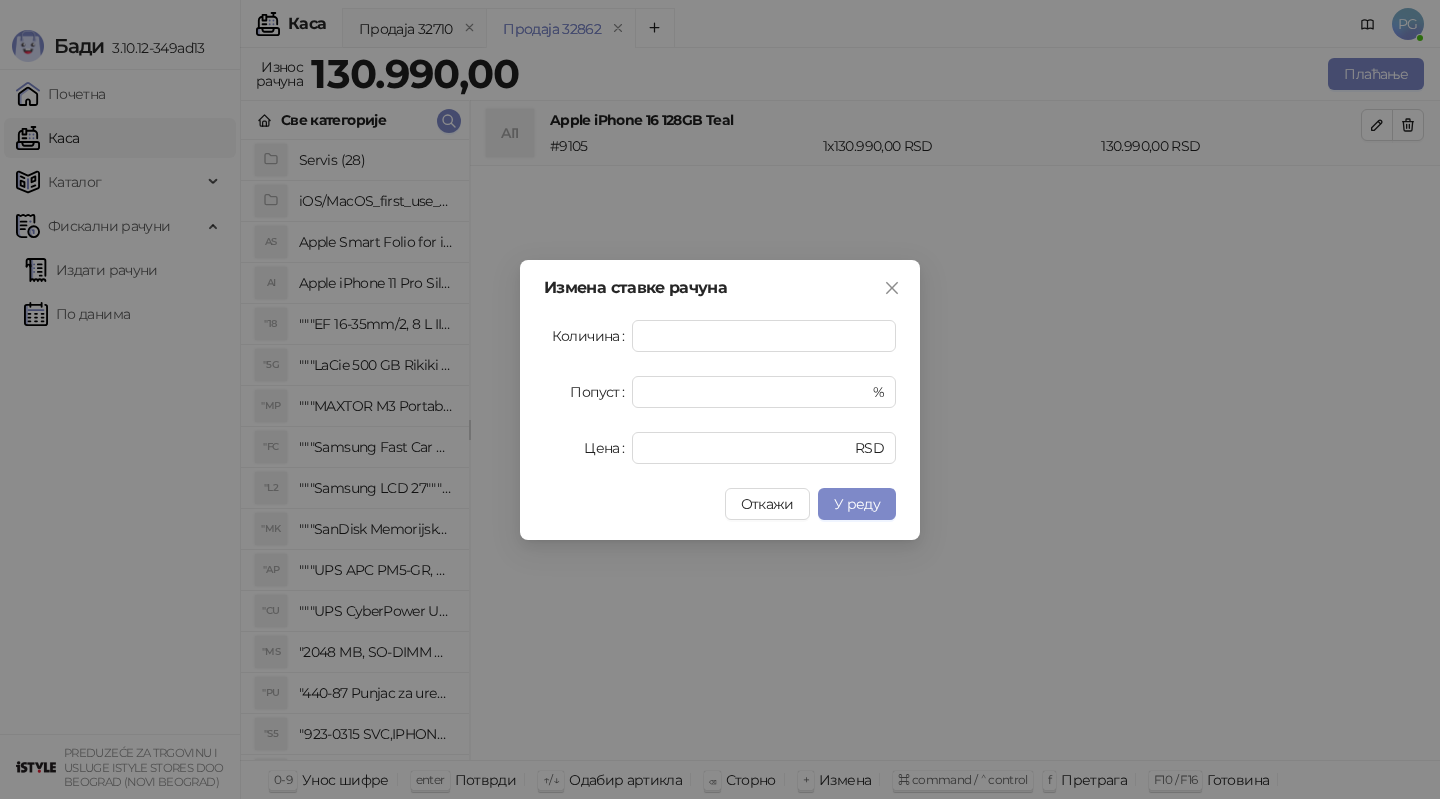 click on "Измена ставке рачуна Количина * Попуст * % Цена ****** RSD Откажи У реду" at bounding box center [720, 400] 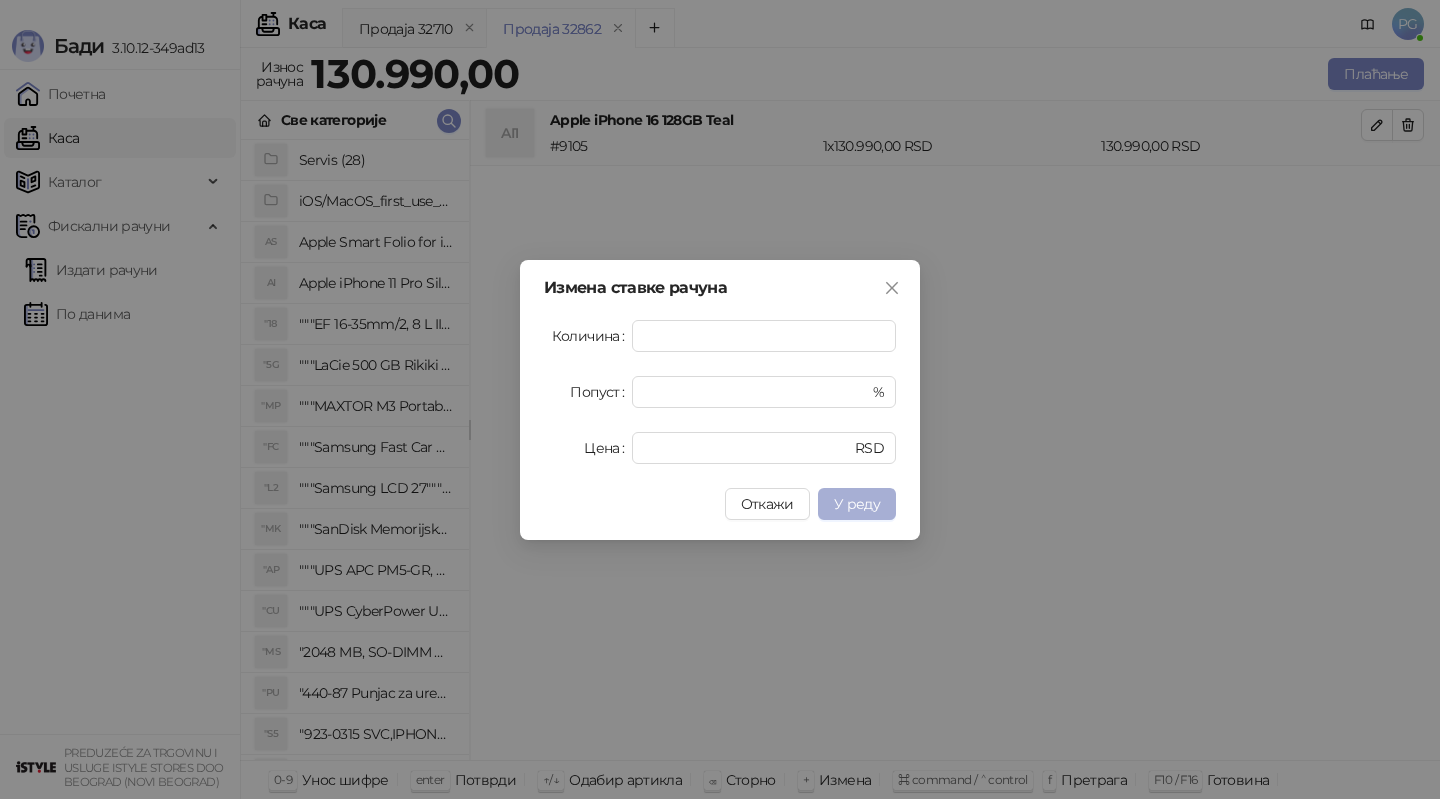 click on "У реду" at bounding box center [857, 504] 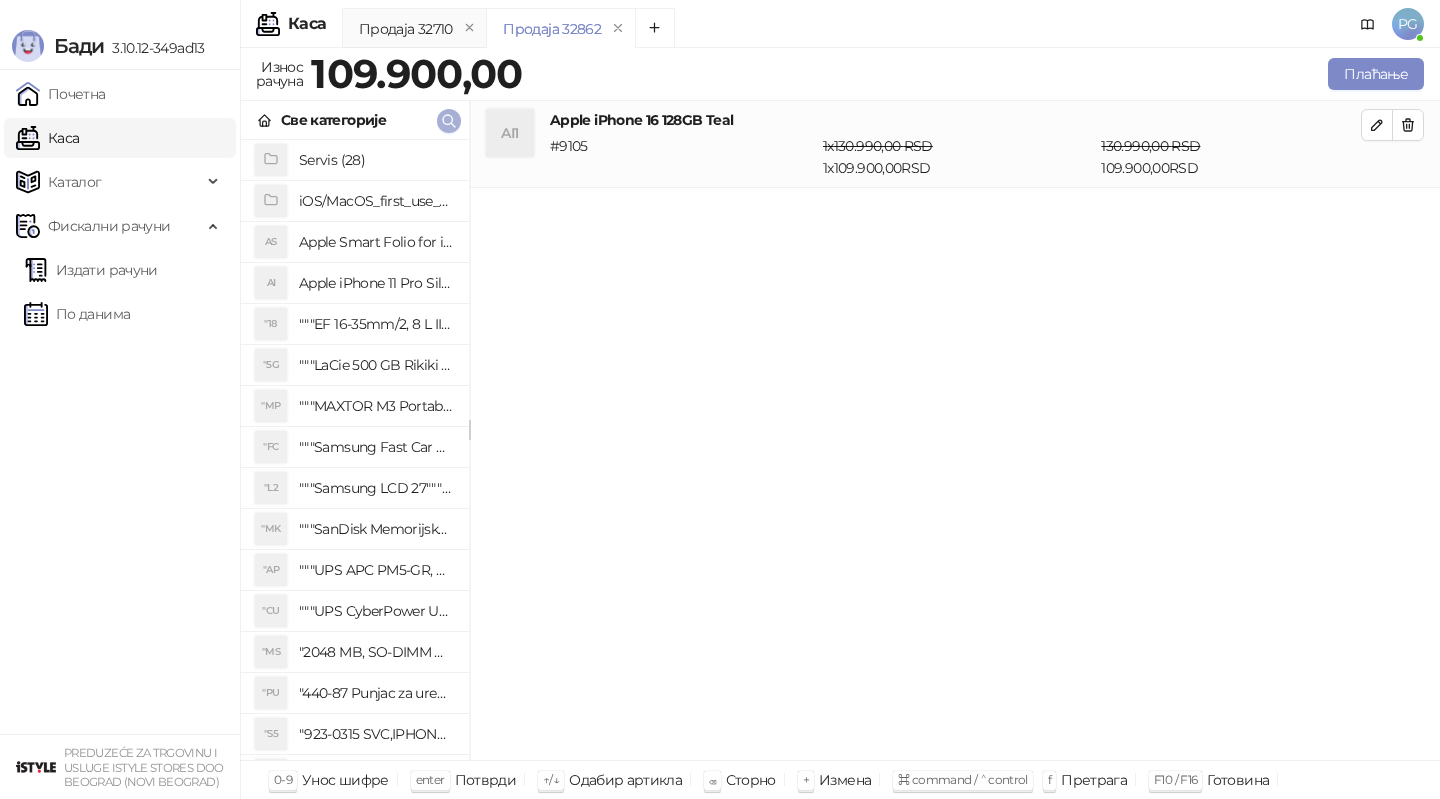 click 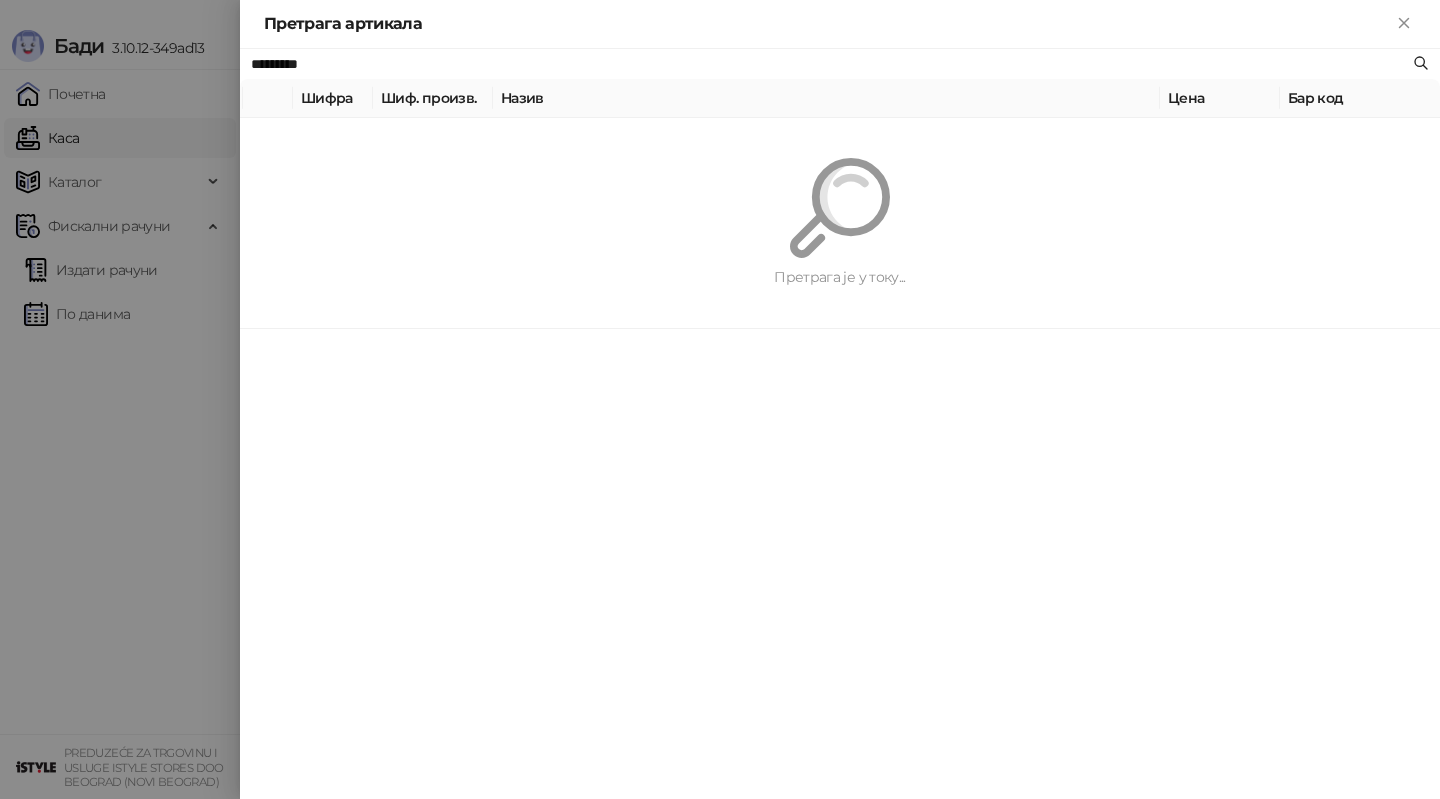 paste 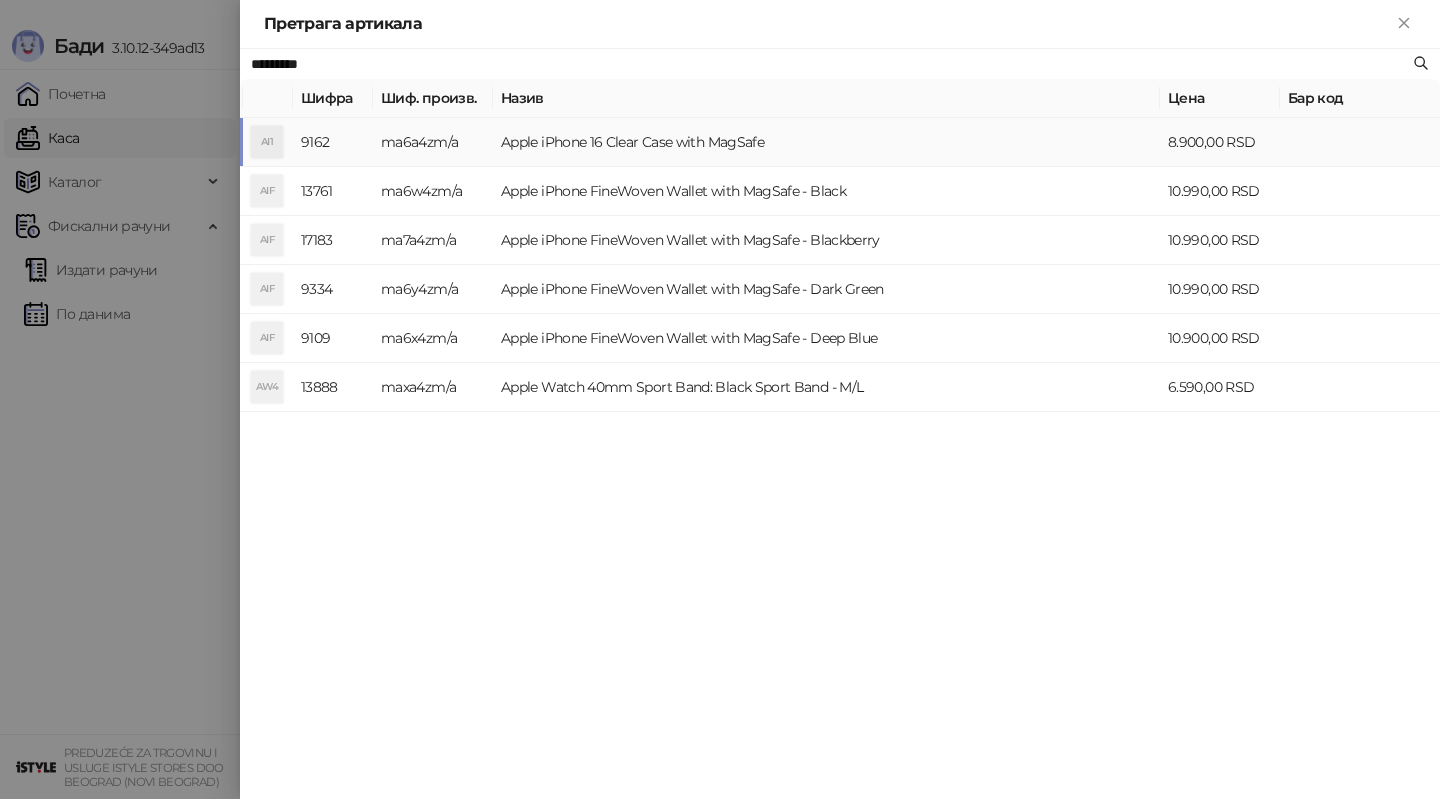 type on "*********" 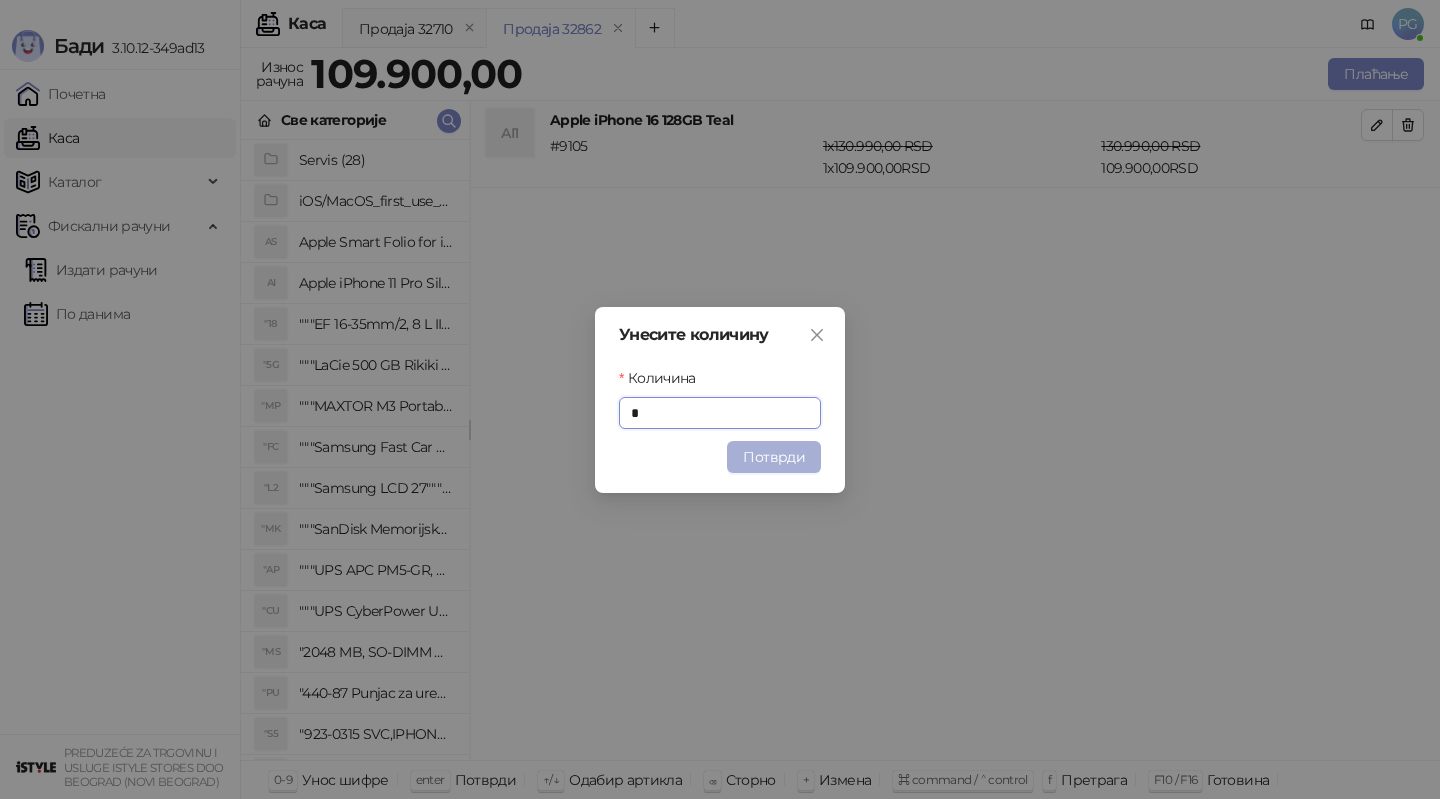 click on "Потврди" at bounding box center [774, 457] 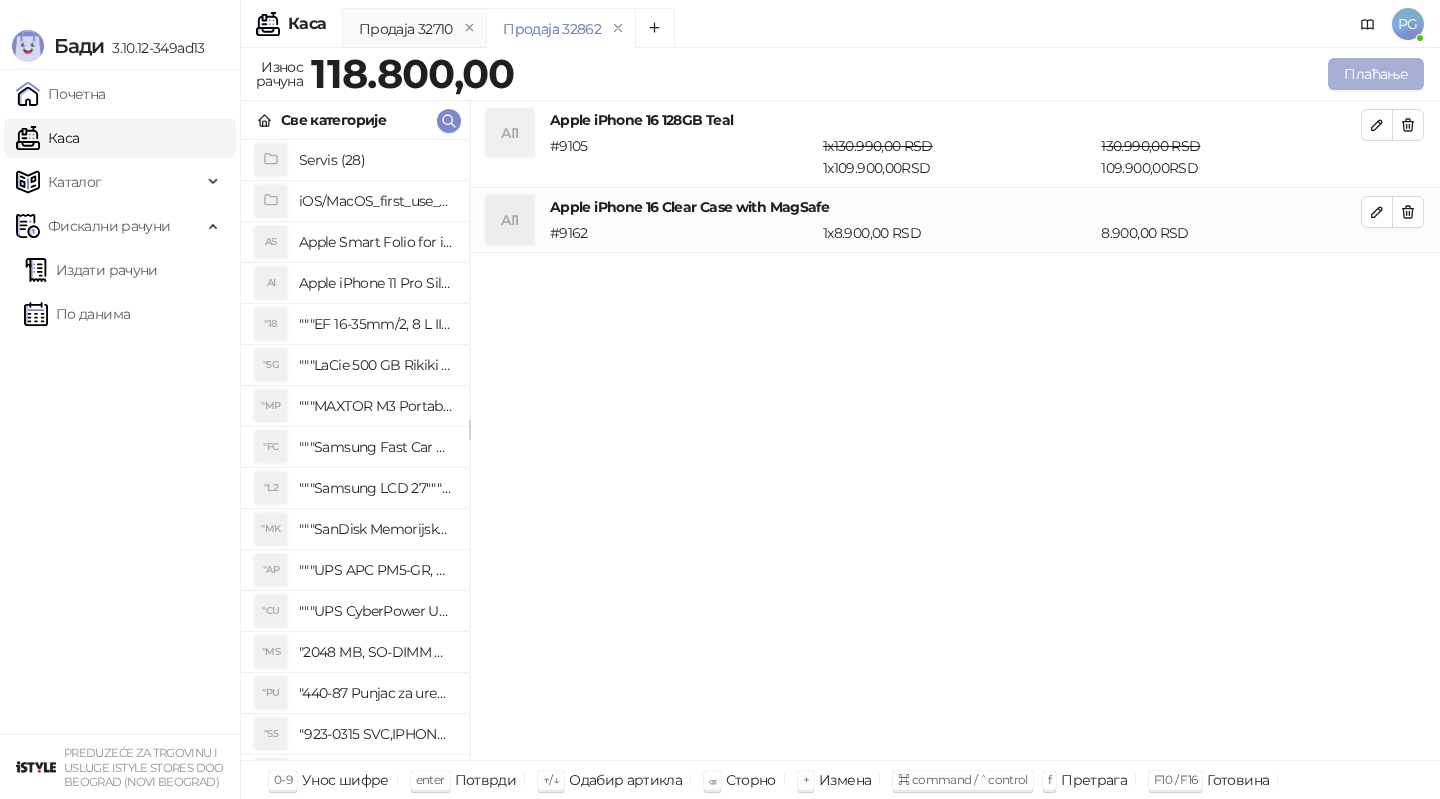 click on "Плаћање" at bounding box center [1376, 74] 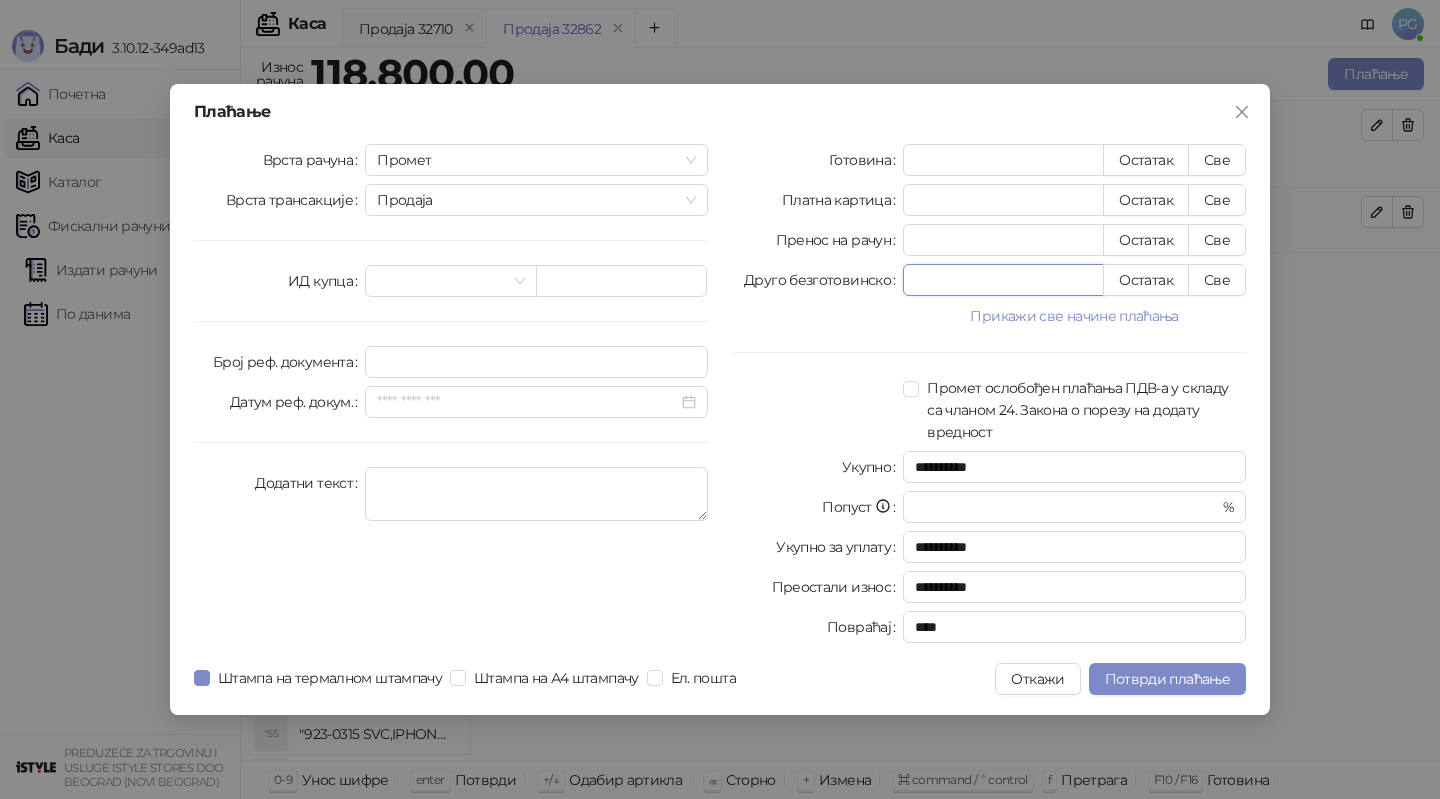 drag, startPoint x: 937, startPoint y: 280, endPoint x: 853, endPoint y: 280, distance: 84 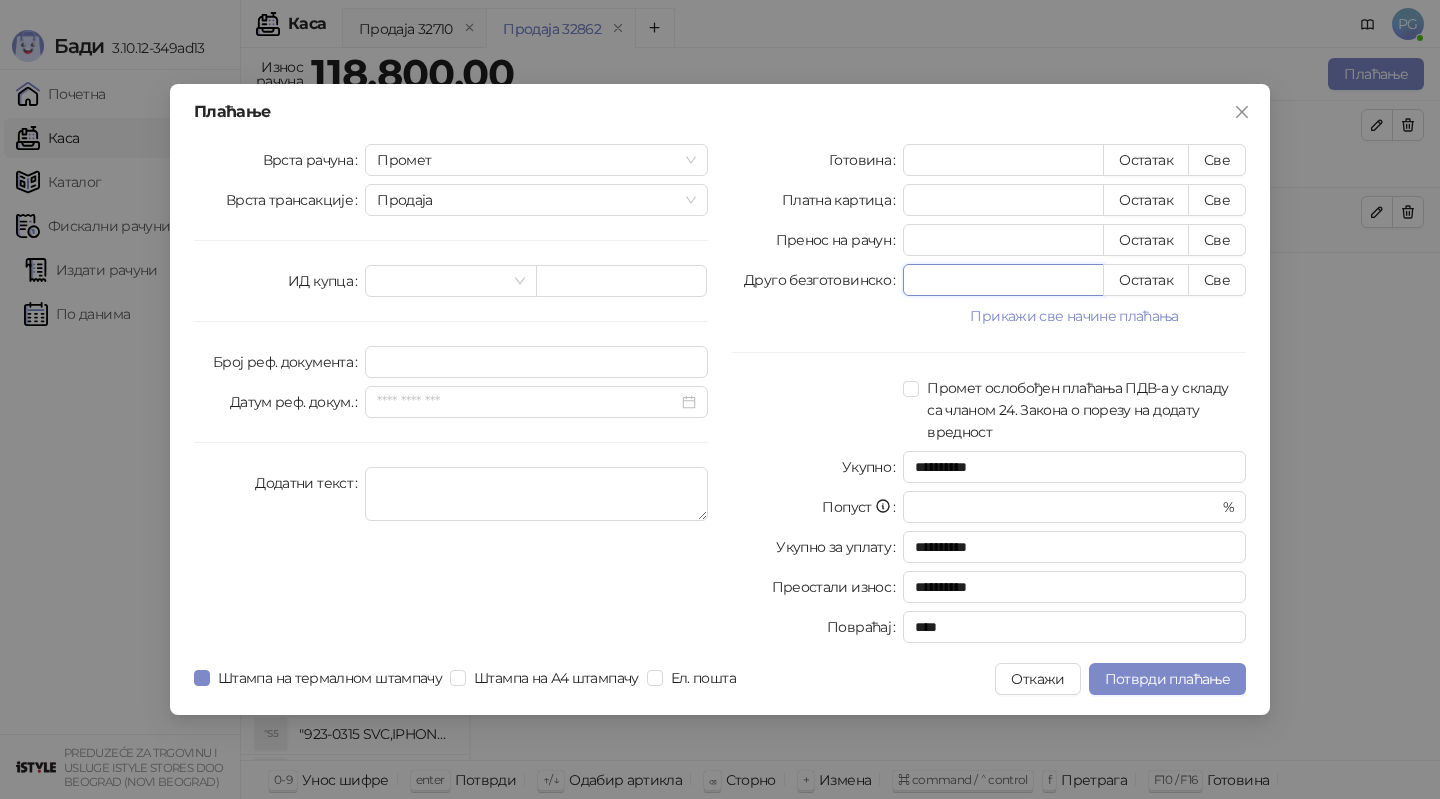 type on "*" 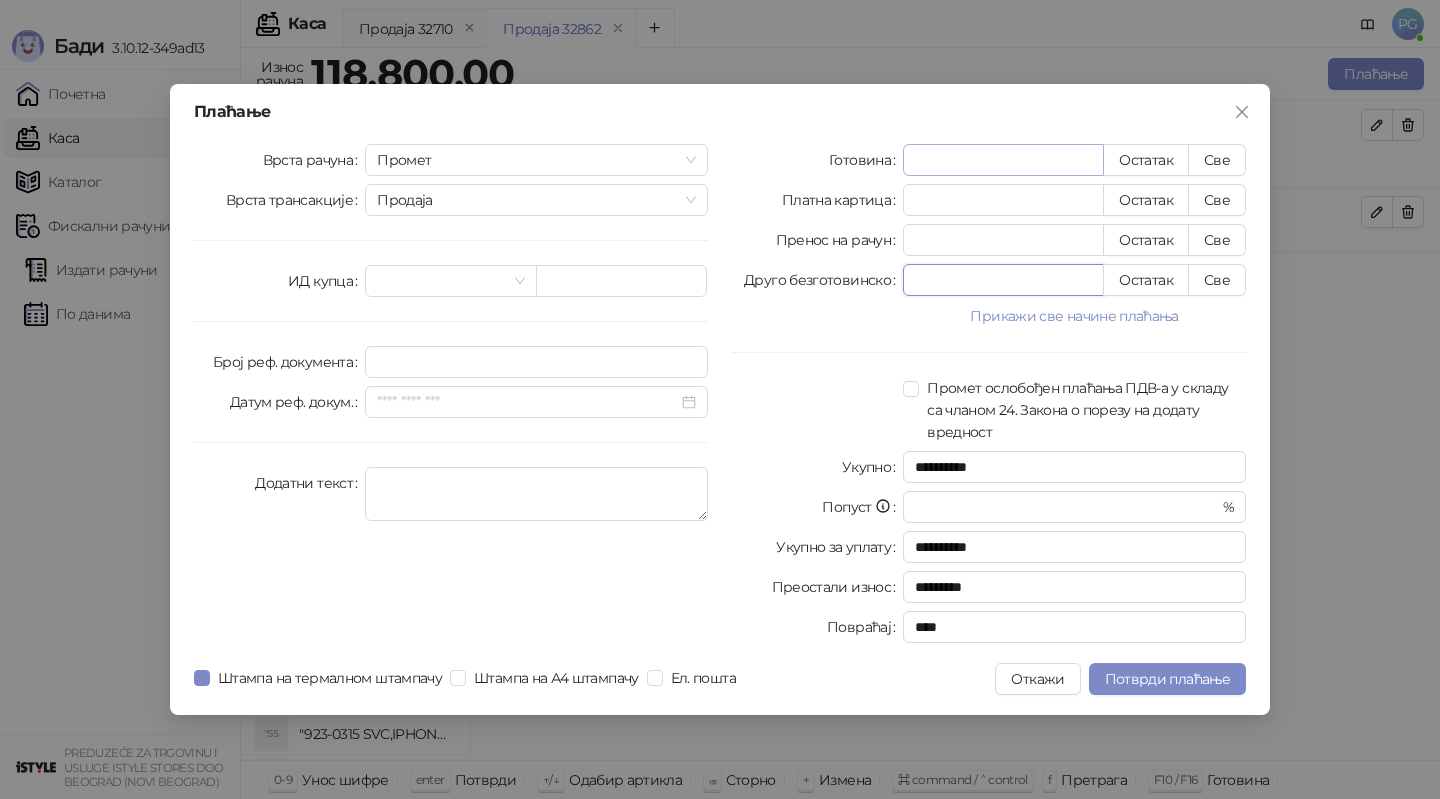 type on "*****" 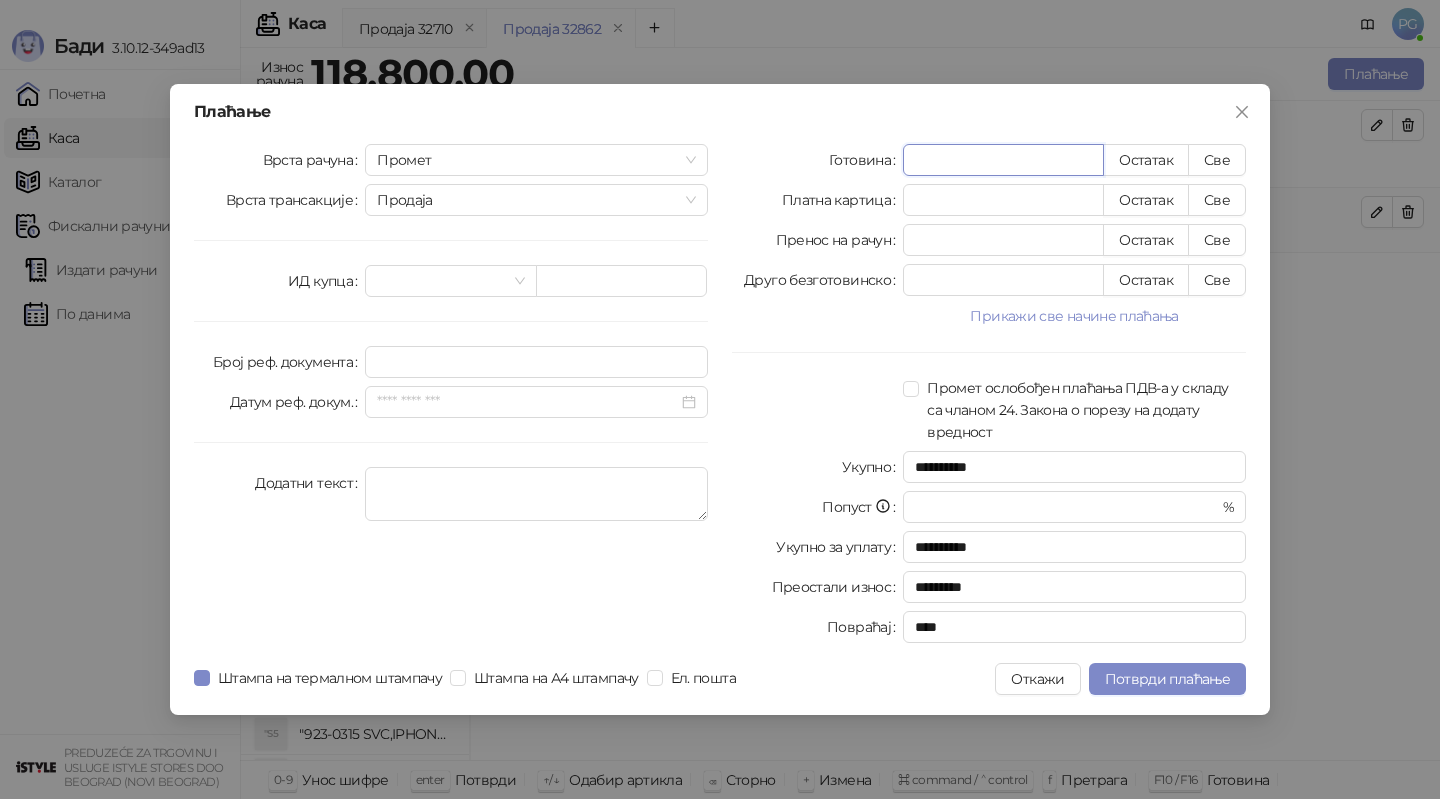 drag, startPoint x: 937, startPoint y: 172, endPoint x: 906, endPoint y: 166, distance: 31.575306 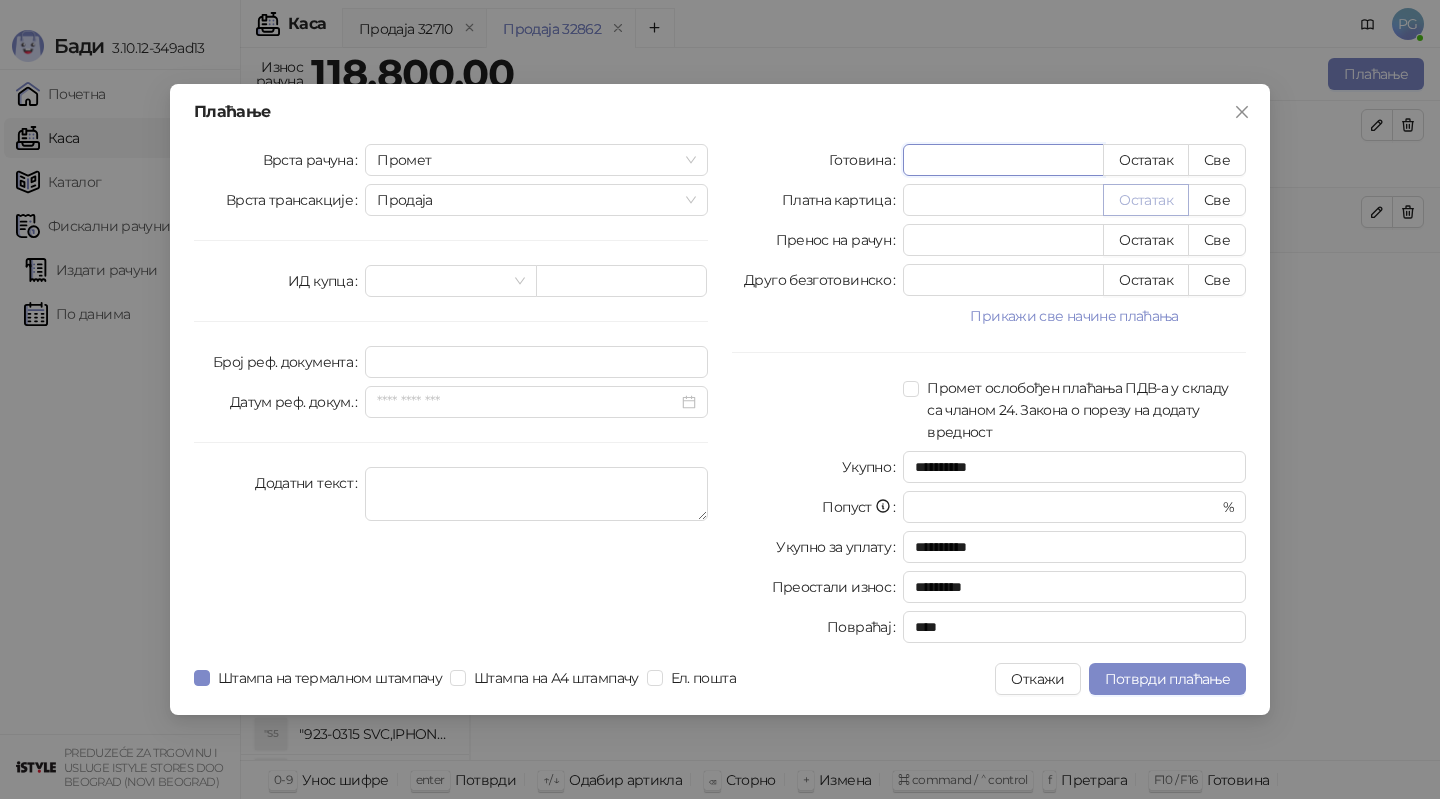 type on "****" 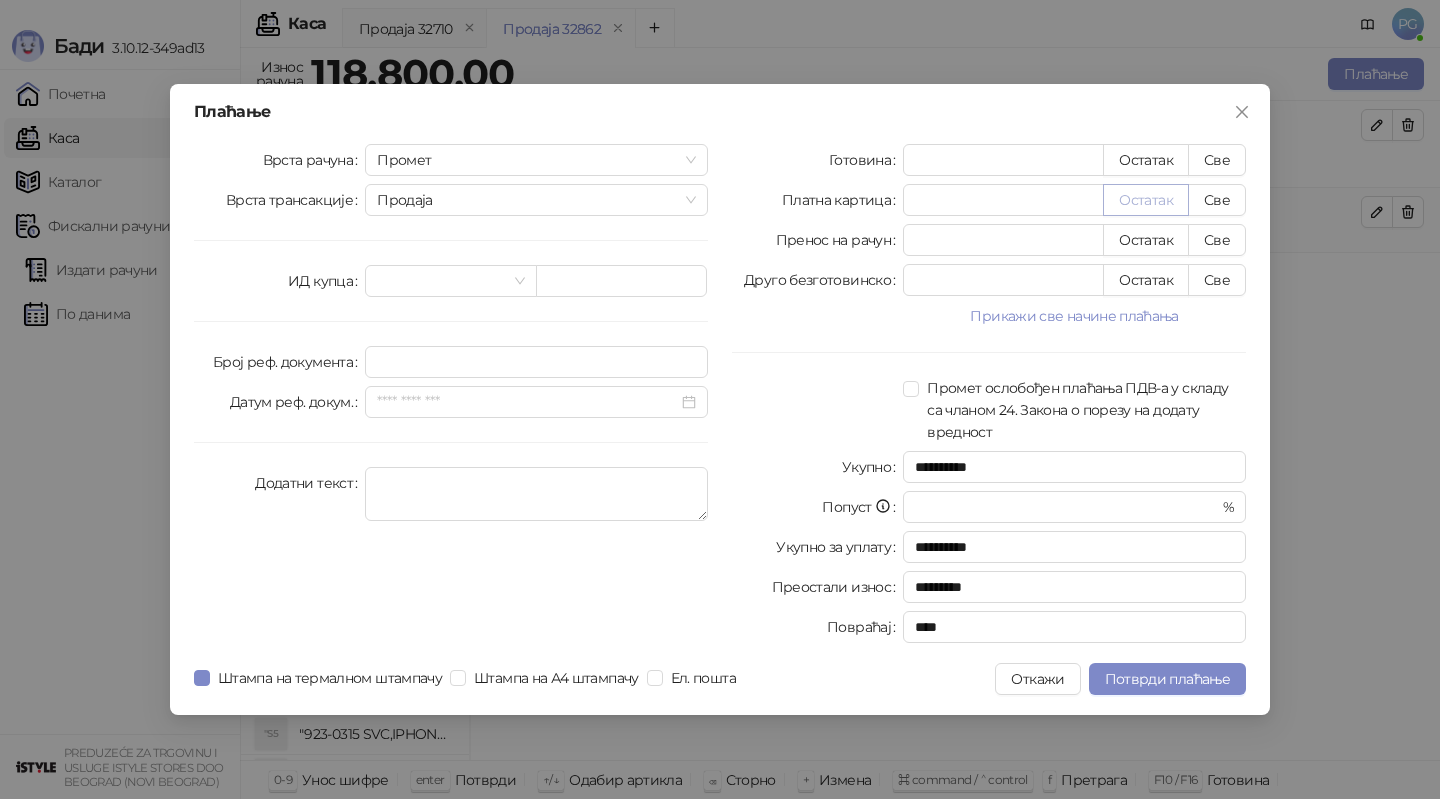 click on "Остатак" at bounding box center (1146, 200) 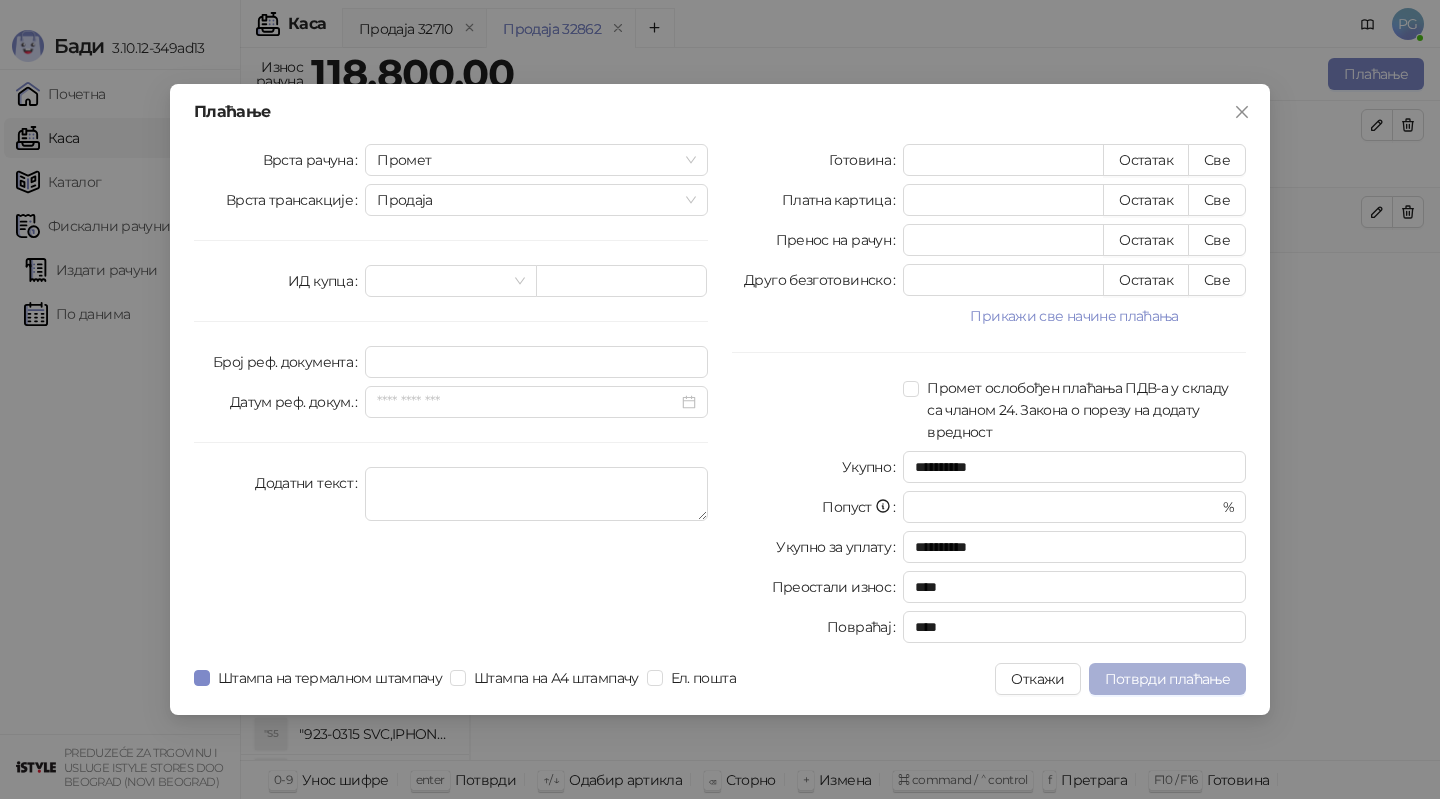 click on "Потврди плаћање" at bounding box center (1167, 679) 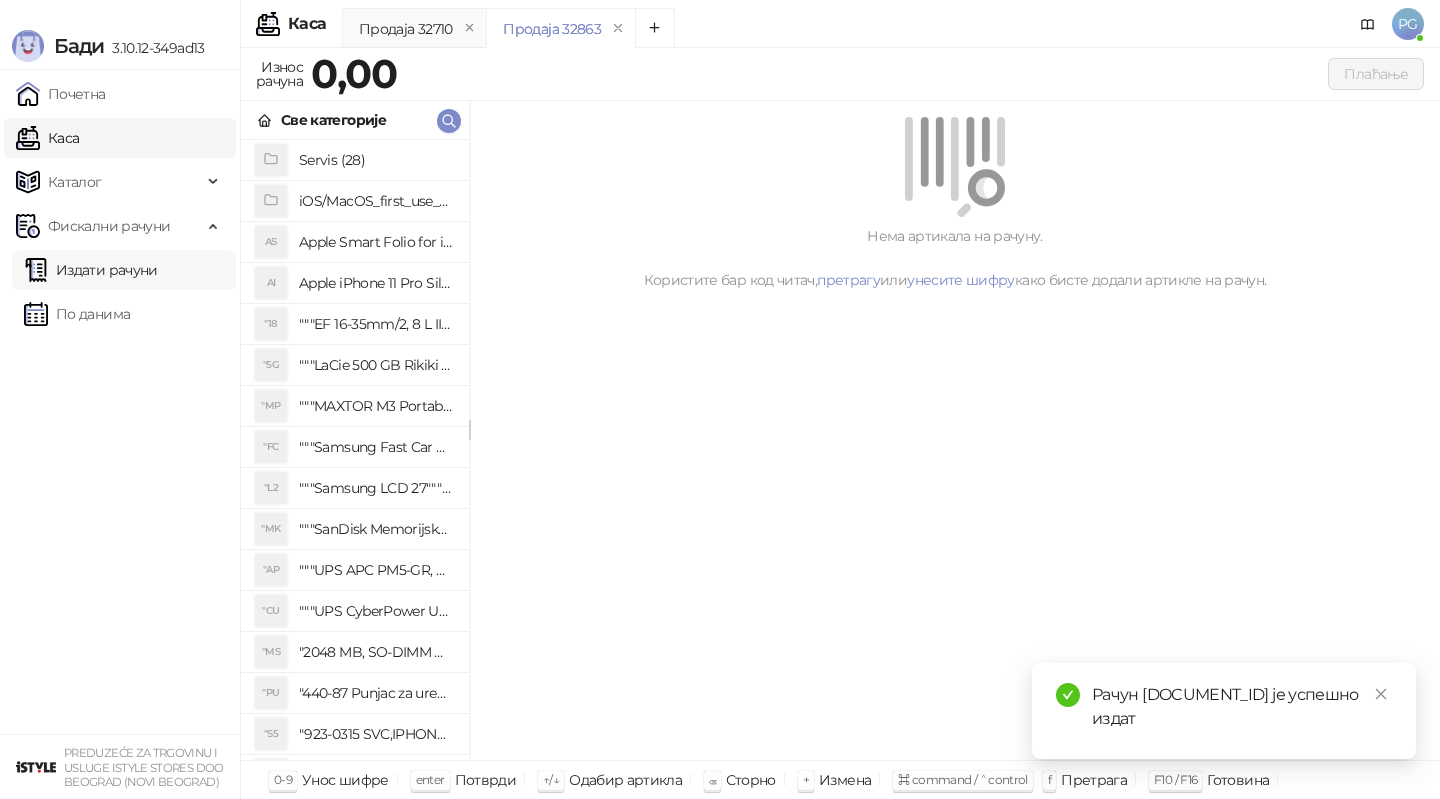 click on "Издати рачуни" at bounding box center (91, 270) 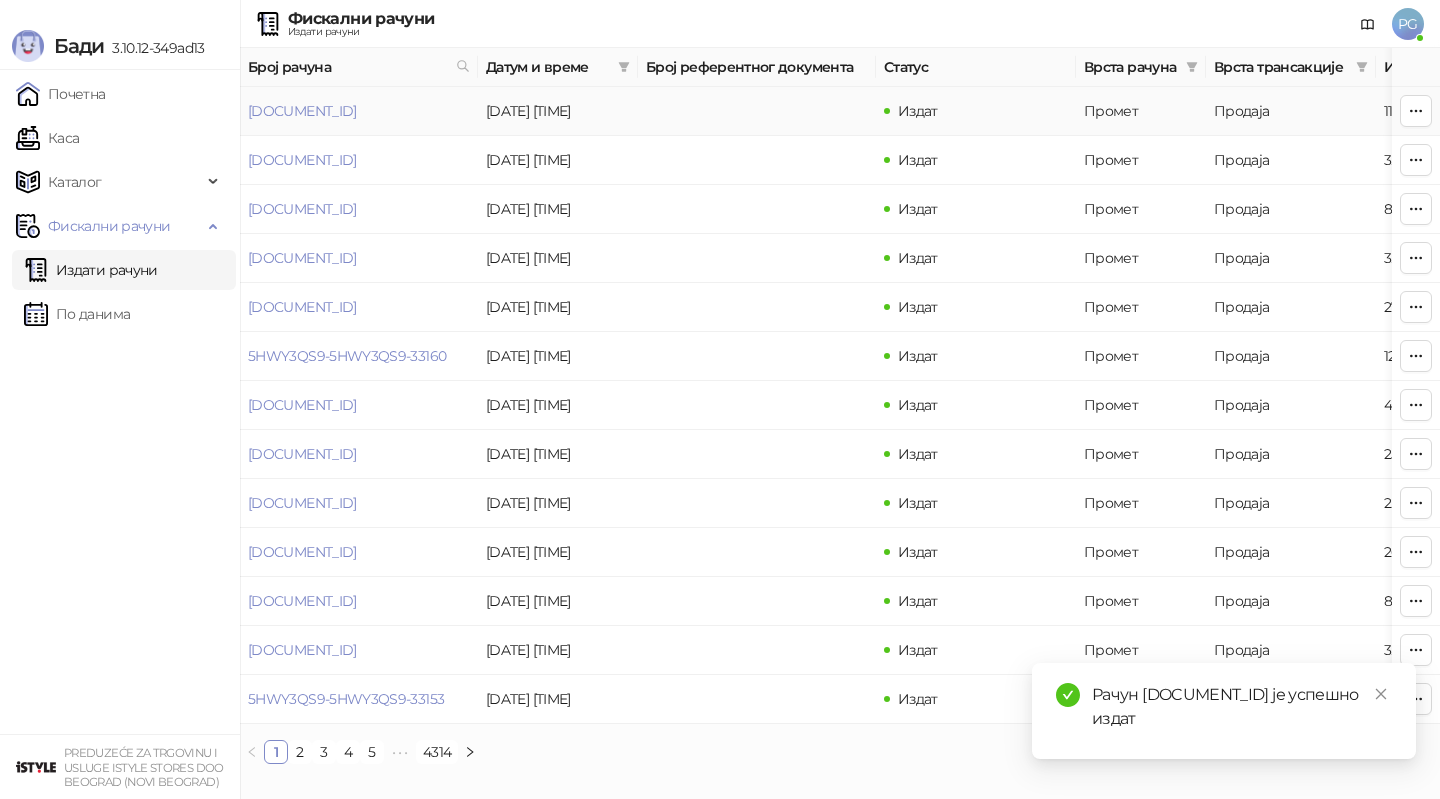 click on "[DOCUMENT_ID]" at bounding box center [302, 111] 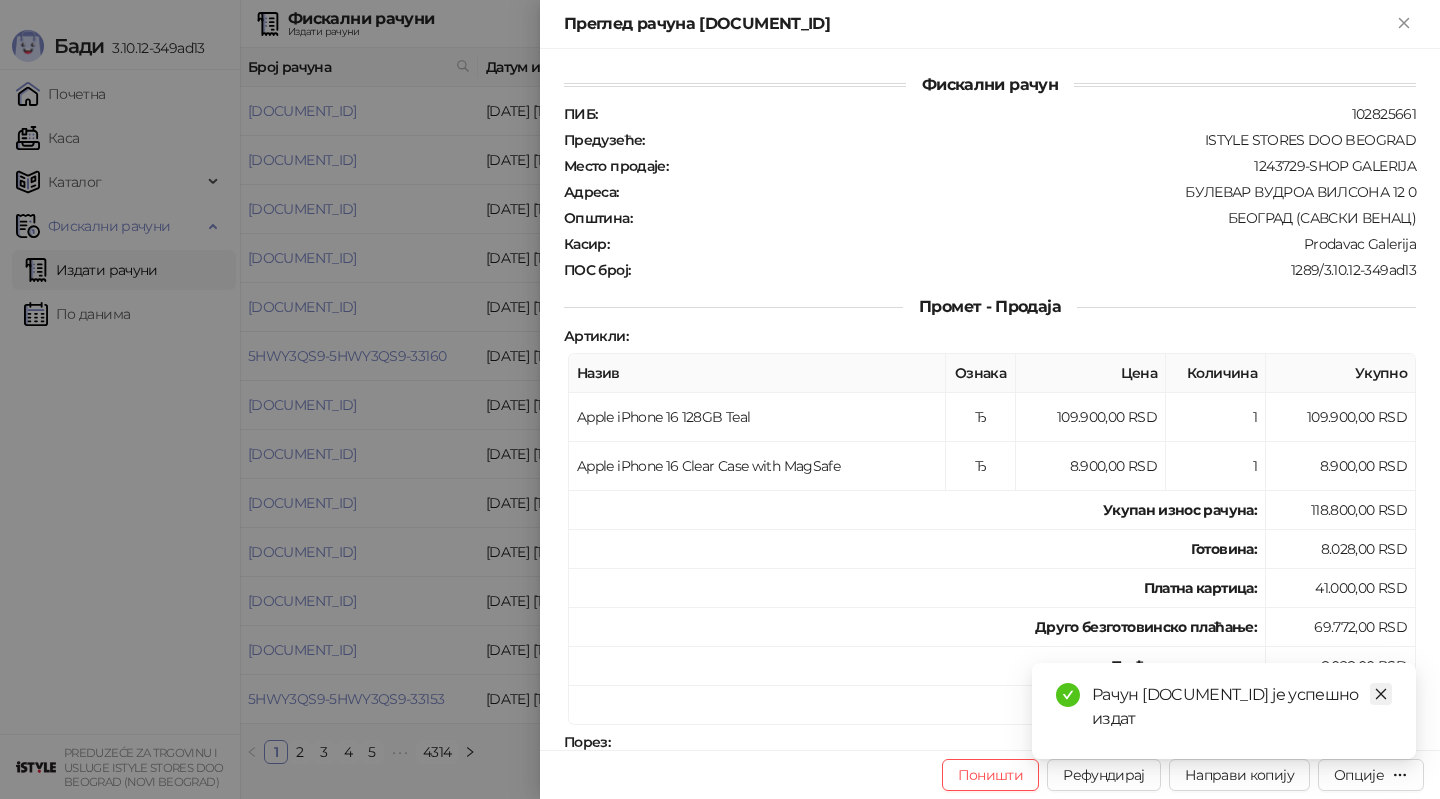 click 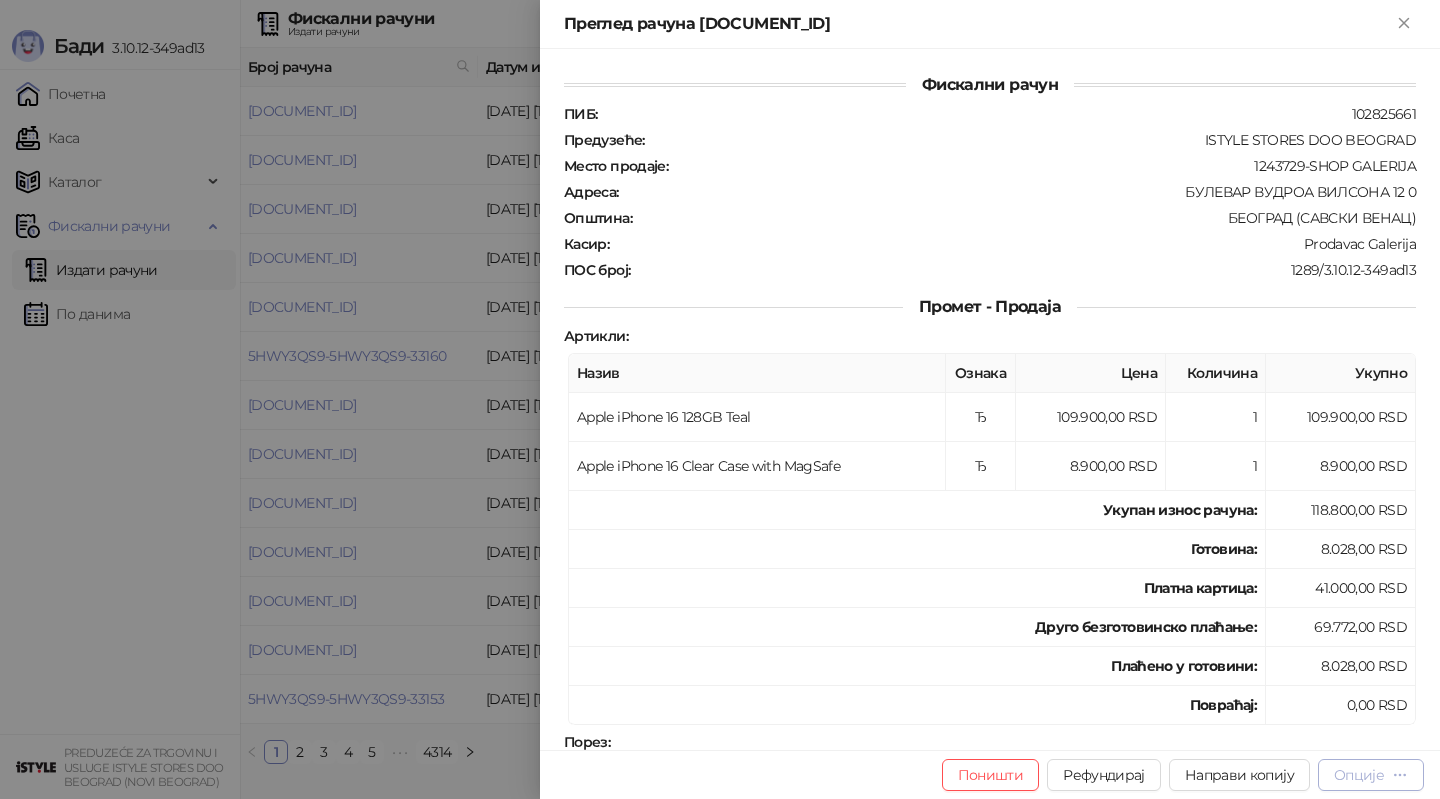 click on "Опције" at bounding box center (1359, 775) 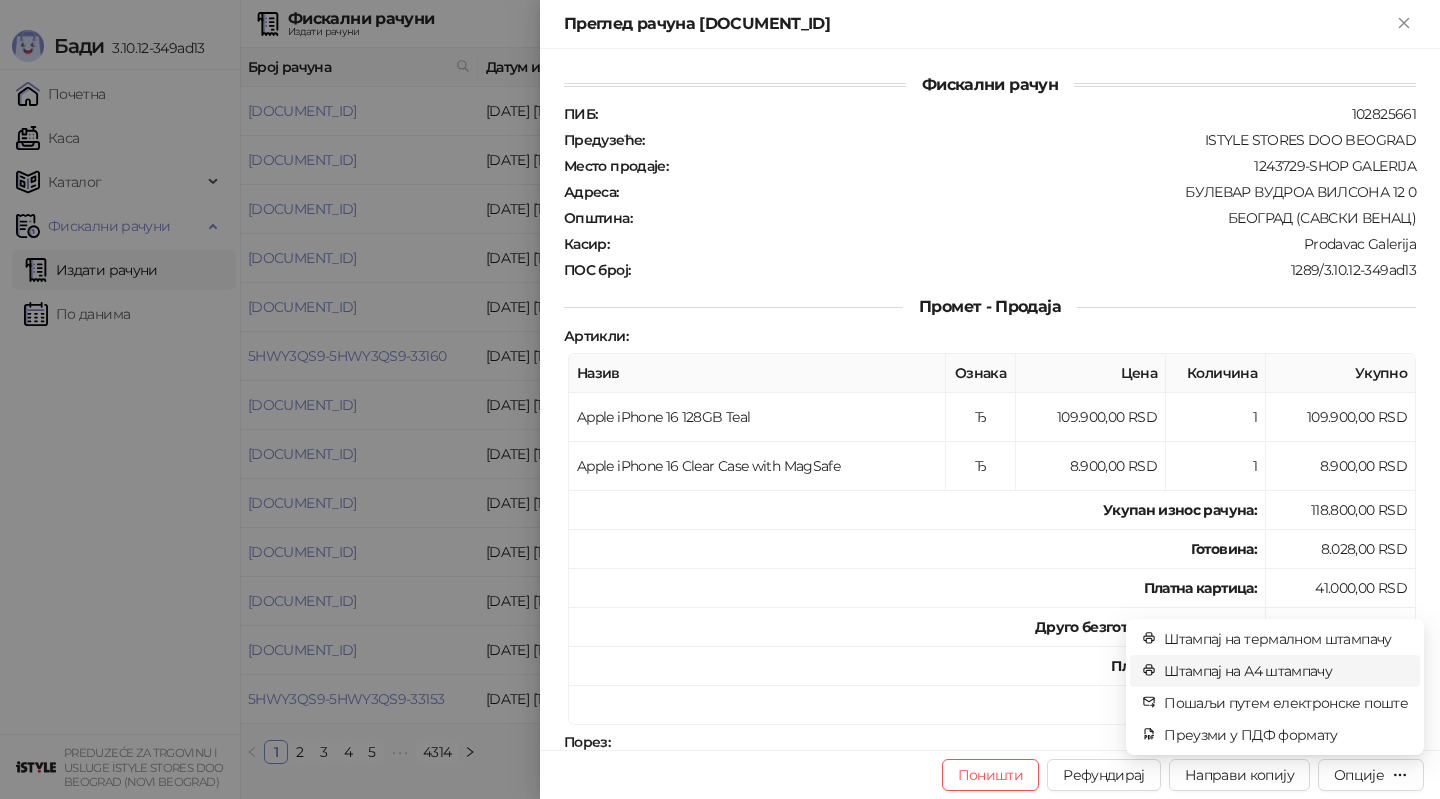 click on "Штампај на А4 штампачу" at bounding box center [1286, 671] 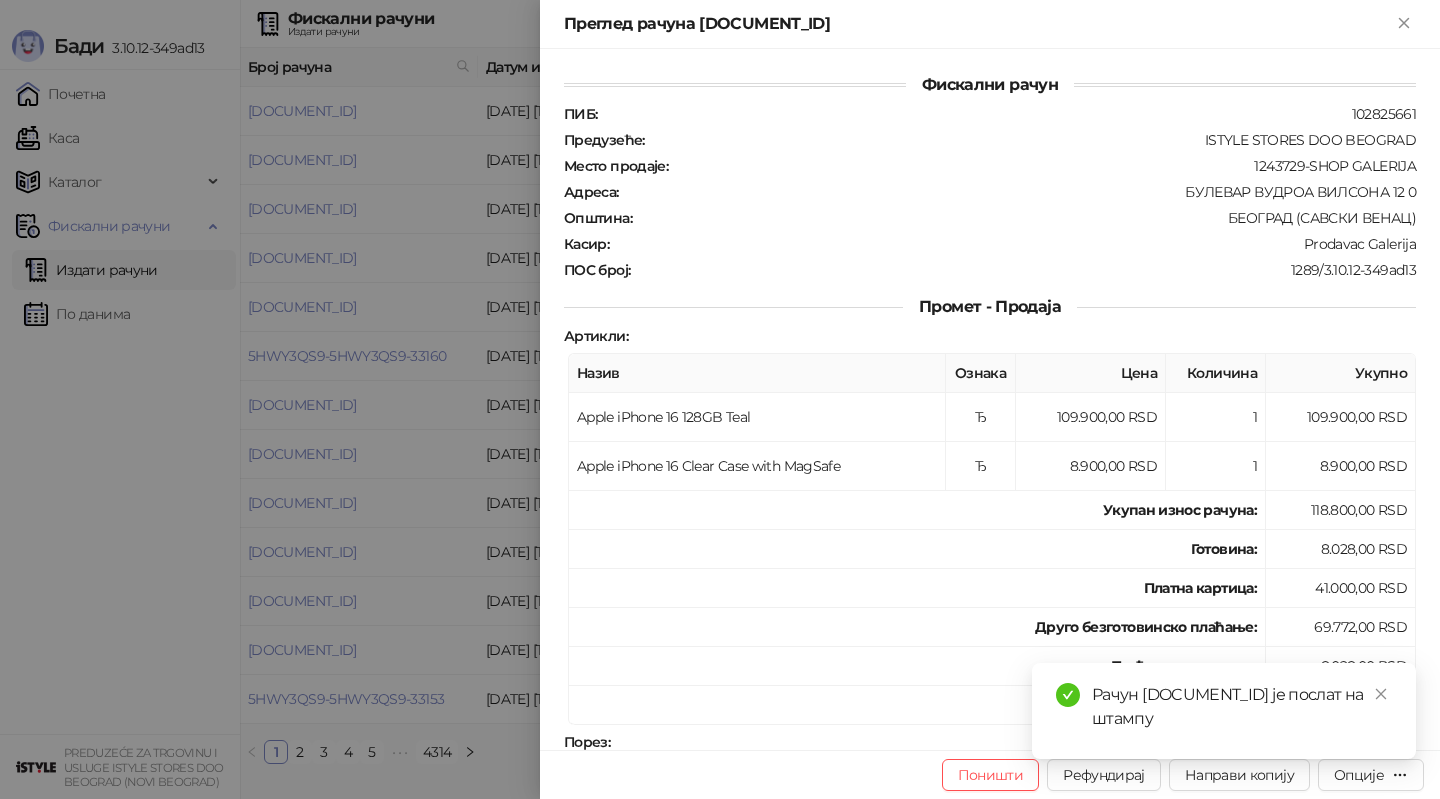 click at bounding box center [720, 399] 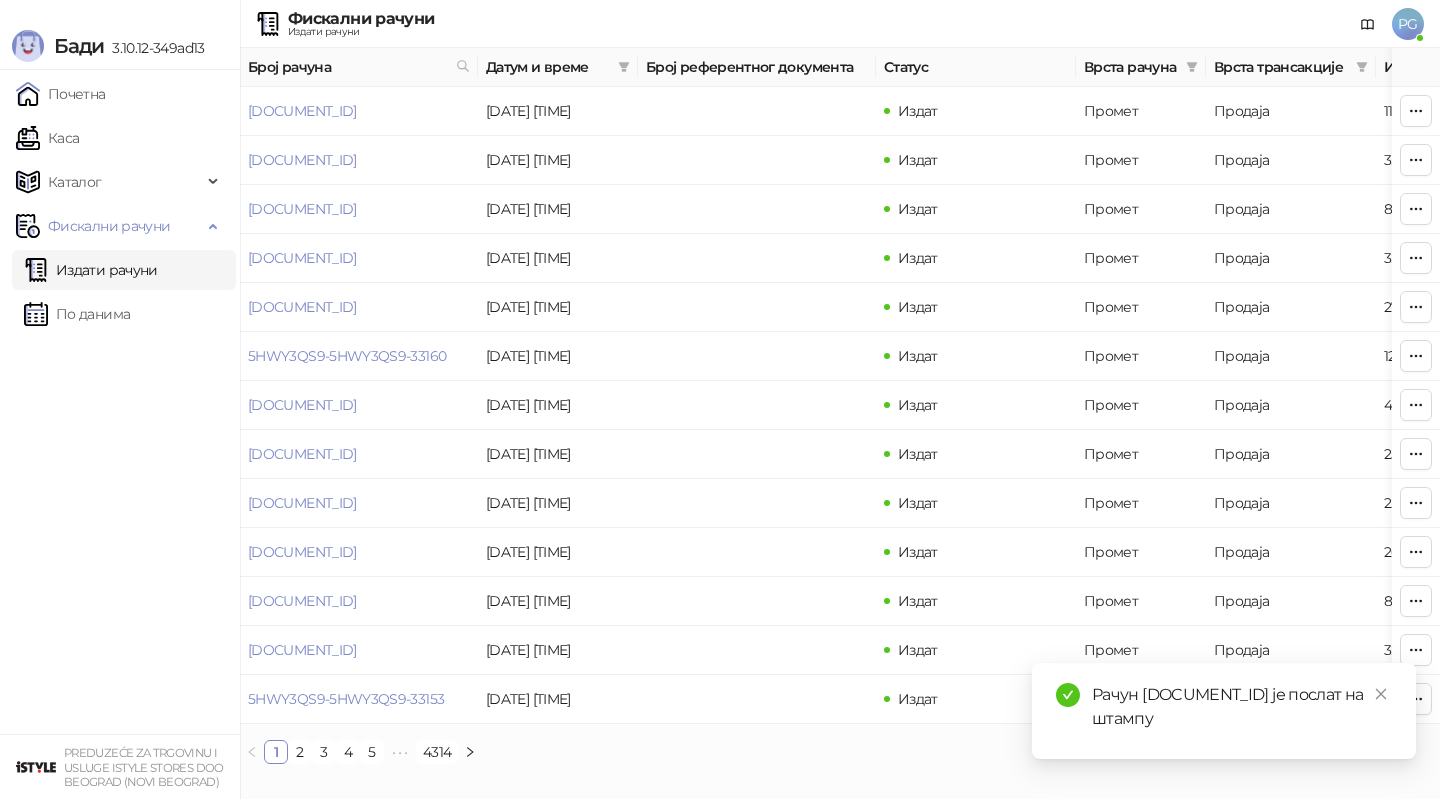 click on "Каса" at bounding box center (47, 138) 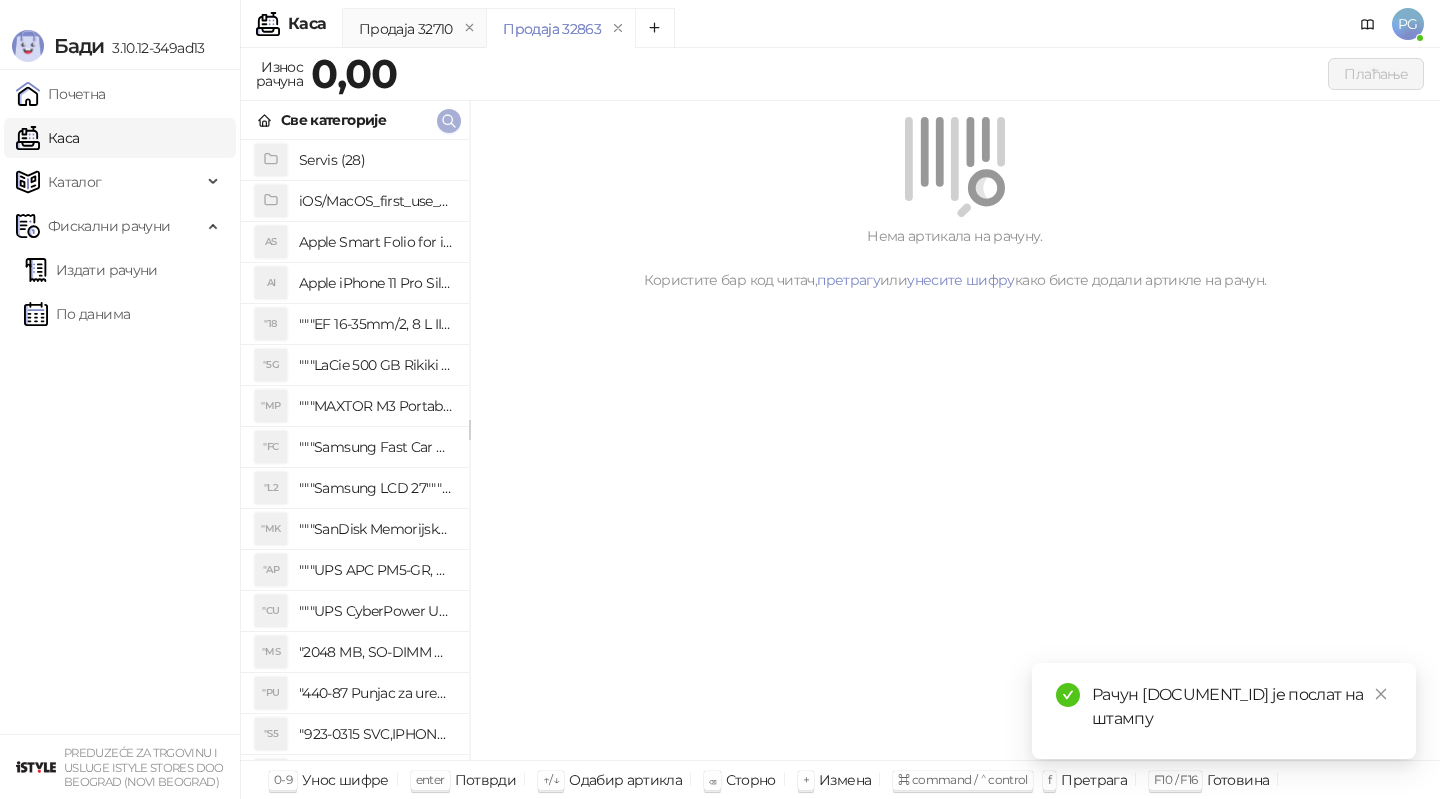 click at bounding box center [449, 120] 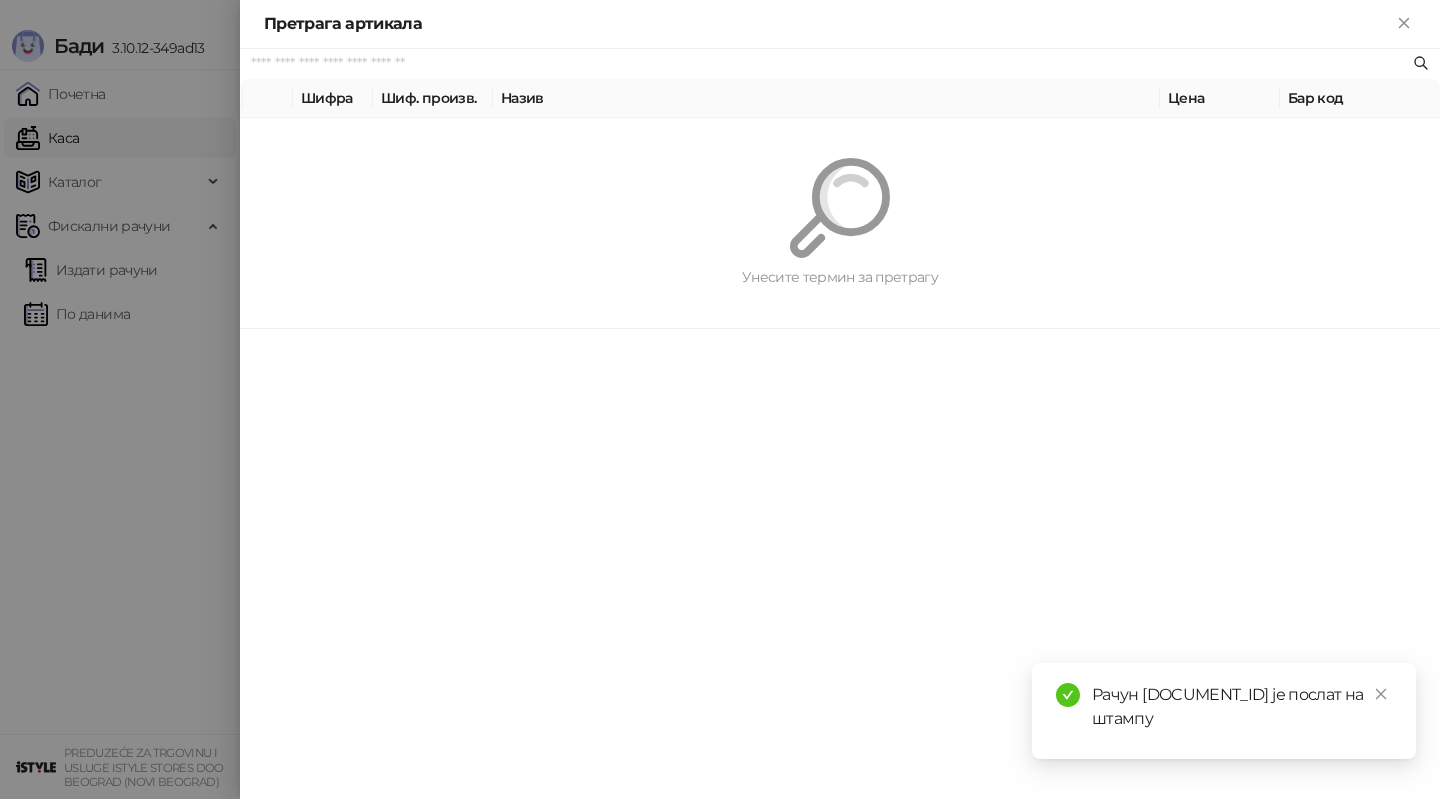 paste on "*********" 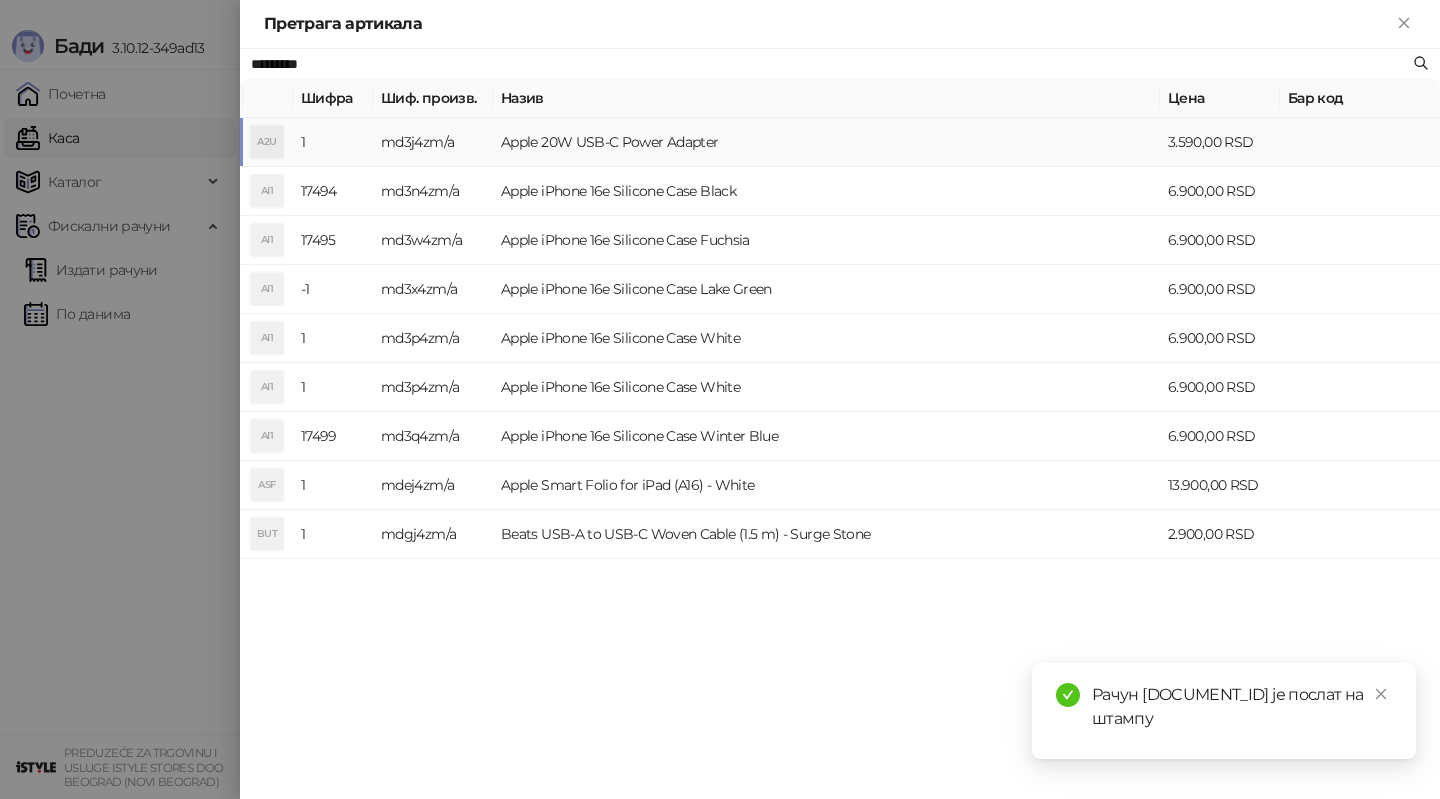 click on "md3j4zm/a" at bounding box center [433, 142] 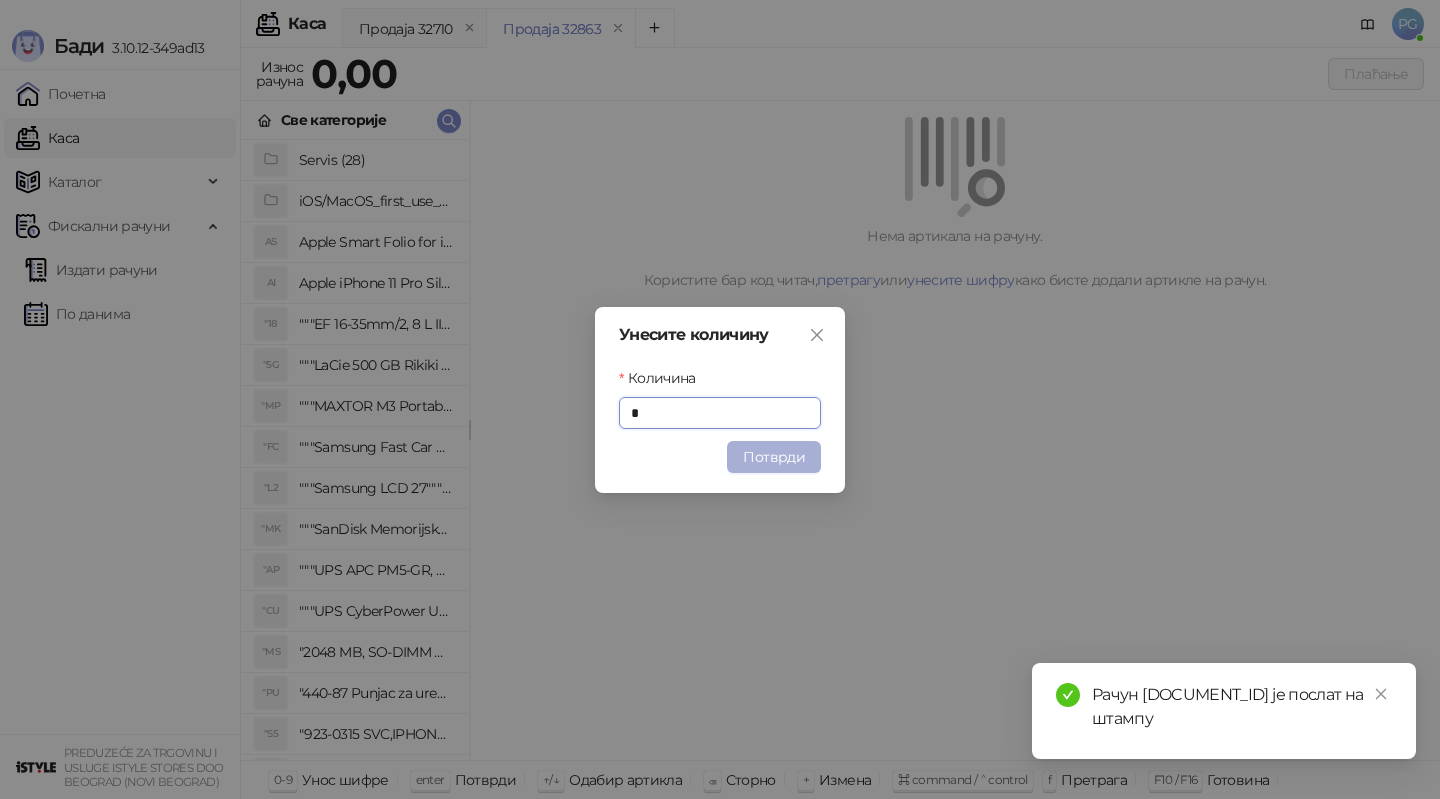 click on "Потврди" at bounding box center (774, 457) 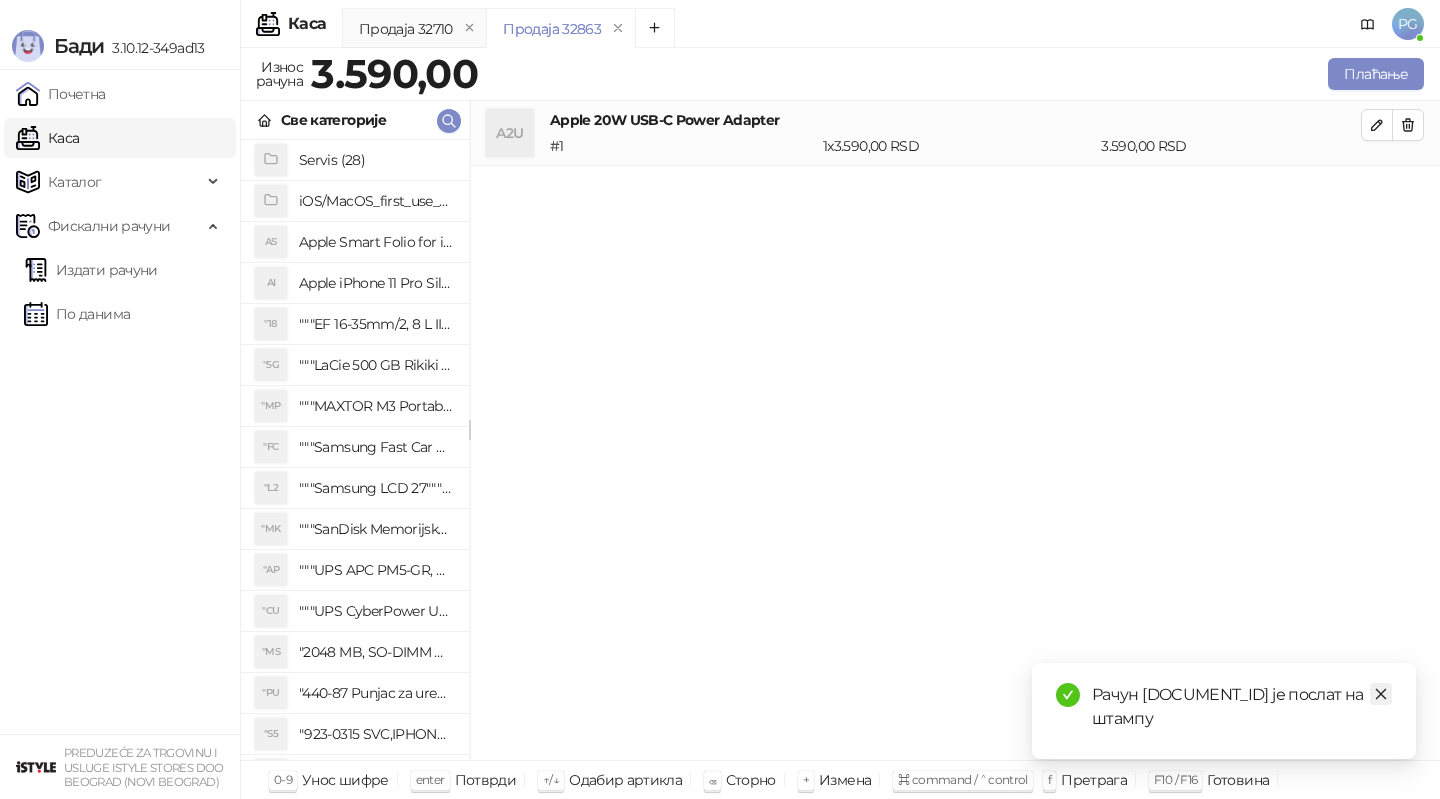 click at bounding box center [1381, 694] 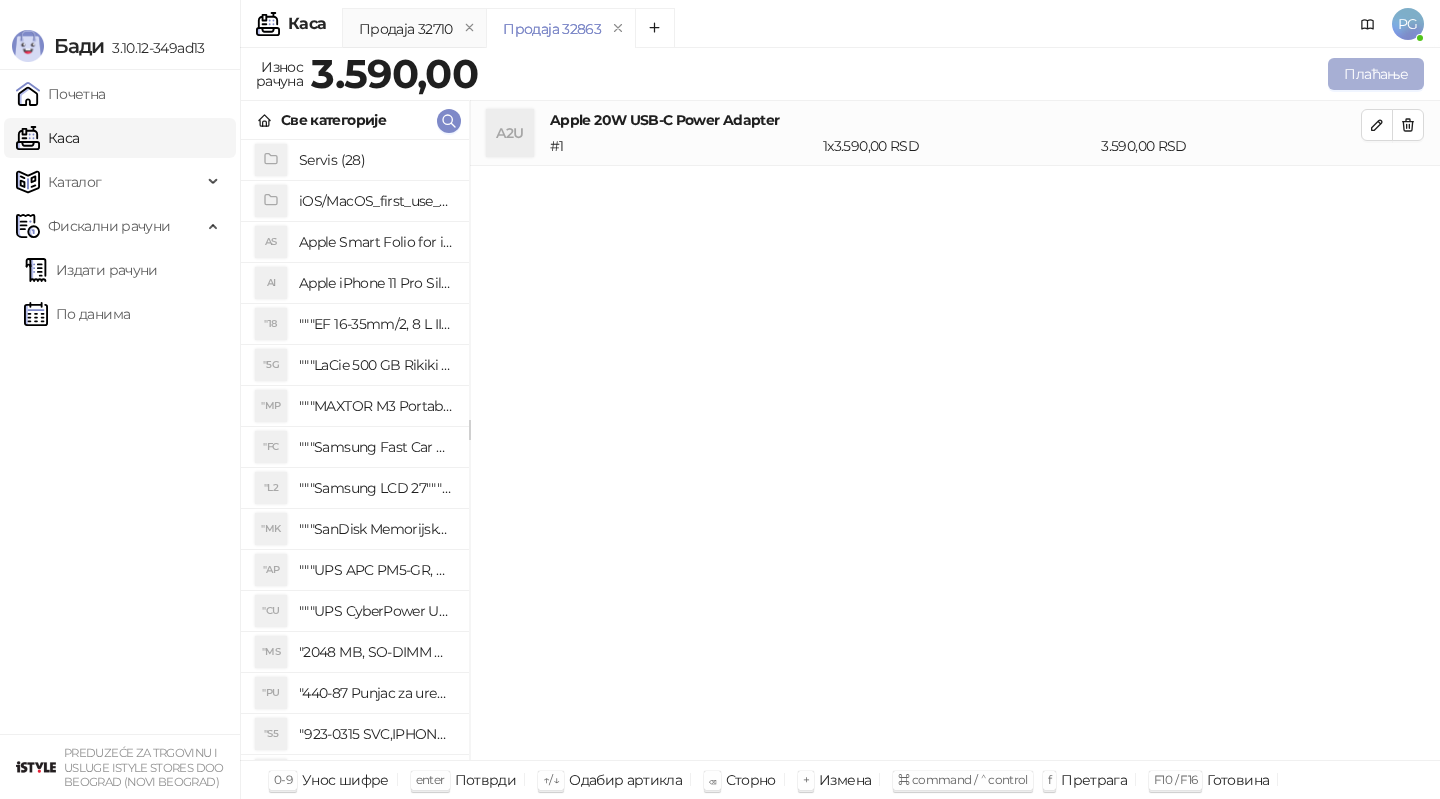 click on "Плаћање" at bounding box center (1376, 74) 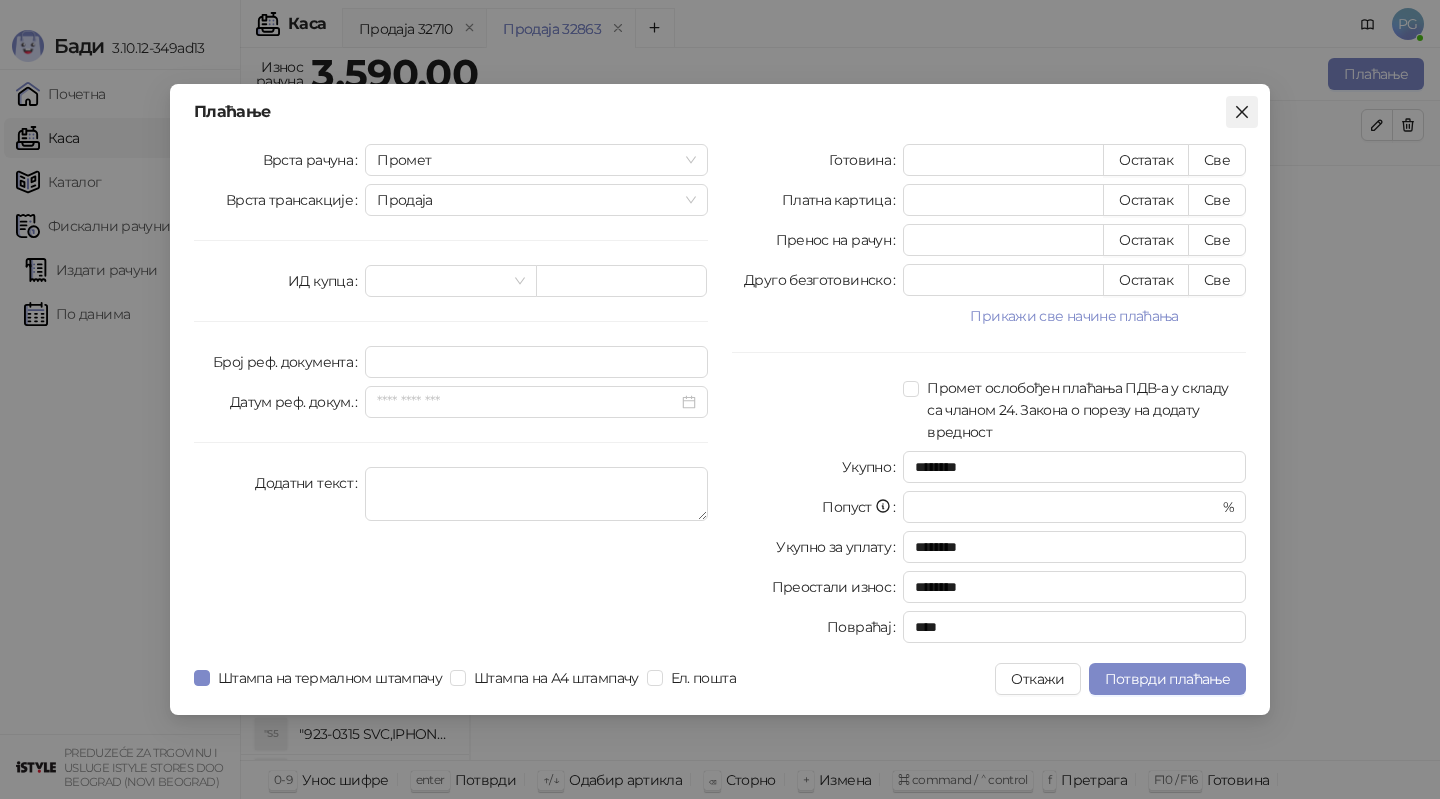 click at bounding box center (1242, 112) 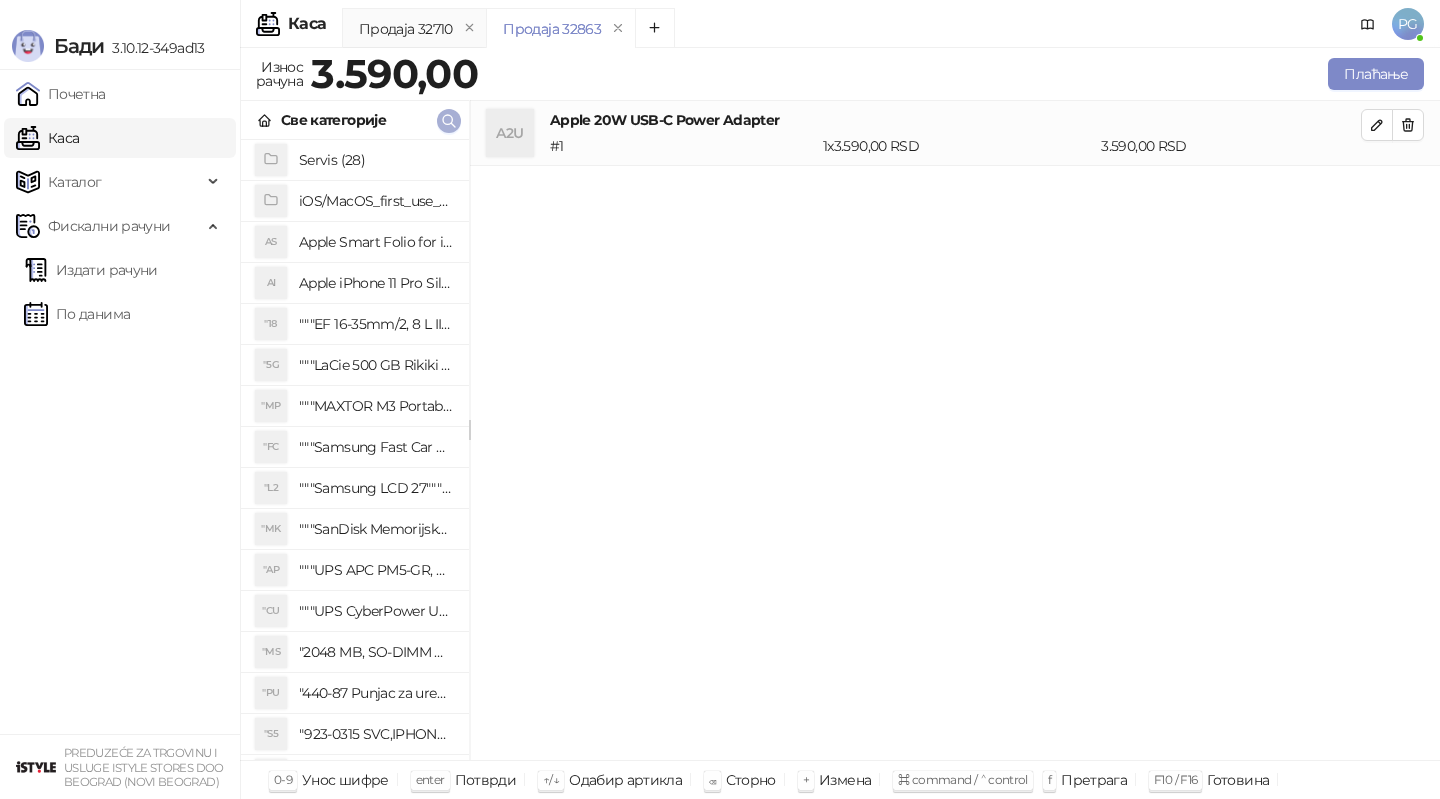 click 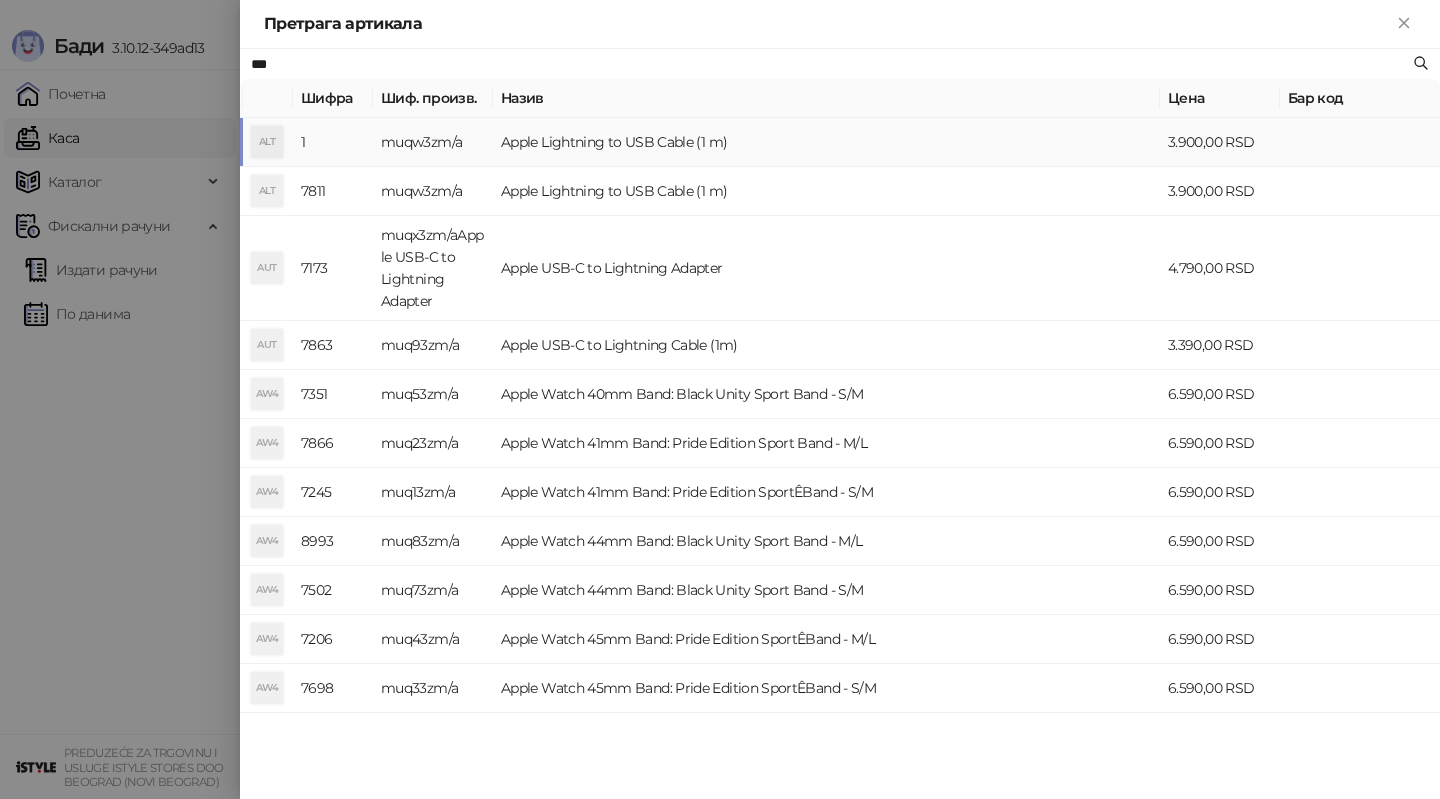 click on "muqw3zm/a" at bounding box center [433, 142] 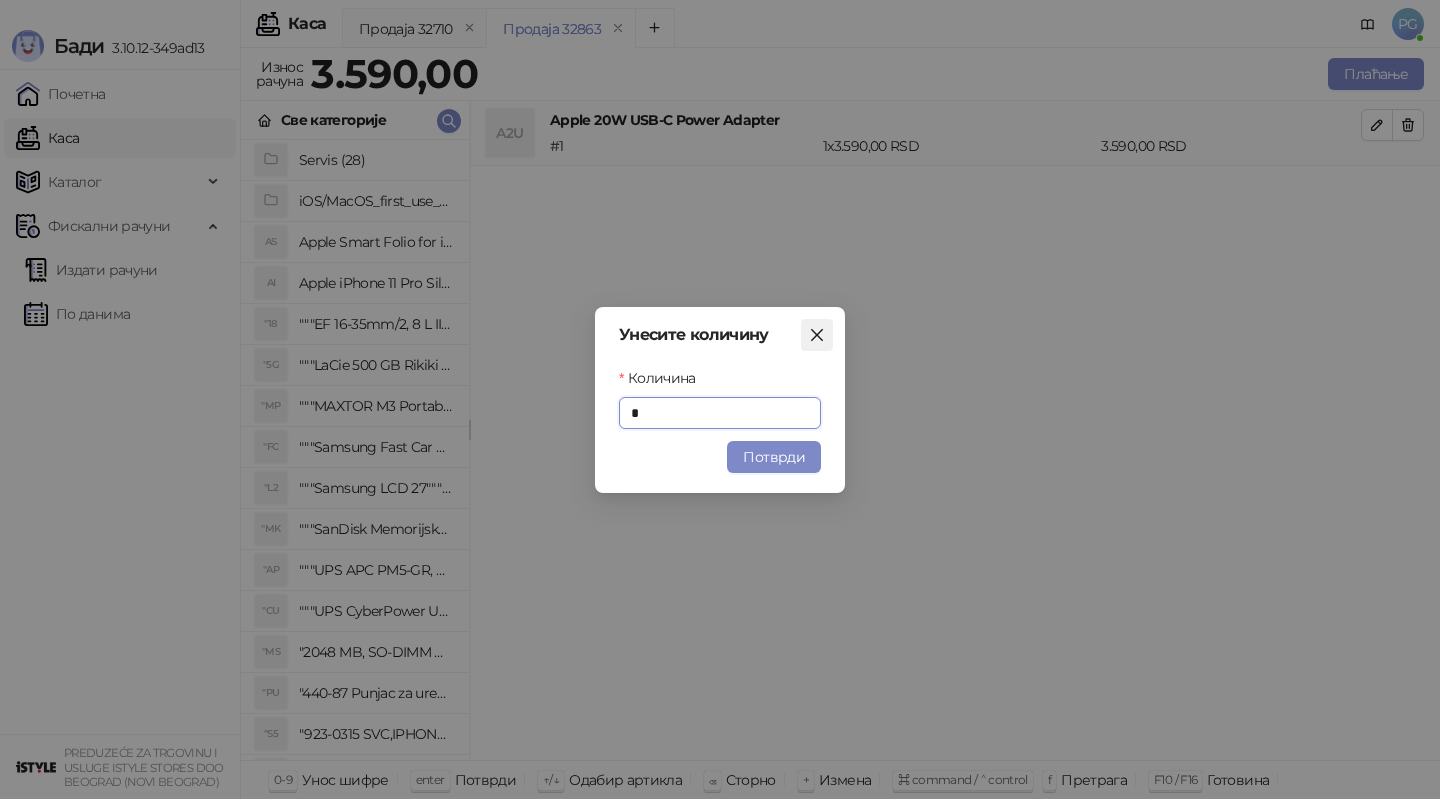 click at bounding box center [817, 335] 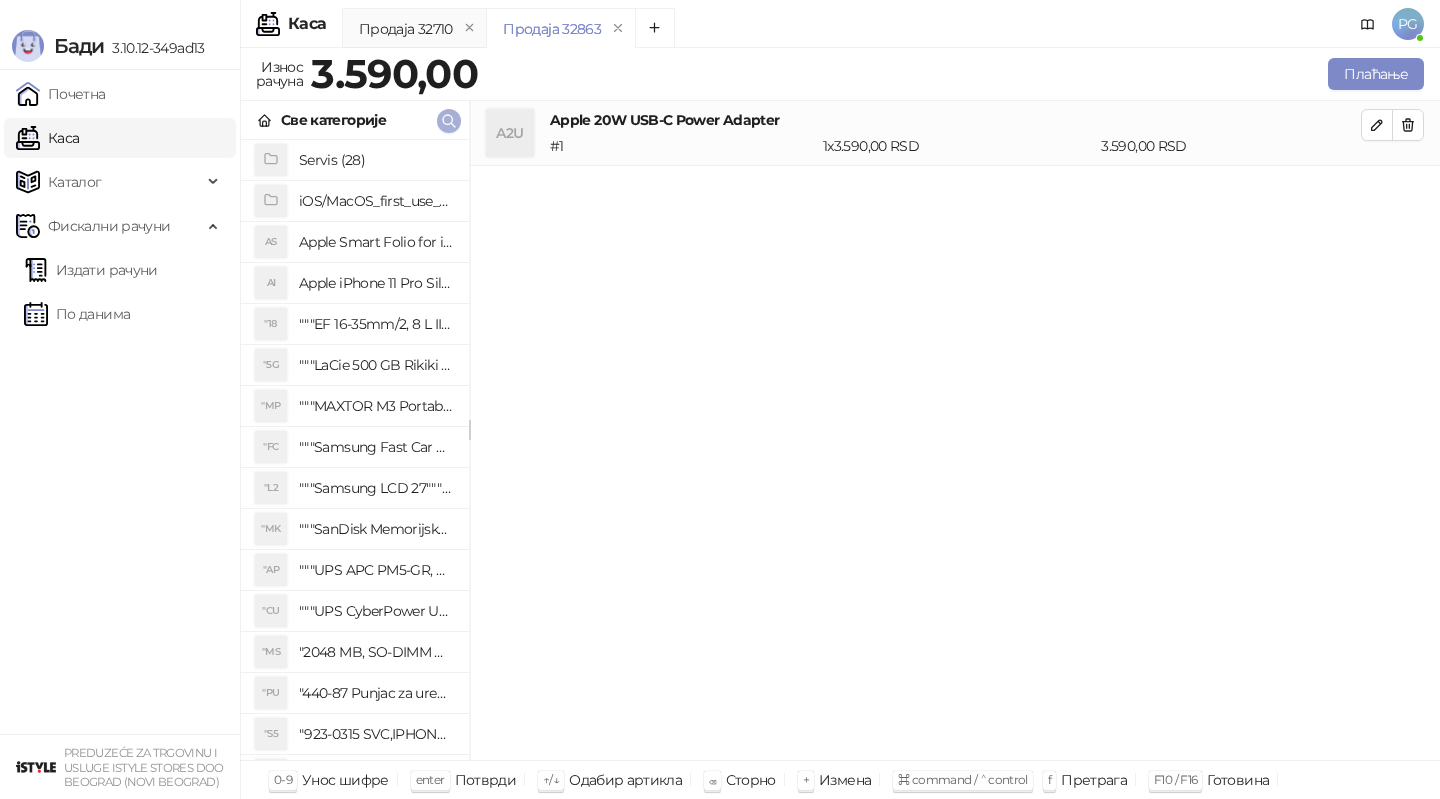 click 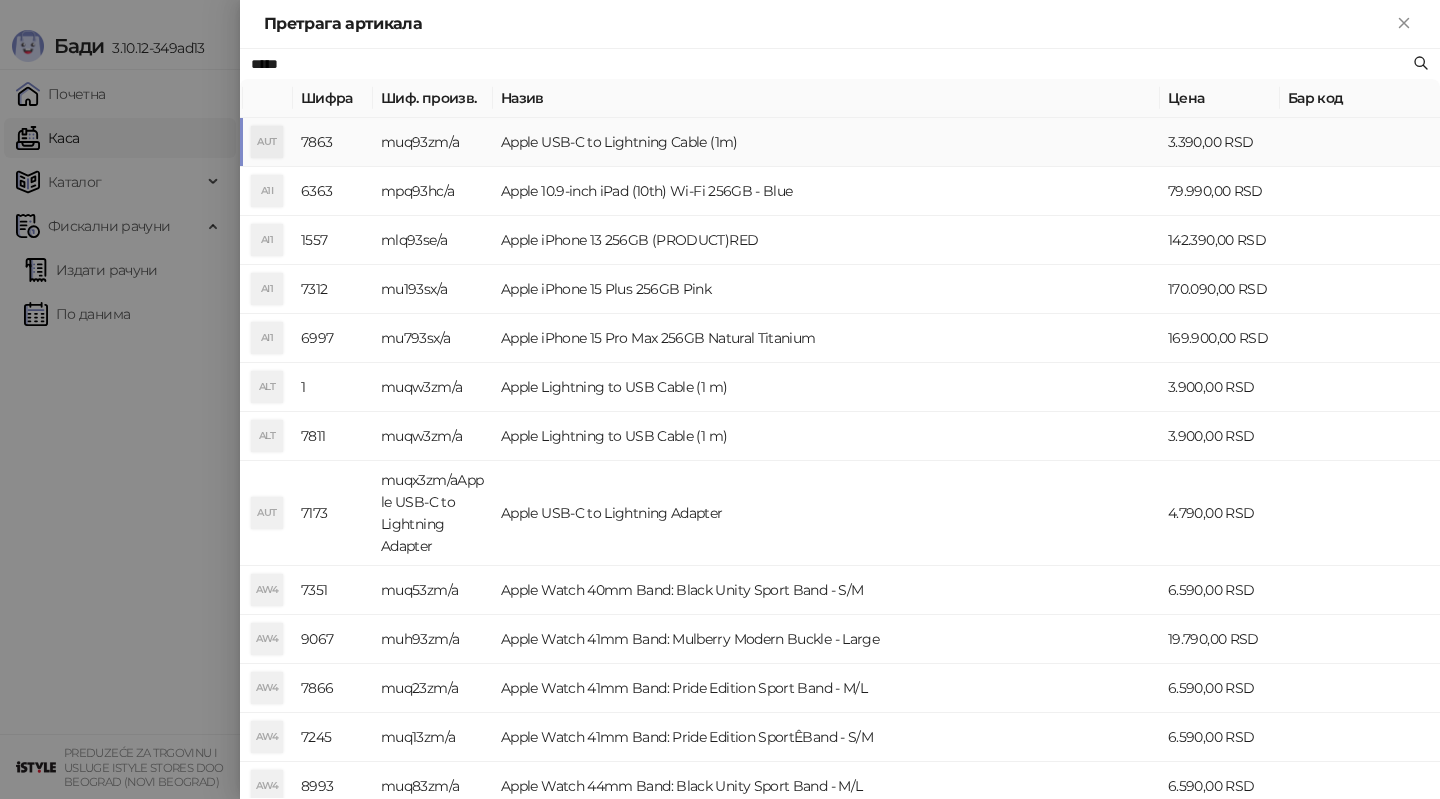type on "*****" 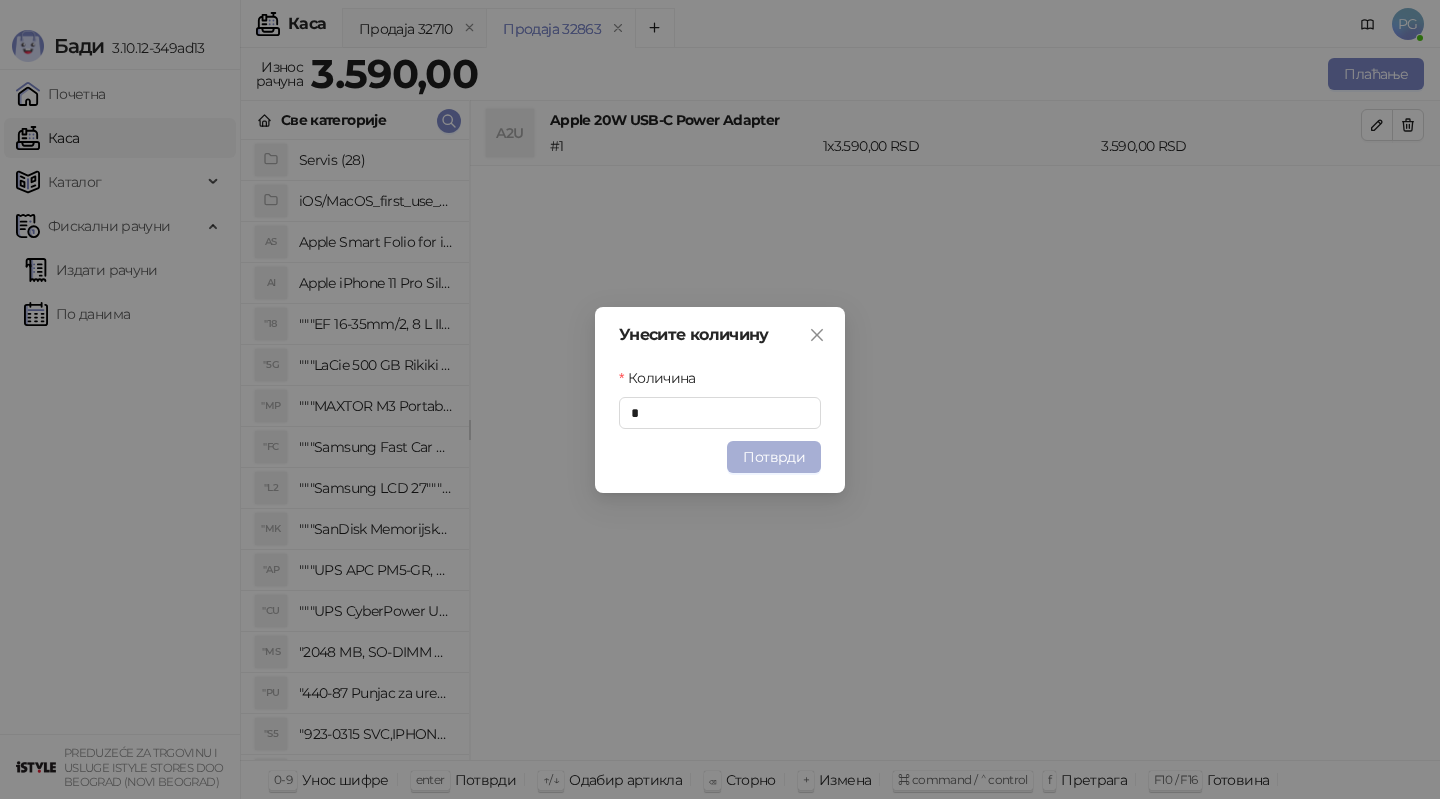 click on "Потврди" at bounding box center [774, 457] 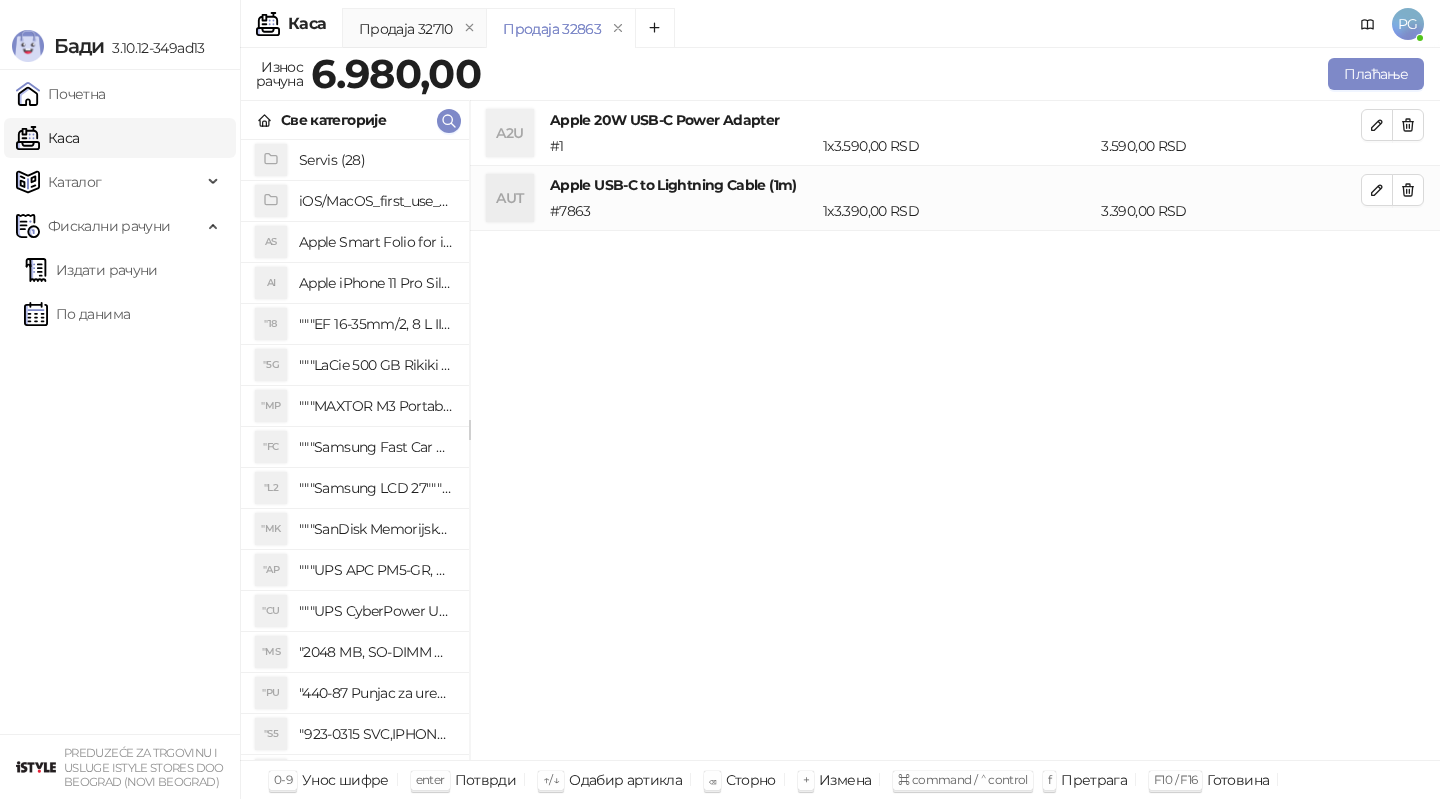 click on "Бади 3.10.12-349ad13 Почетна Каса Каталог Робне марке Категорије Артикли Фискални рачуни Издати рачуни По данима PREDUZEĆE ZA TRGOVINU I USLUGE ISTYLE STORES DOO BEOGRAD (NOVI BEOGRAD) Каса PG Продаја 32710 Продаја 32863 Износ рачуна 6.980,00 Плаћање Све категорије Servis (28) iOS/MacOS_first_use_assistance (4) AS  Apple Smart Folio for iPad mini (A17 Pro) - Sage AI  Apple iPhone 11 Pro Silicone Case -  Black "18 """EF 16-35mm/2, 8 L III USM""" "5G """LaCie 500 GB Rikiki USB 3.0 / Ultra Compact & Resistant aluminum / USB 3.0 / 2.5""""""" "MP """MAXTOR M3 Portable 2TB 2.5"""" crni eksterni hard disk HX-M201TCB/GM""" "FC """Samsung Fast Car Charge Adapter, brzi auto punja_, boja crna""" "L2 """Samsung LCD 27"""" C27F390FHUXEN""" "MK "AP """UPS APC PM5-GR, Essential Surge Arrest,5 utic_nica""" "CU """UPS CyberPower UT650EG, 650VA/360W , line-int., s_uko, desktop""" "MS "PU "S5 "SD" at bounding box center (720, 399) 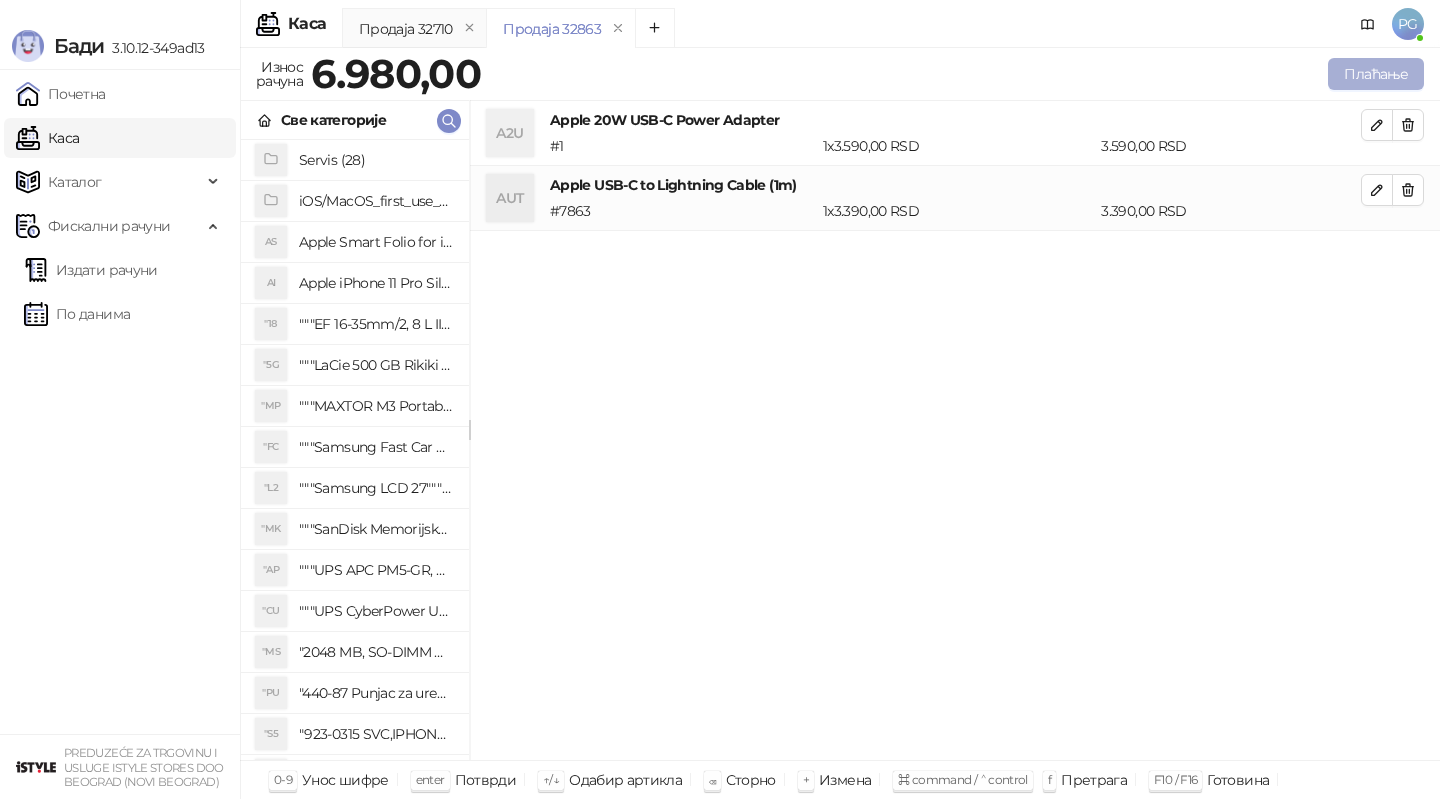 click on "Плаћање" at bounding box center [1376, 74] 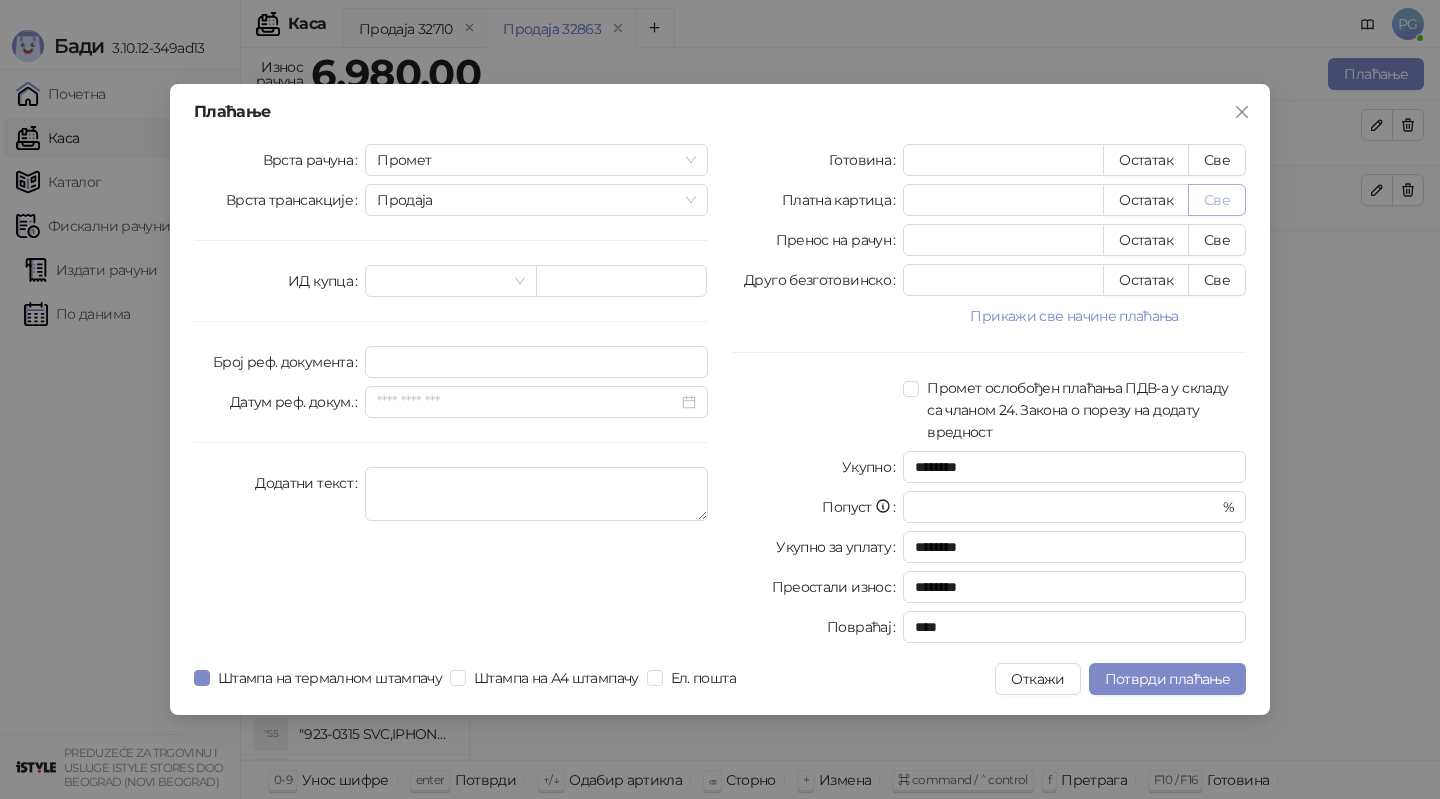 click on "Све" at bounding box center [1217, 200] 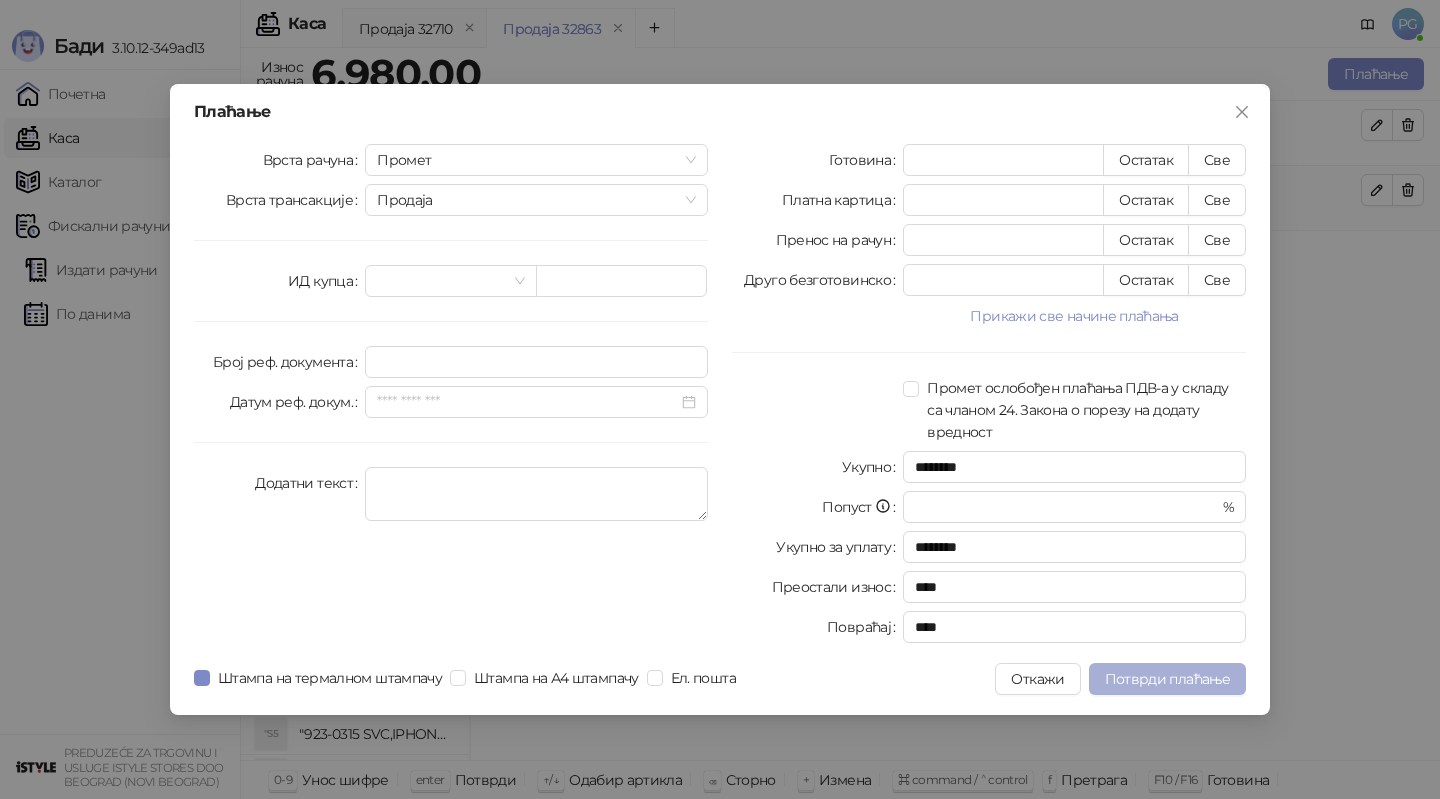 click on "Потврди плаћање" at bounding box center (1167, 679) 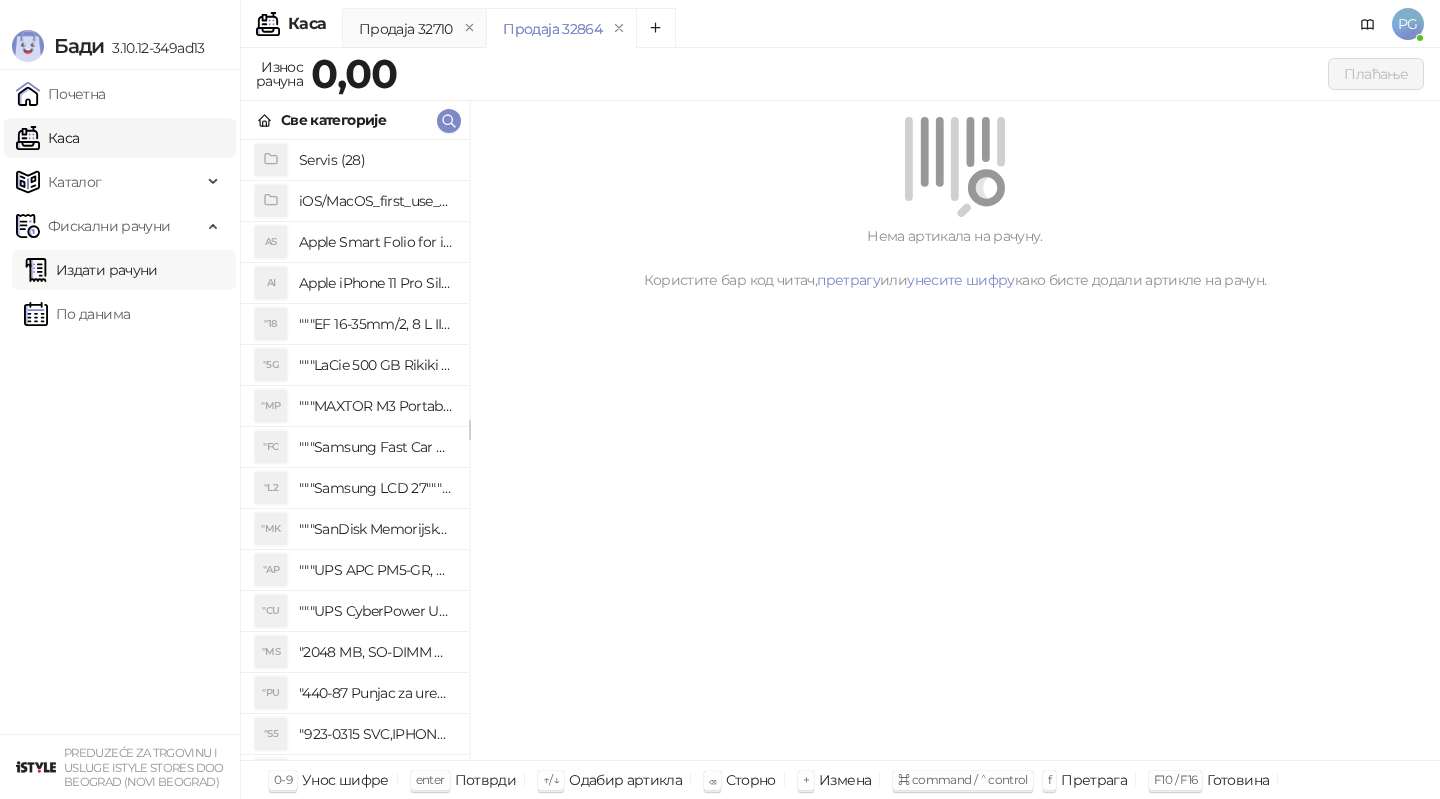 click on "Издати рачуни" at bounding box center (91, 270) 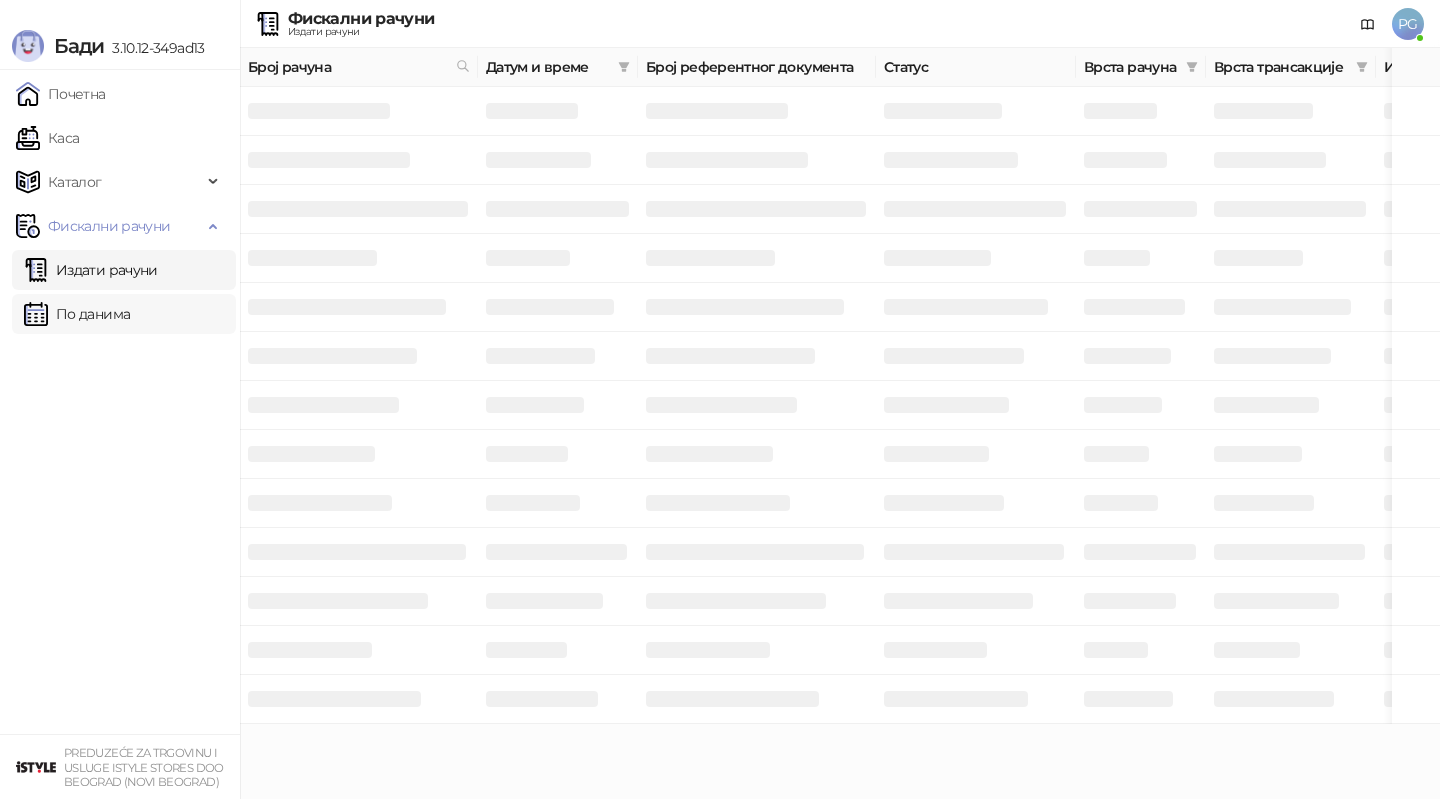 click on "По данима" at bounding box center [77, 314] 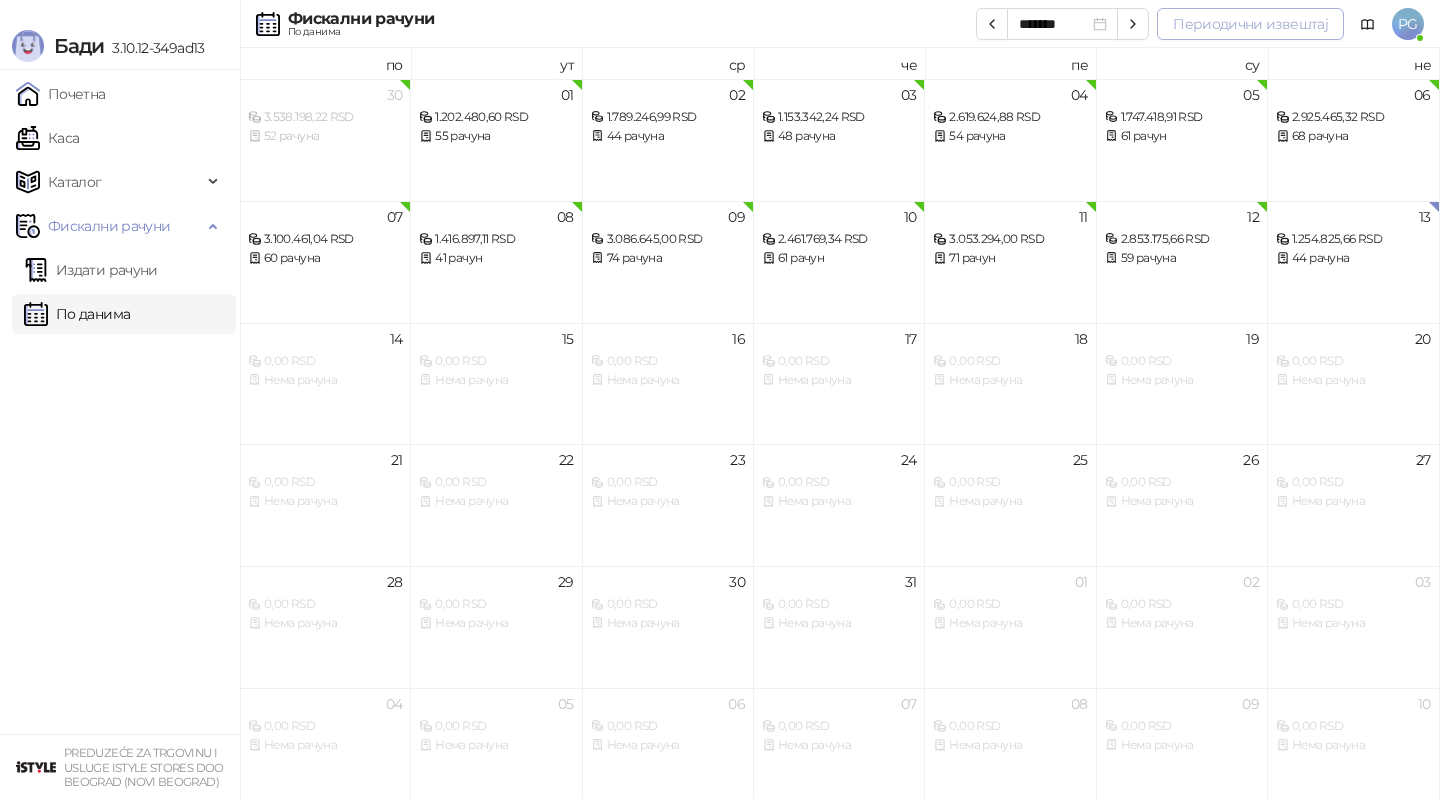click on "Периодични извештај" at bounding box center [1250, 24] 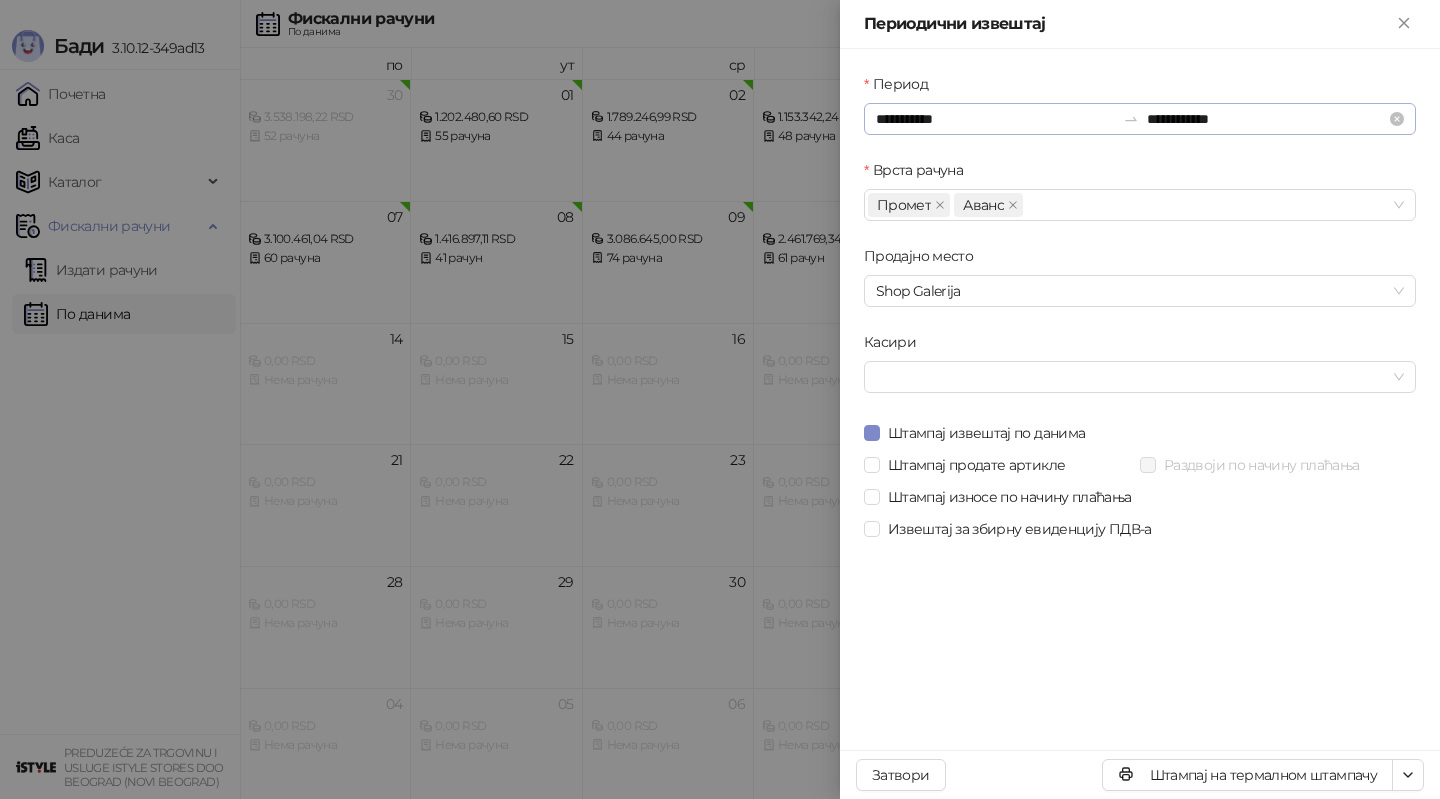 click on "**********" at bounding box center (1140, 119) 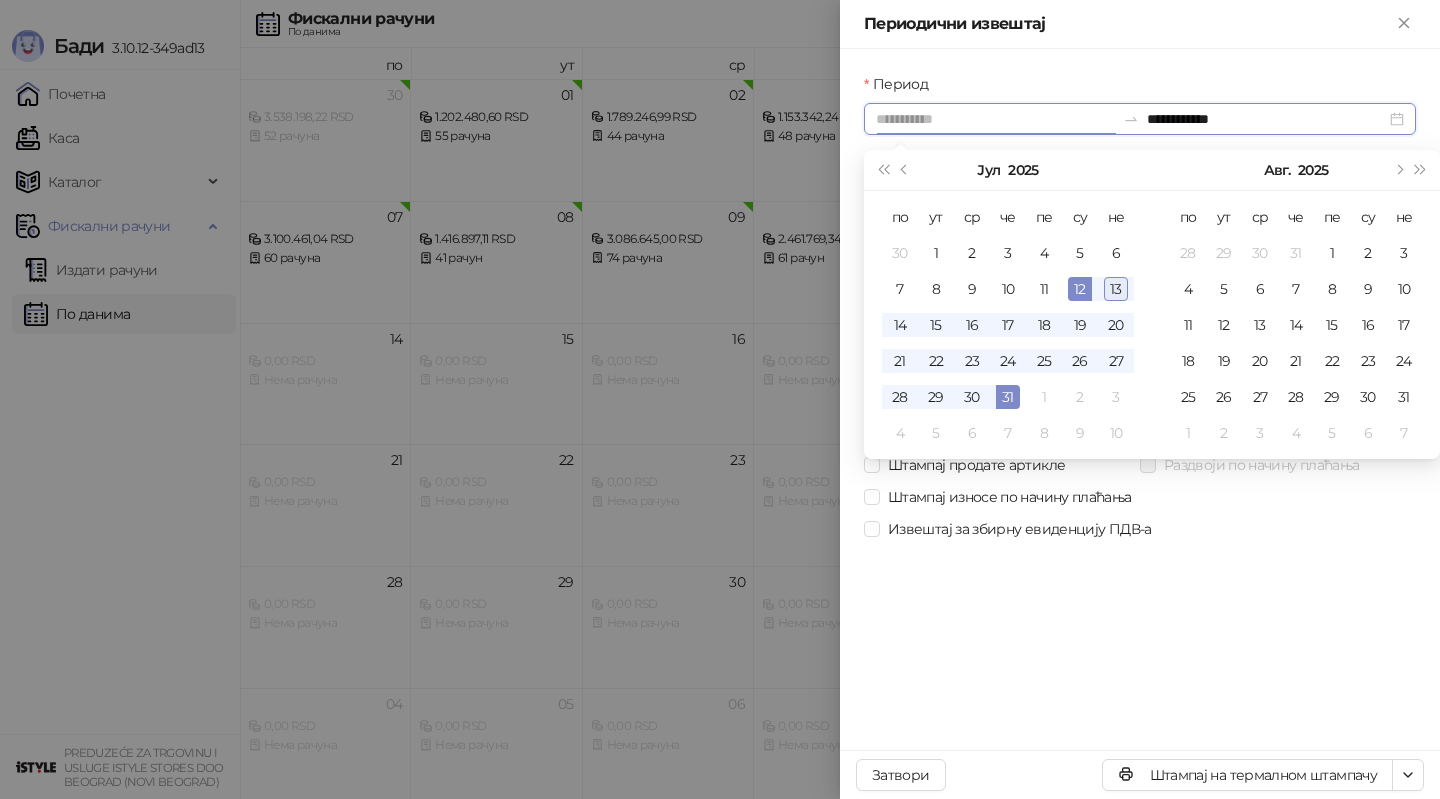 type on "**********" 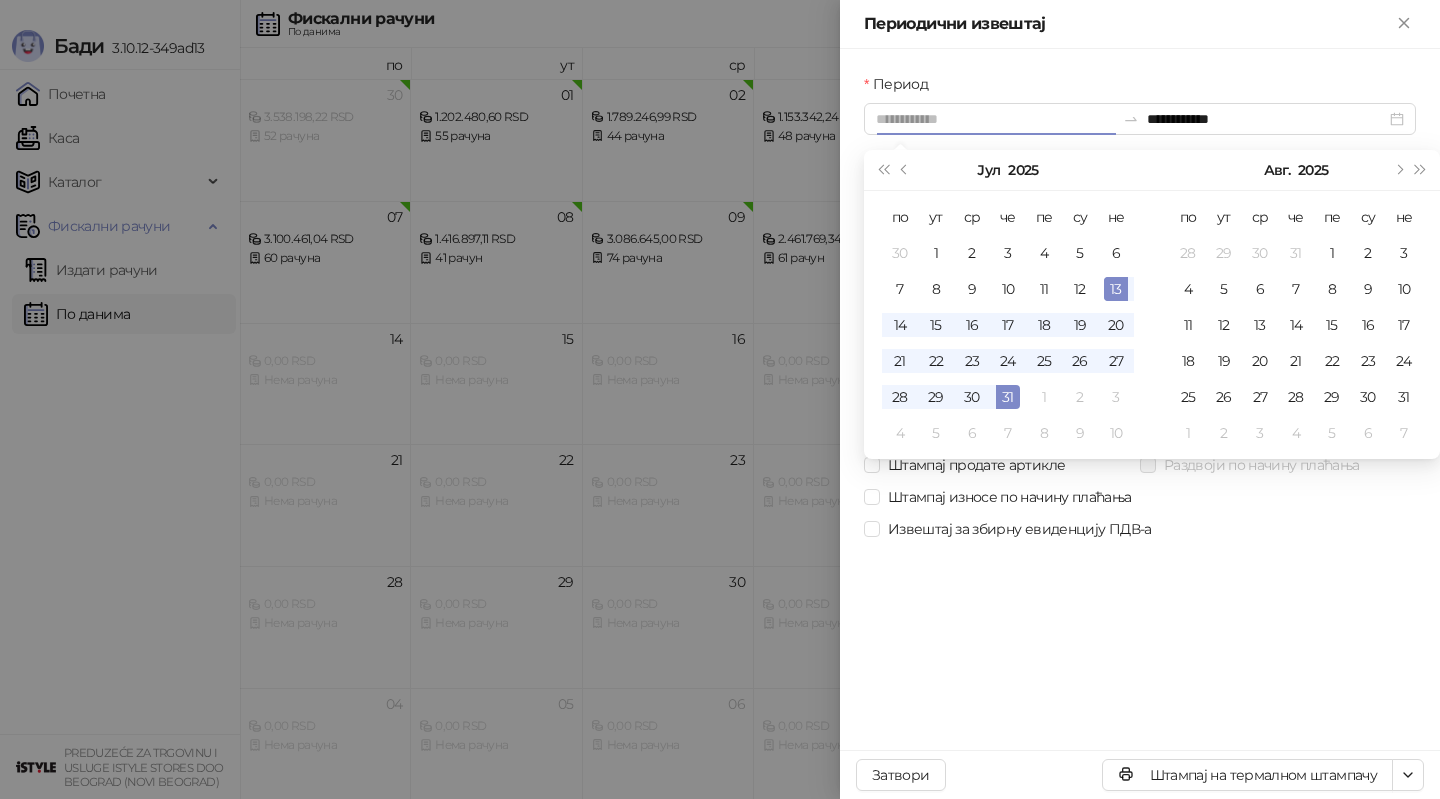 click on "13" at bounding box center [1116, 289] 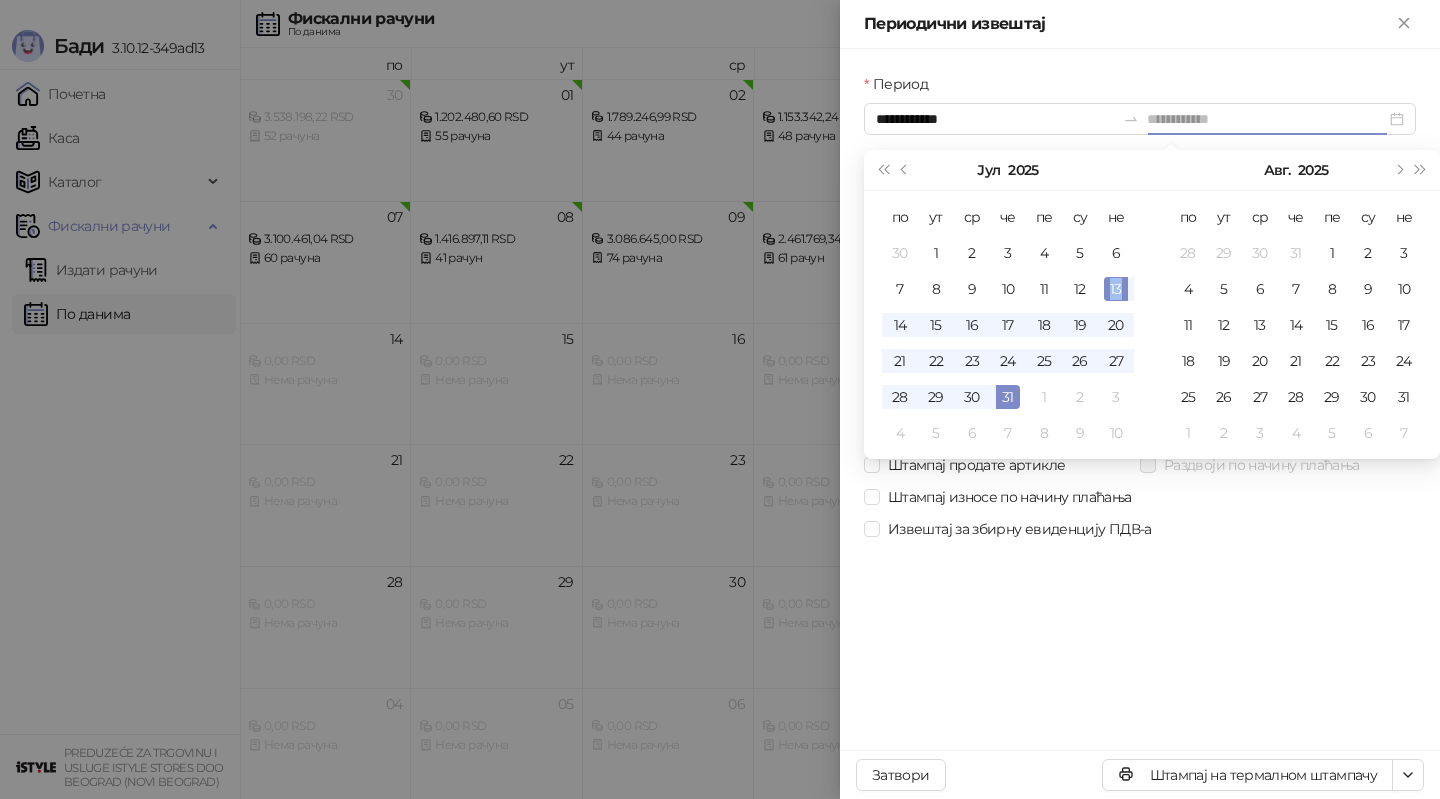 click on "13" at bounding box center (1116, 289) 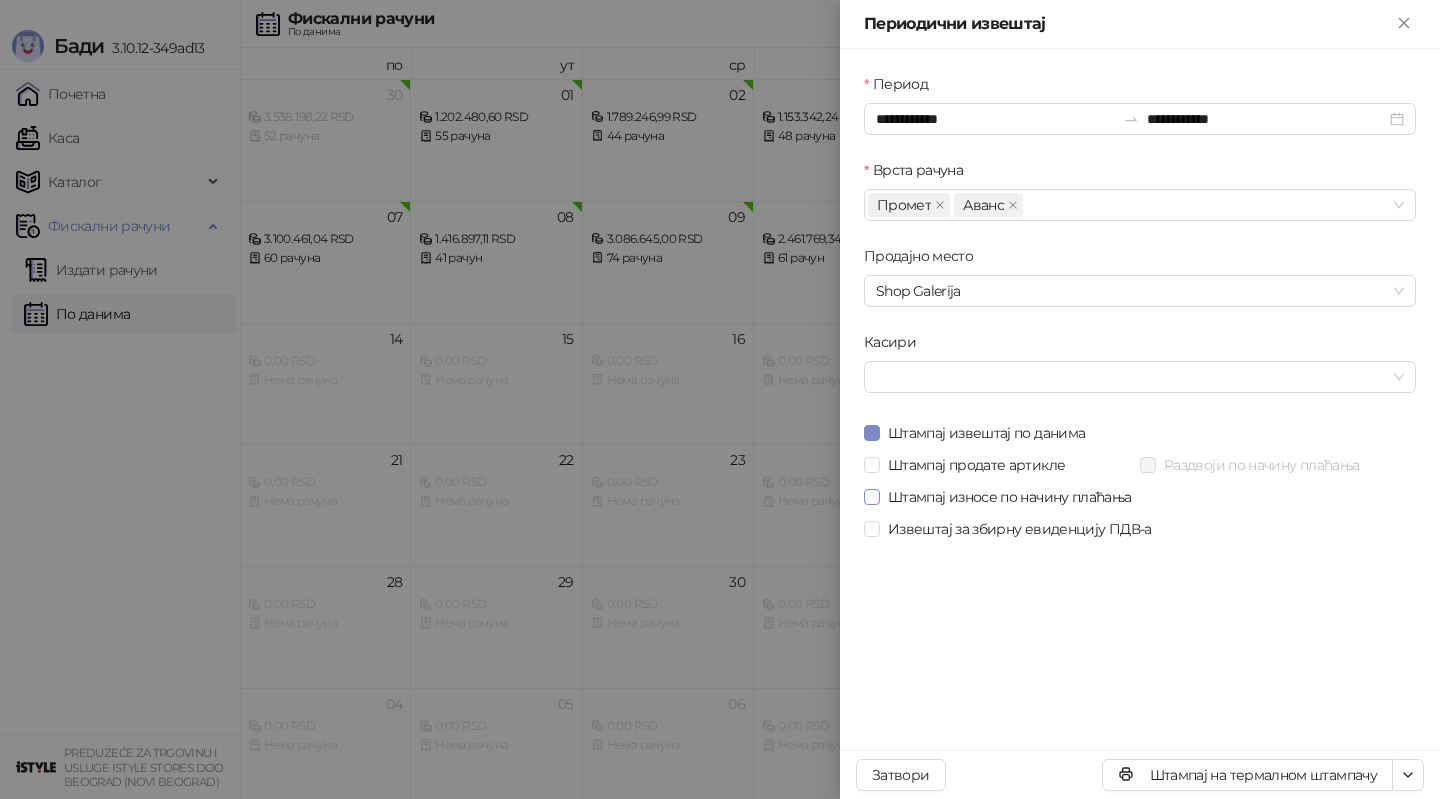click on "Штампај износе по начину плаћања" at bounding box center [1010, 497] 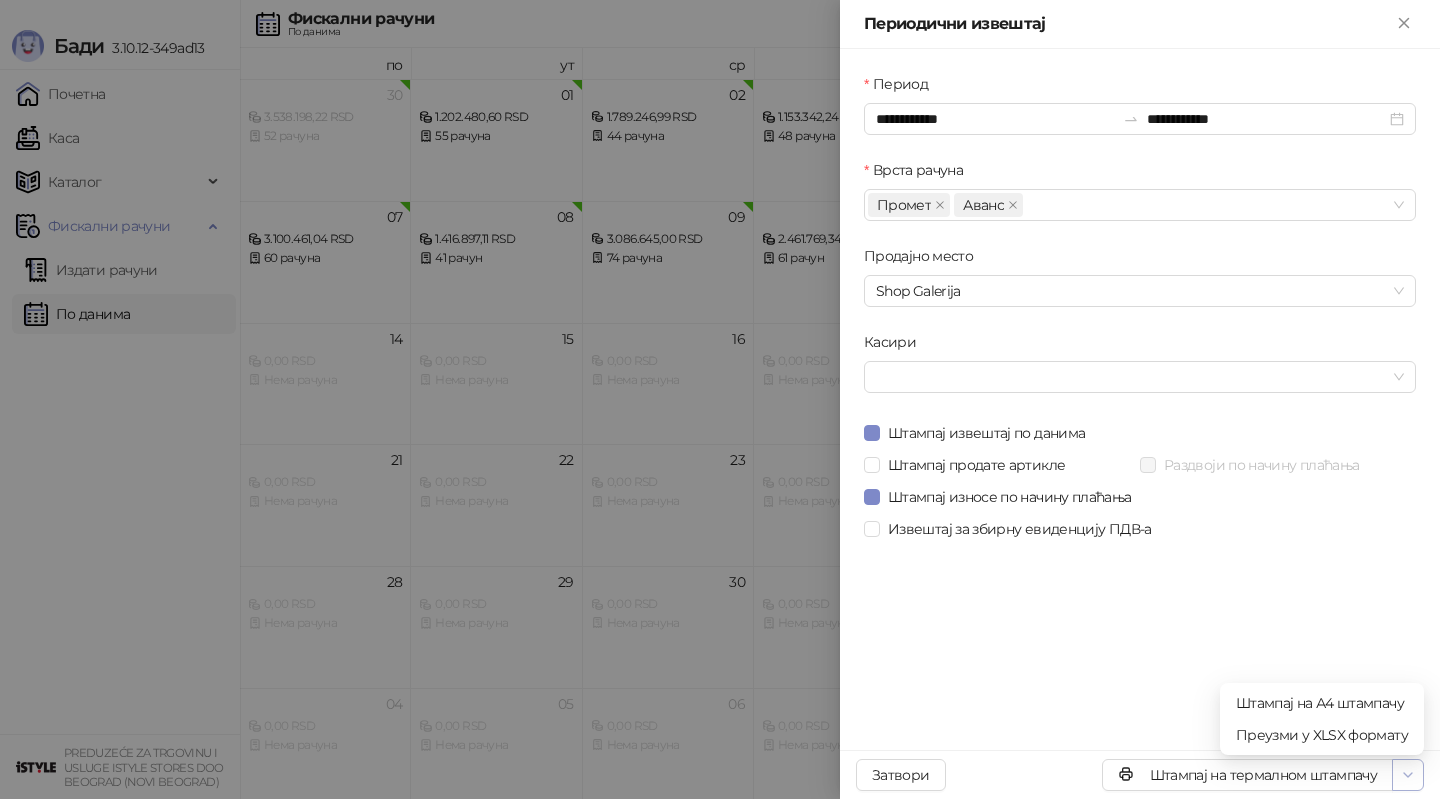 click 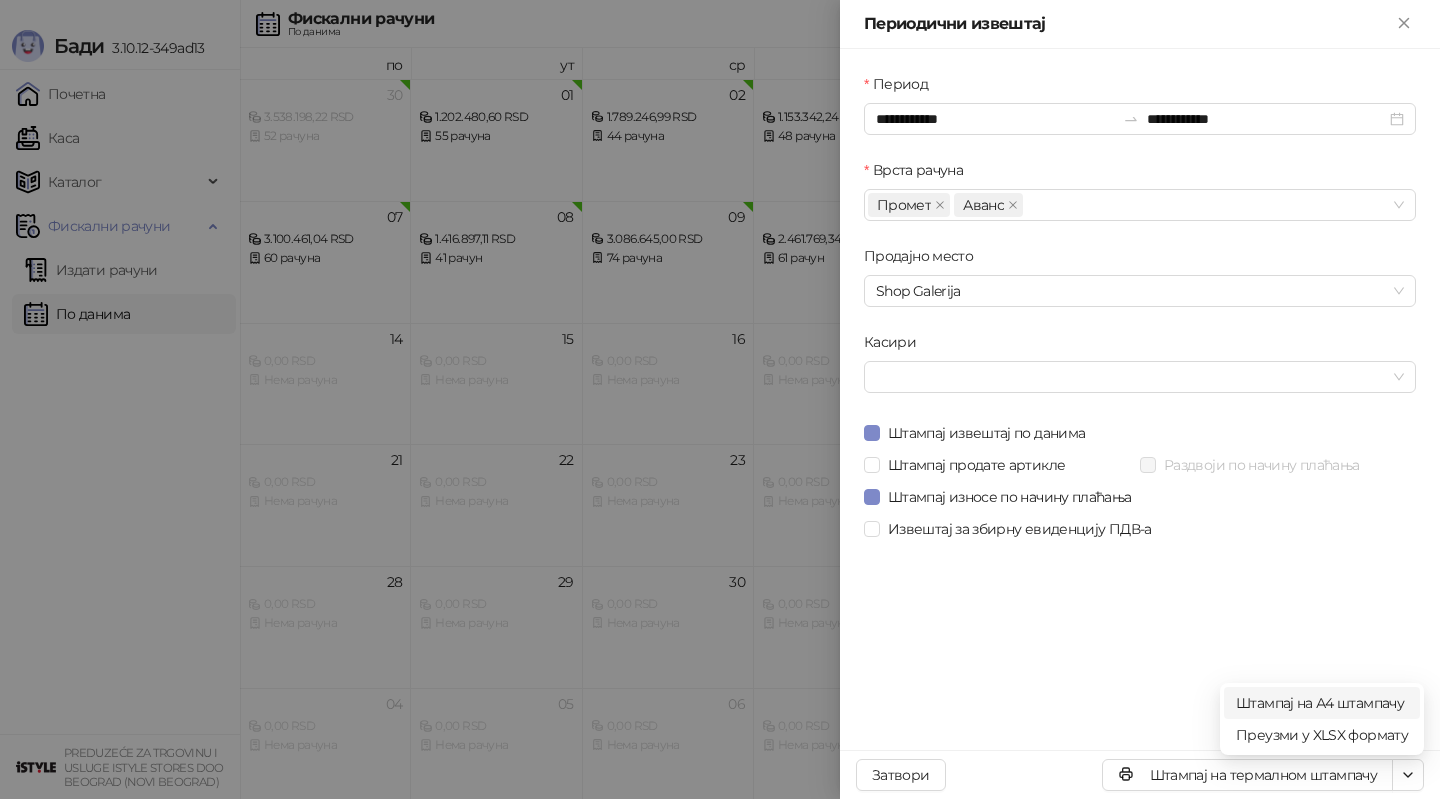 click on "Штампај на А4 штампачу" at bounding box center [1322, 703] 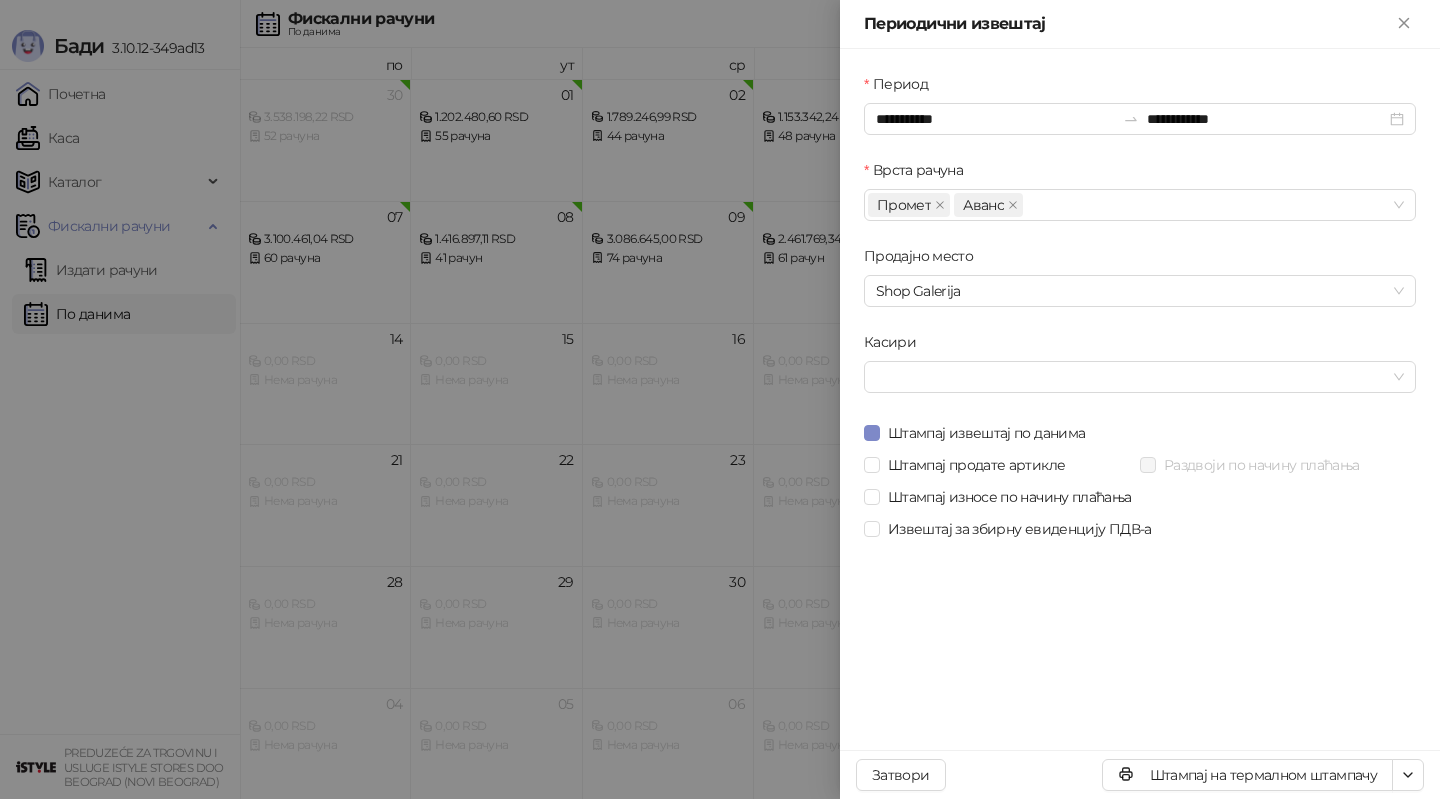 click at bounding box center [720, 399] 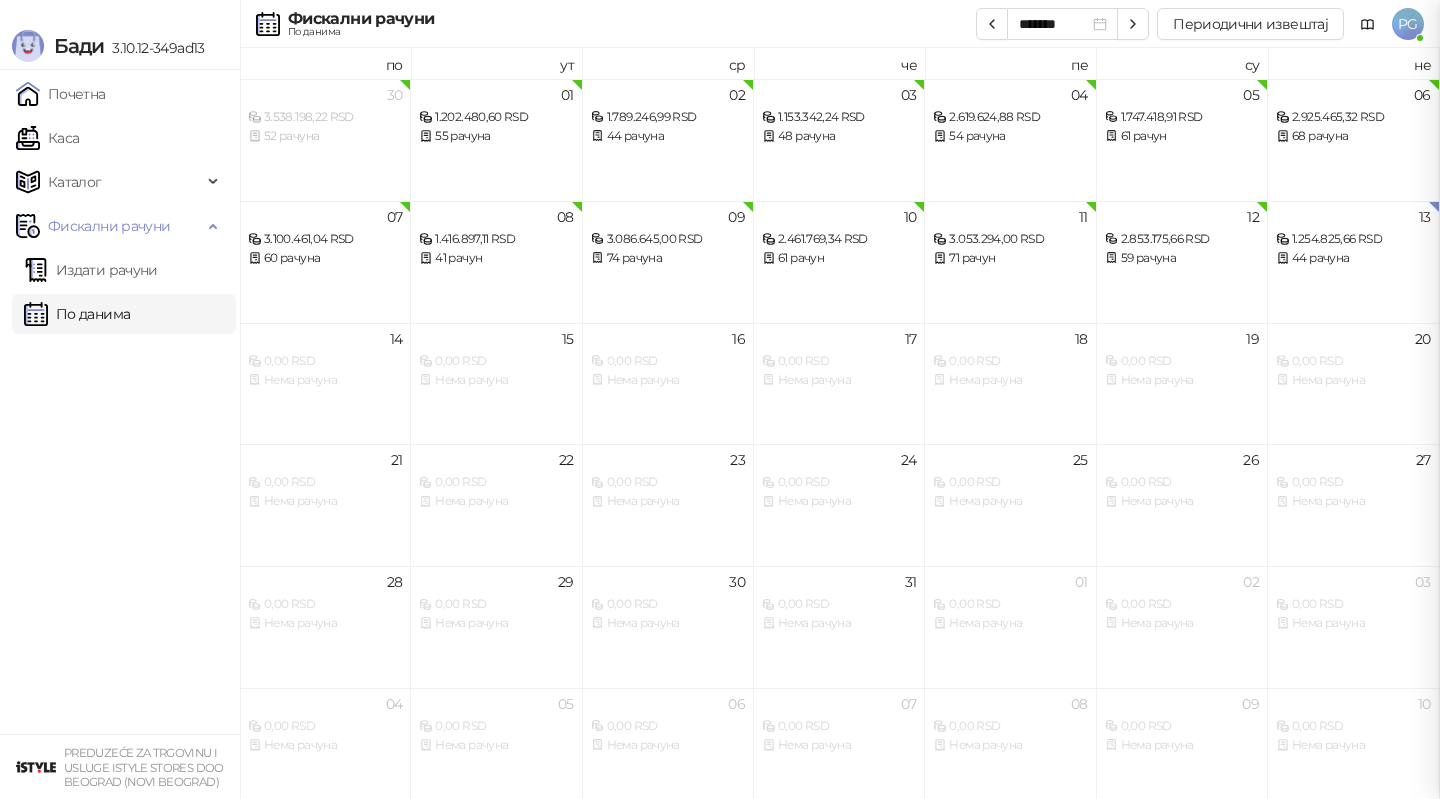 click on "Каталог" at bounding box center [109, 182] 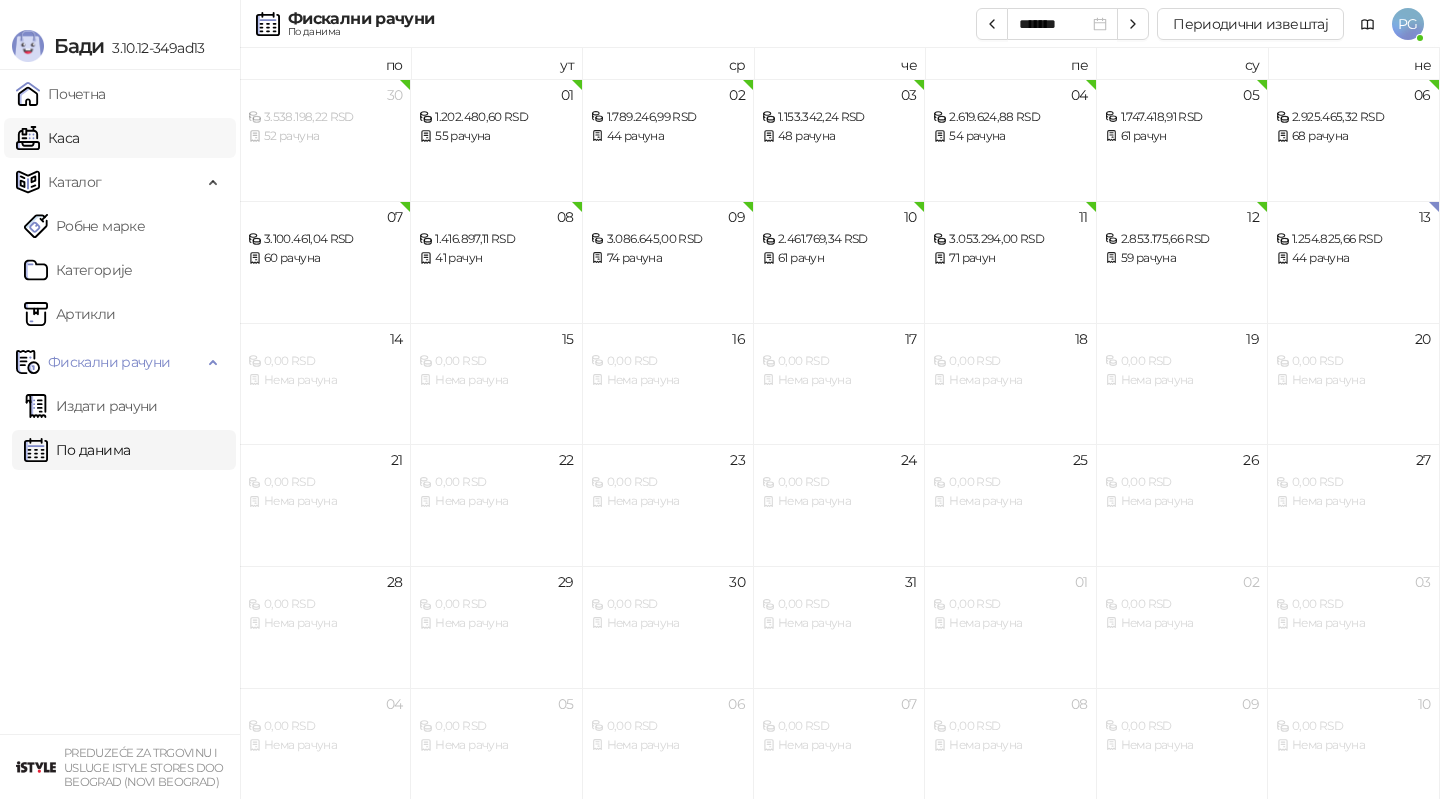 click on "Каса" at bounding box center [47, 138] 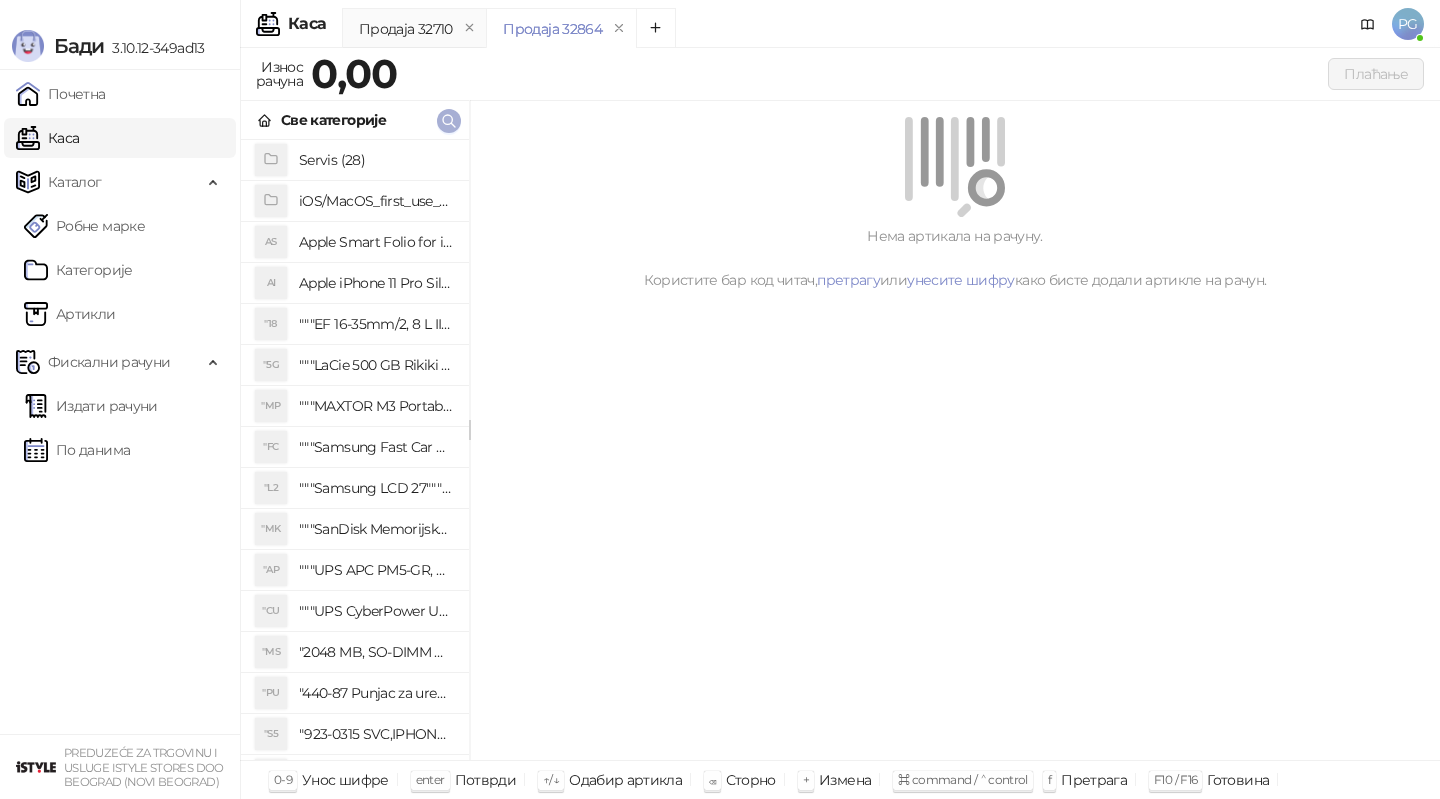 click 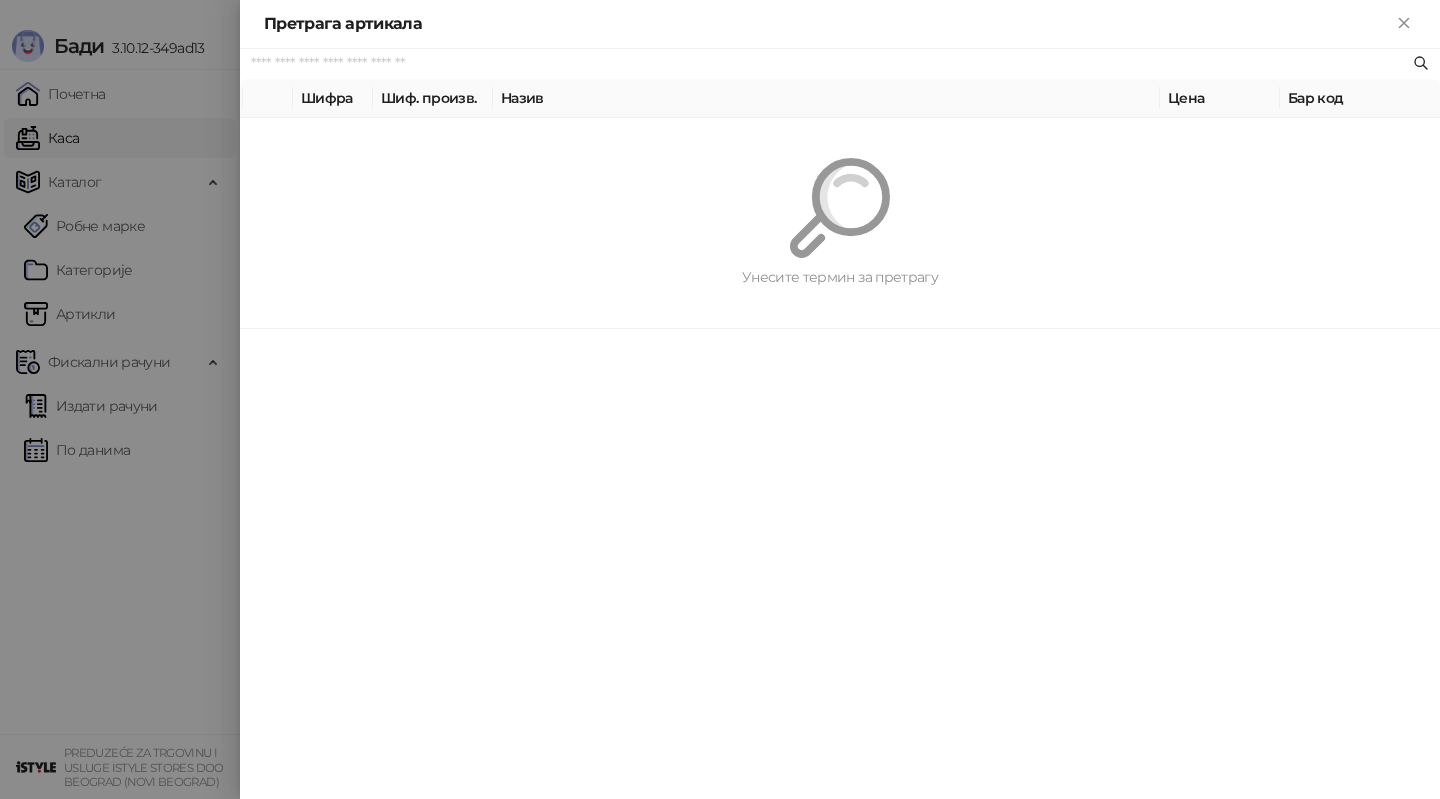 paste on "**********" 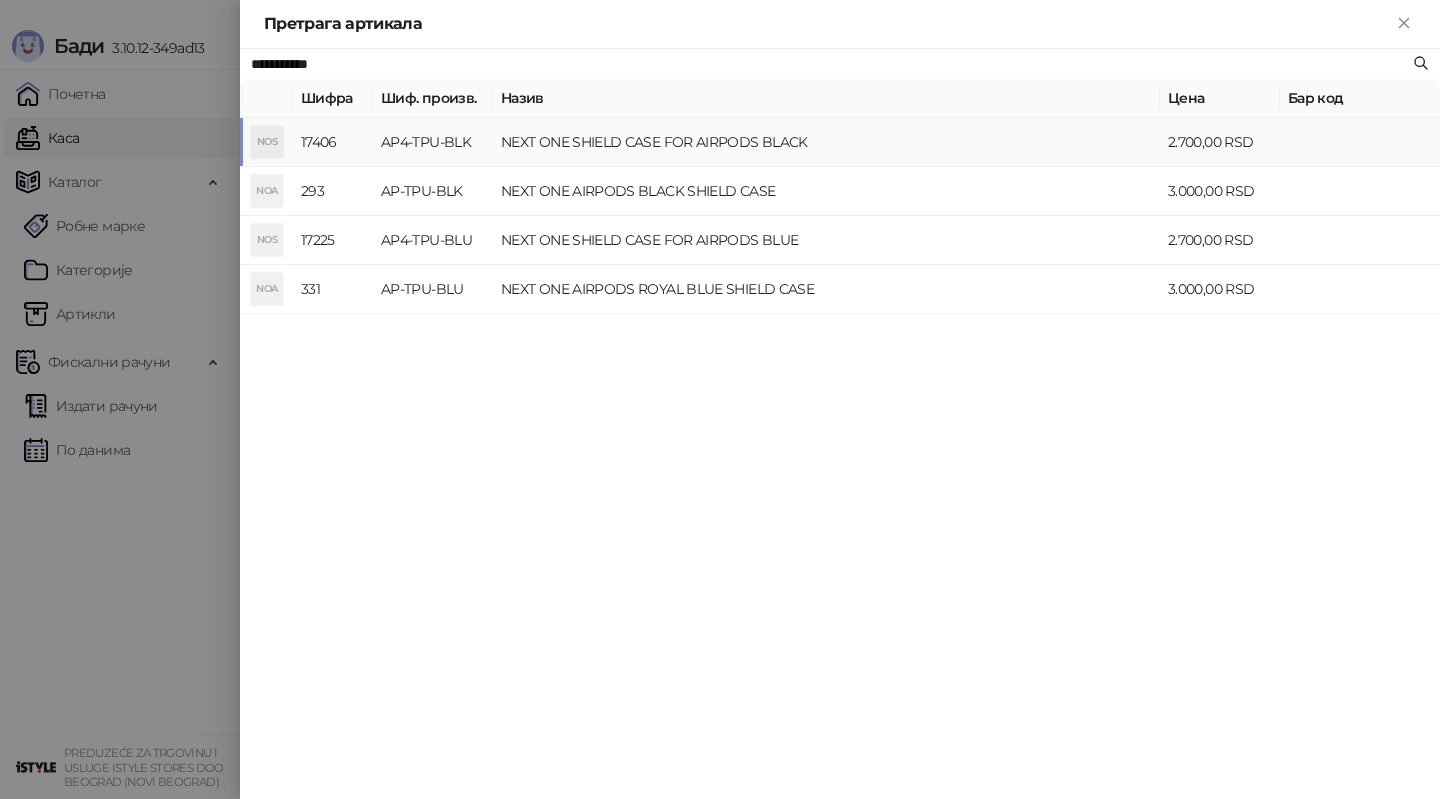 click on "AP4-TPU-BLK" at bounding box center (433, 142) 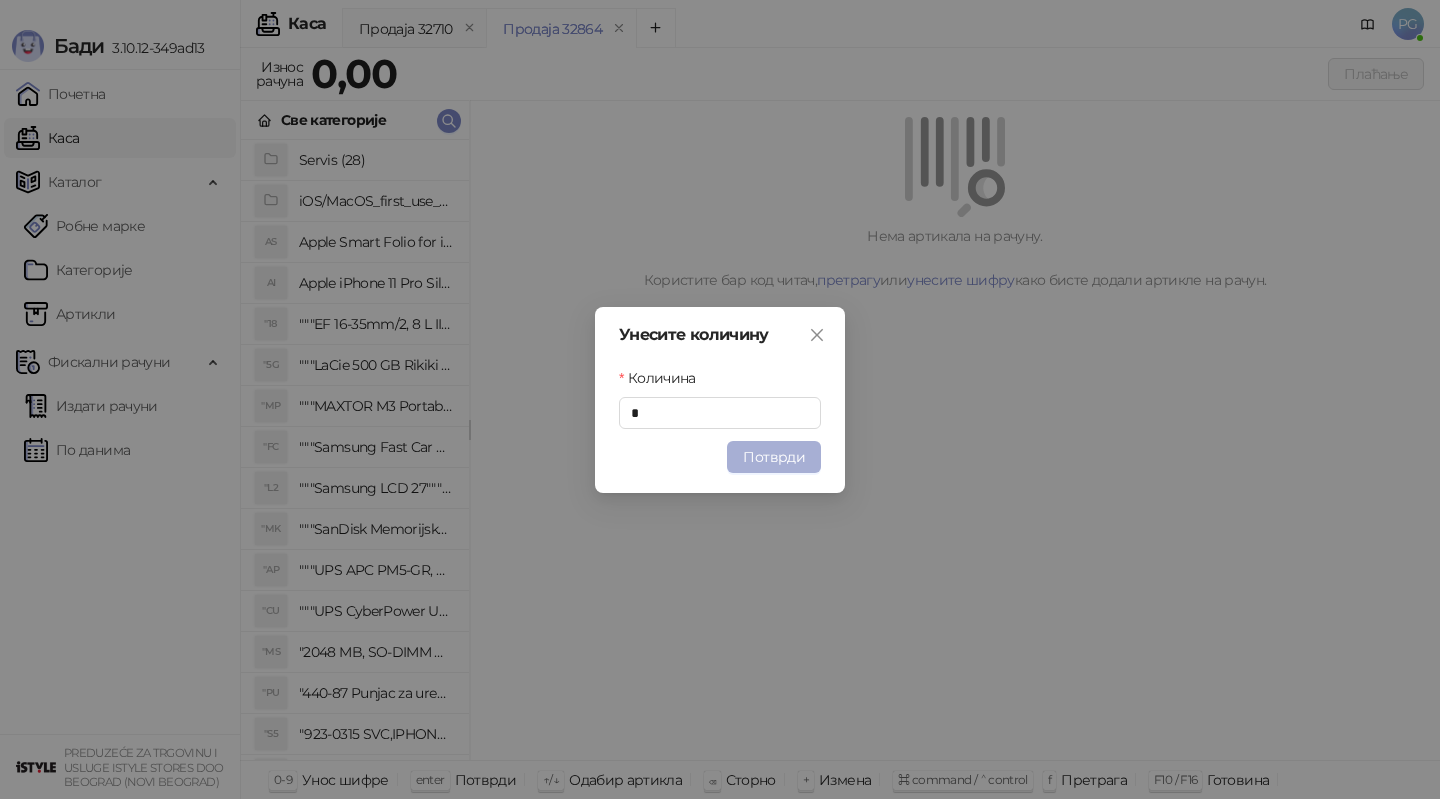 click on "Потврди" at bounding box center [774, 457] 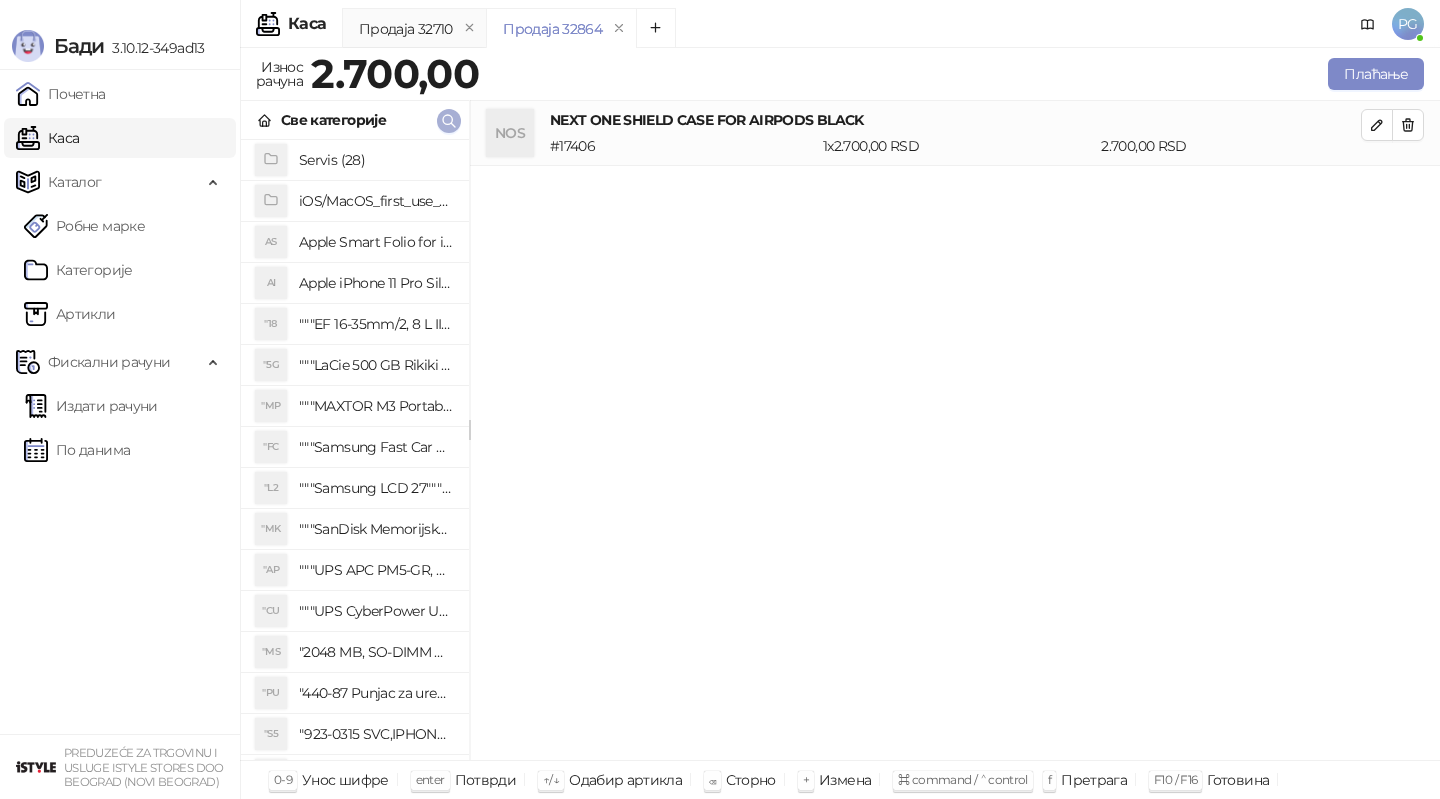 click 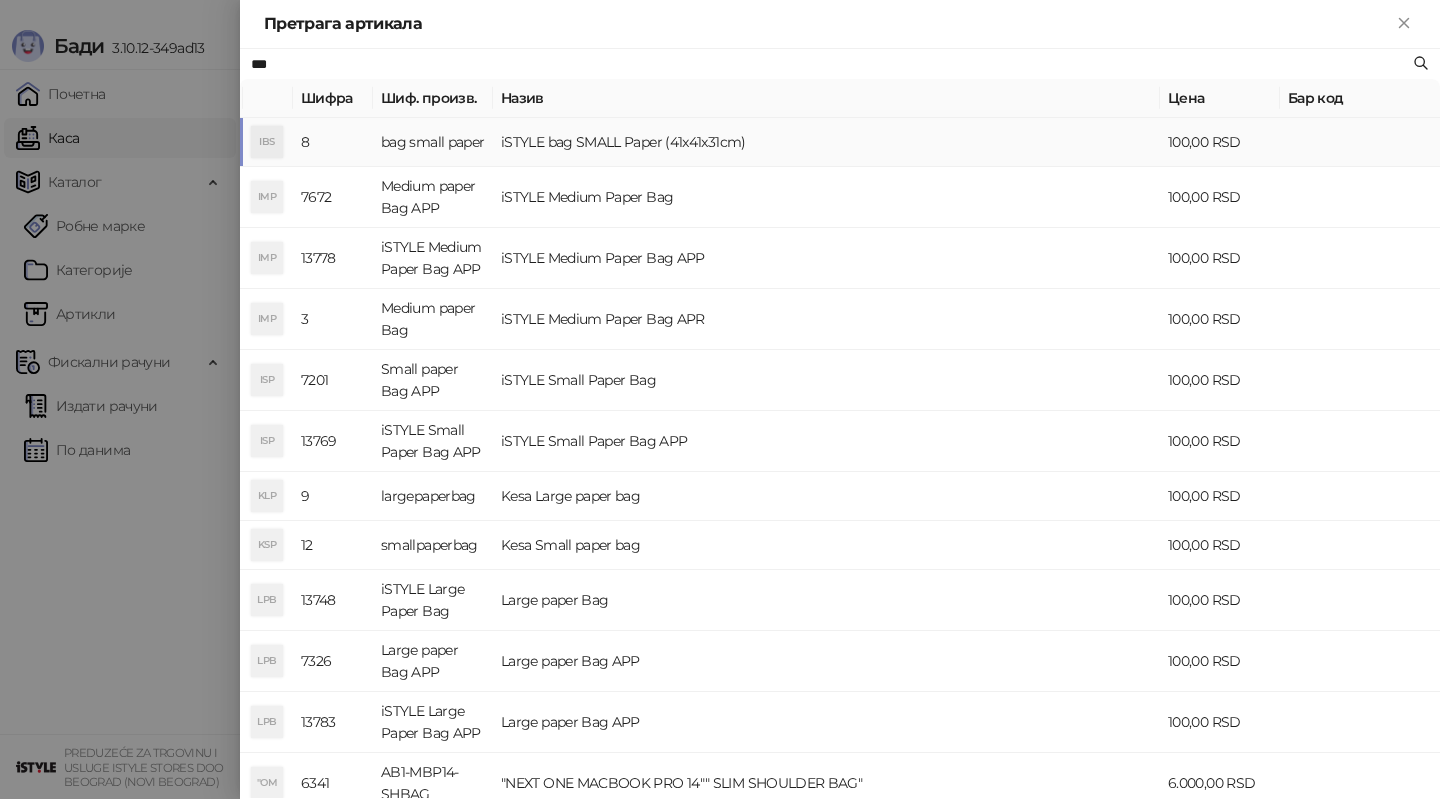 type on "***" 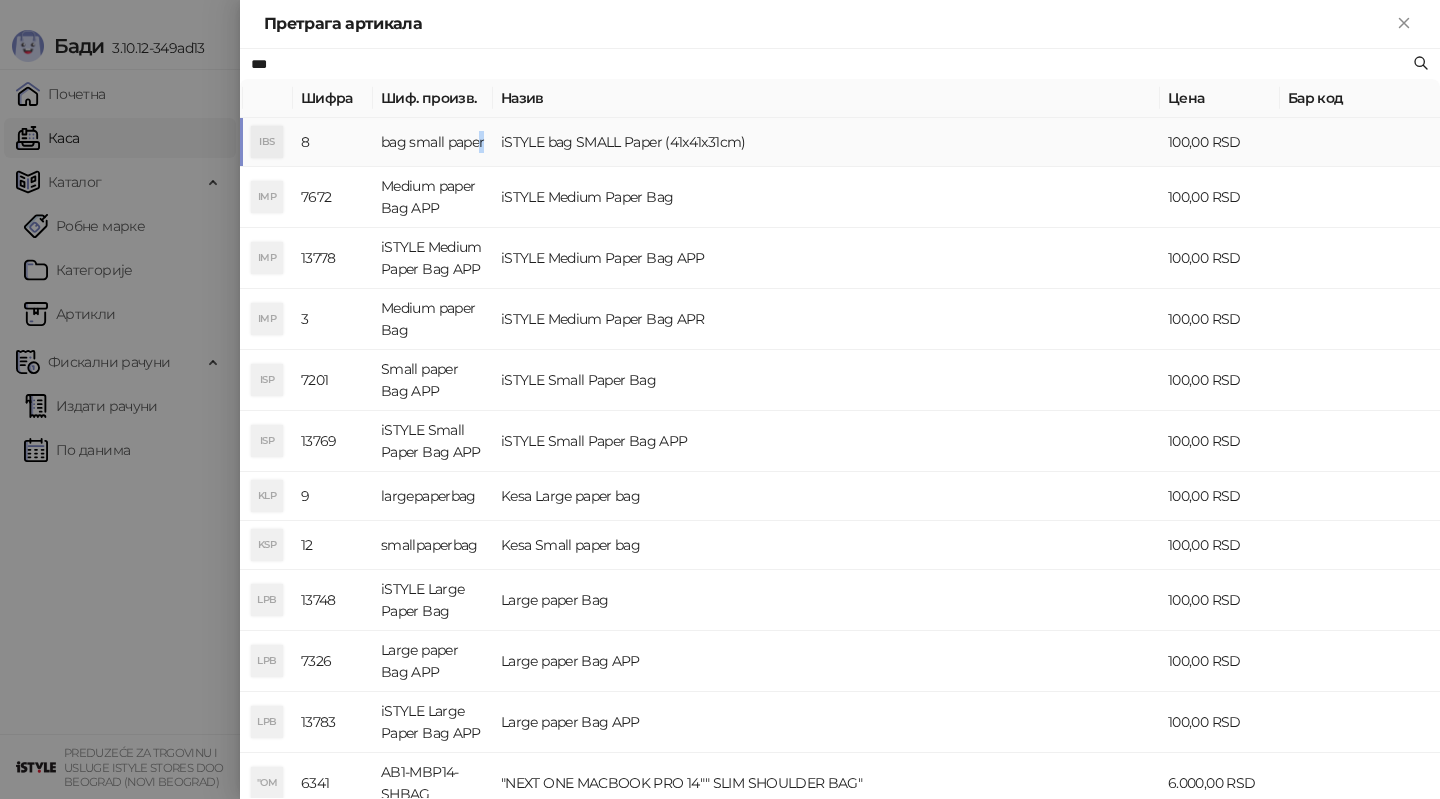 click on "bag small paper" at bounding box center (433, 142) 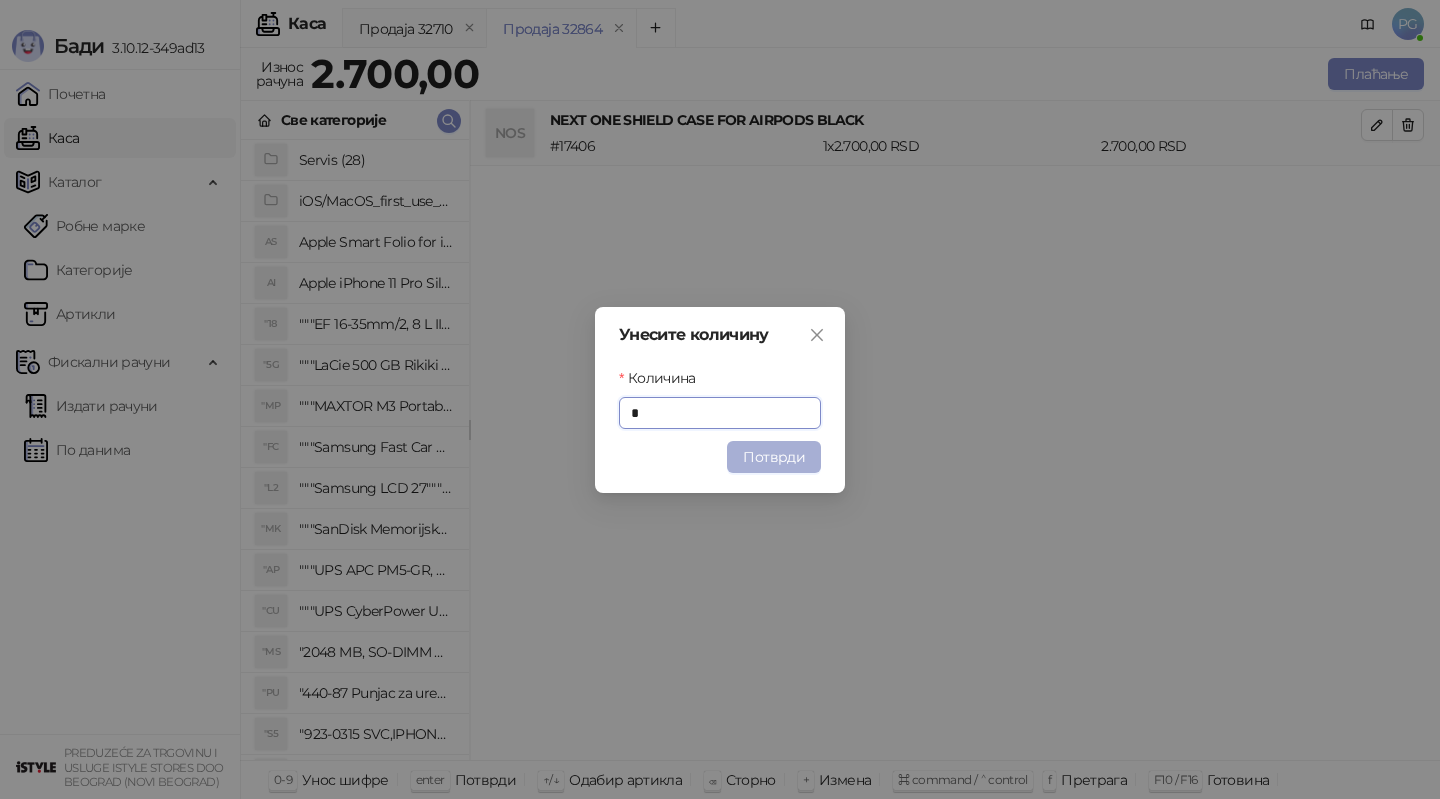 click on "Потврди" at bounding box center (774, 457) 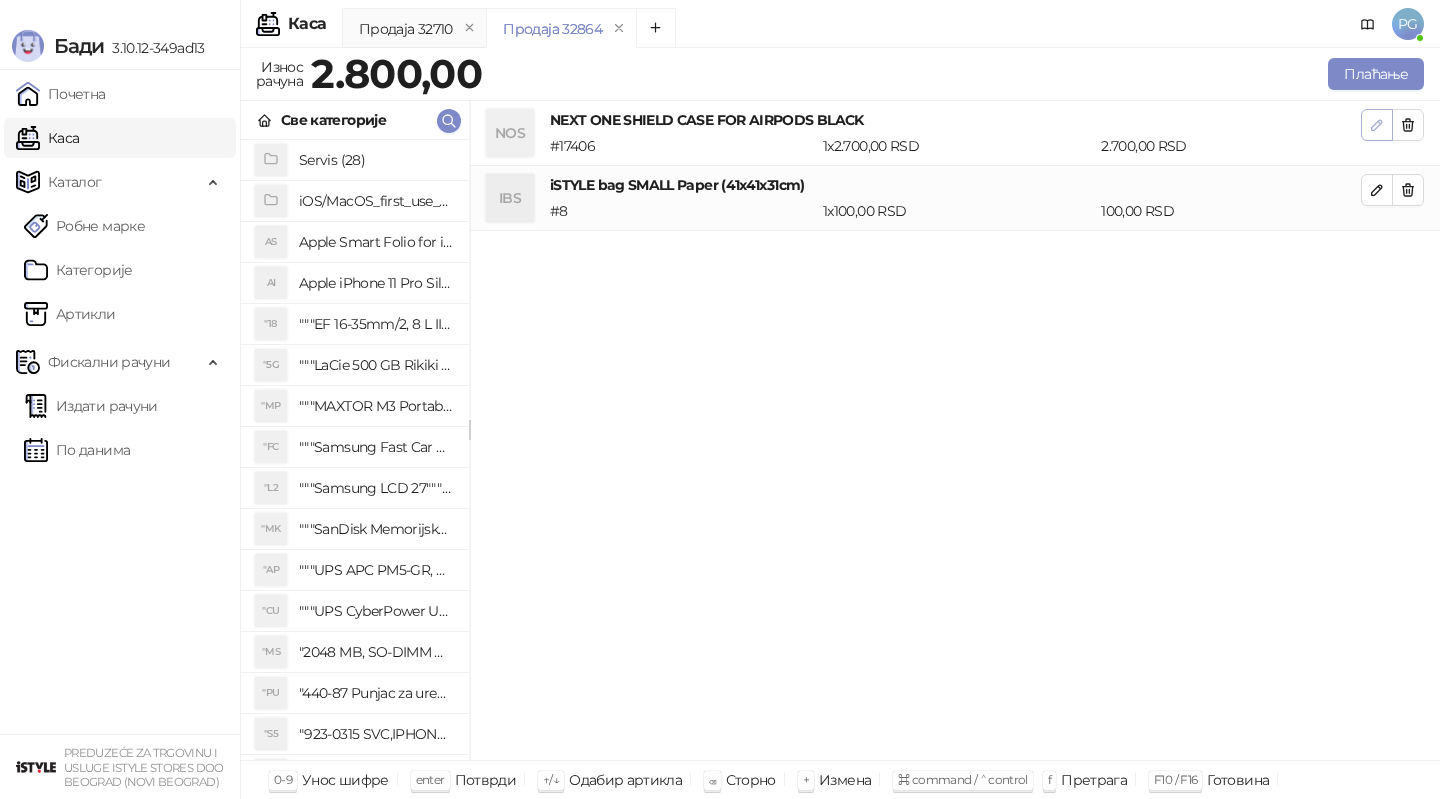 click 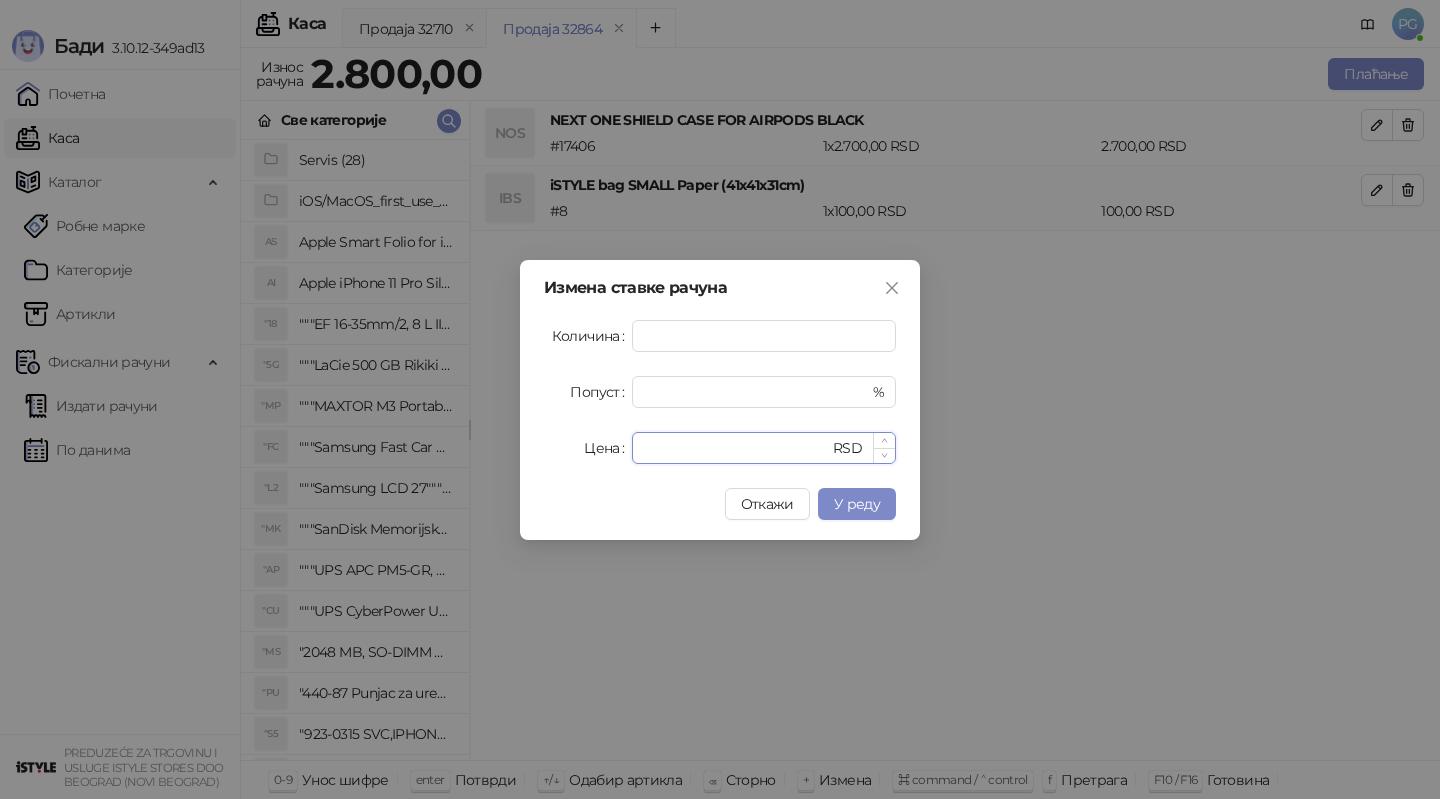 click on "****" at bounding box center [736, 448] 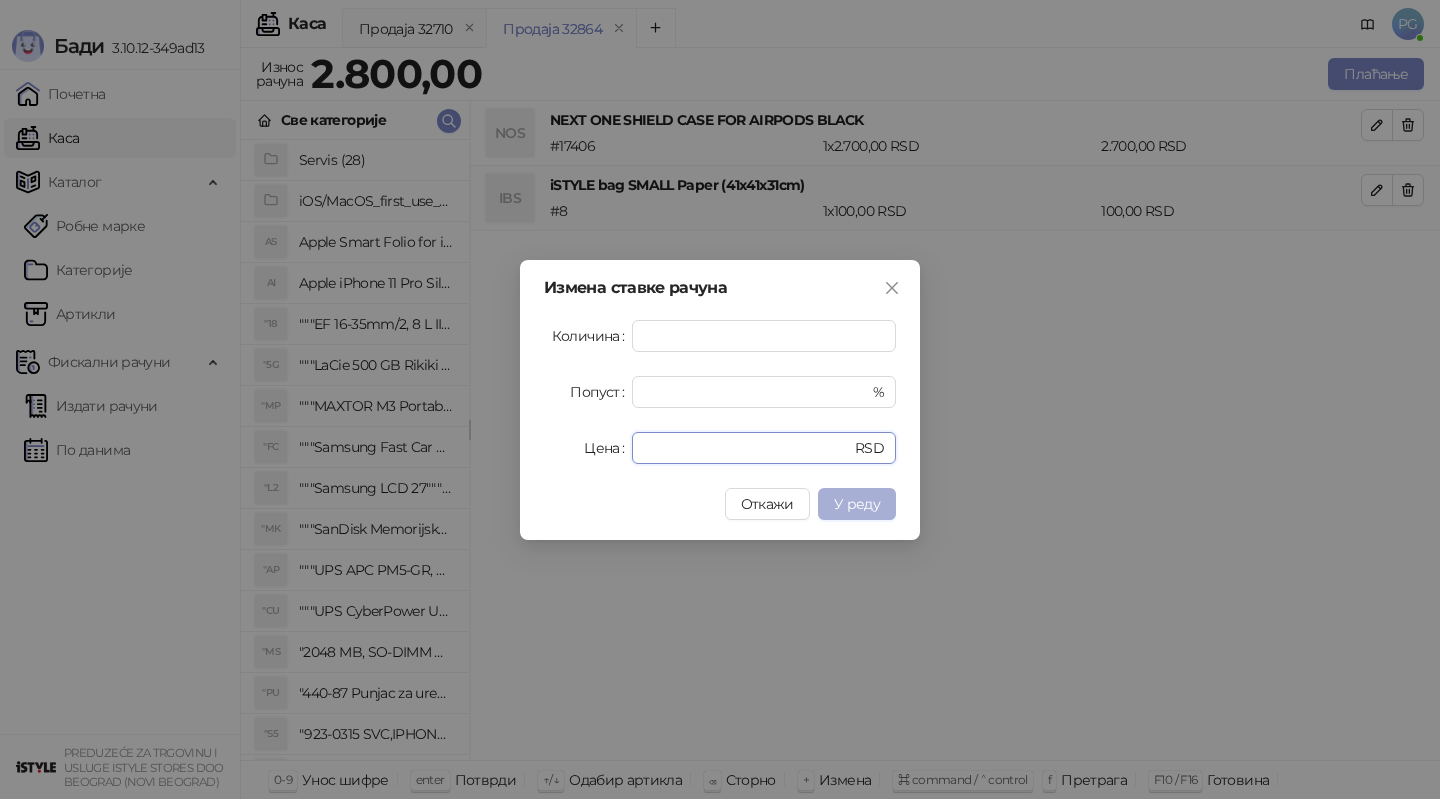 type on "****" 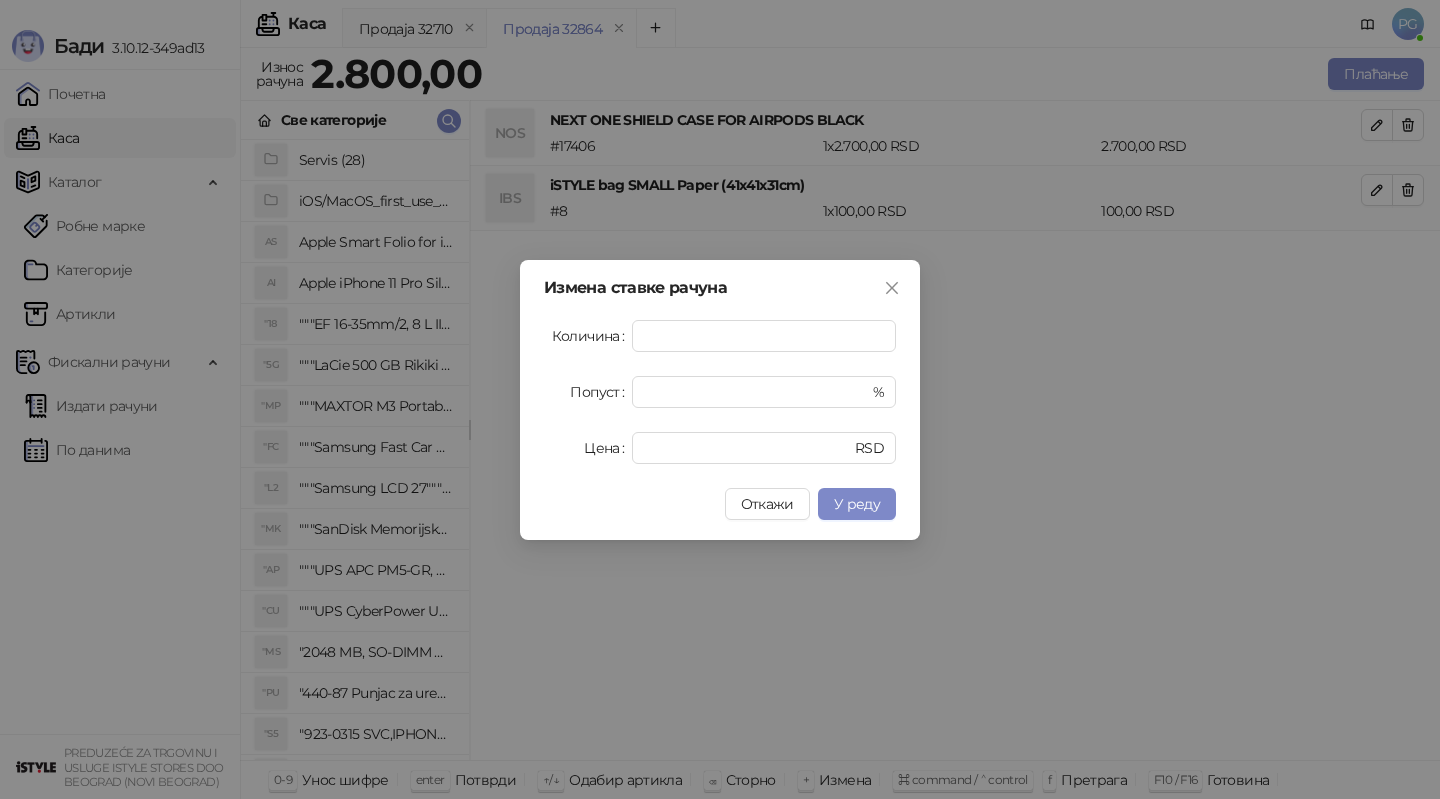 click on "У реду" at bounding box center [857, 504] 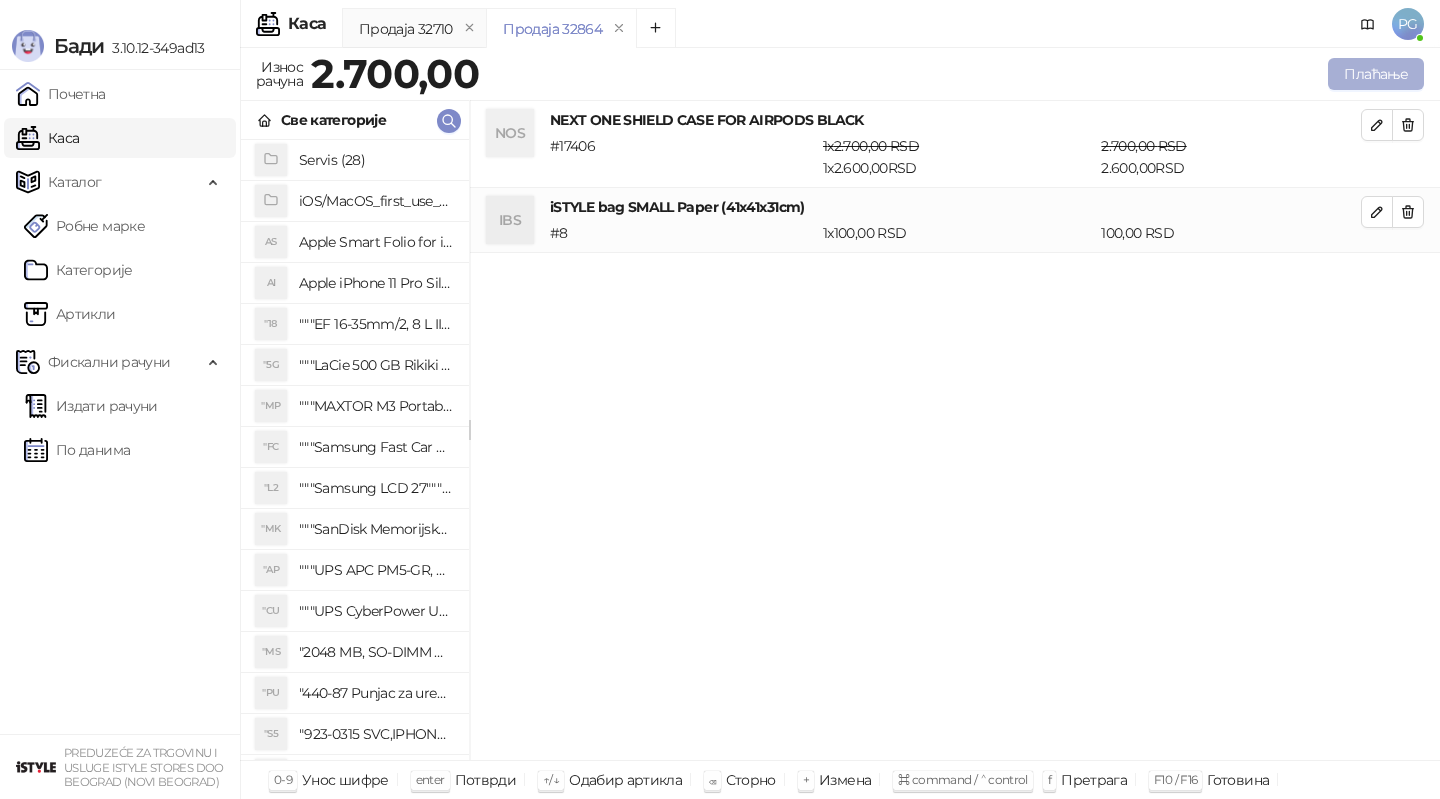 click on "Плаћање" at bounding box center [1376, 74] 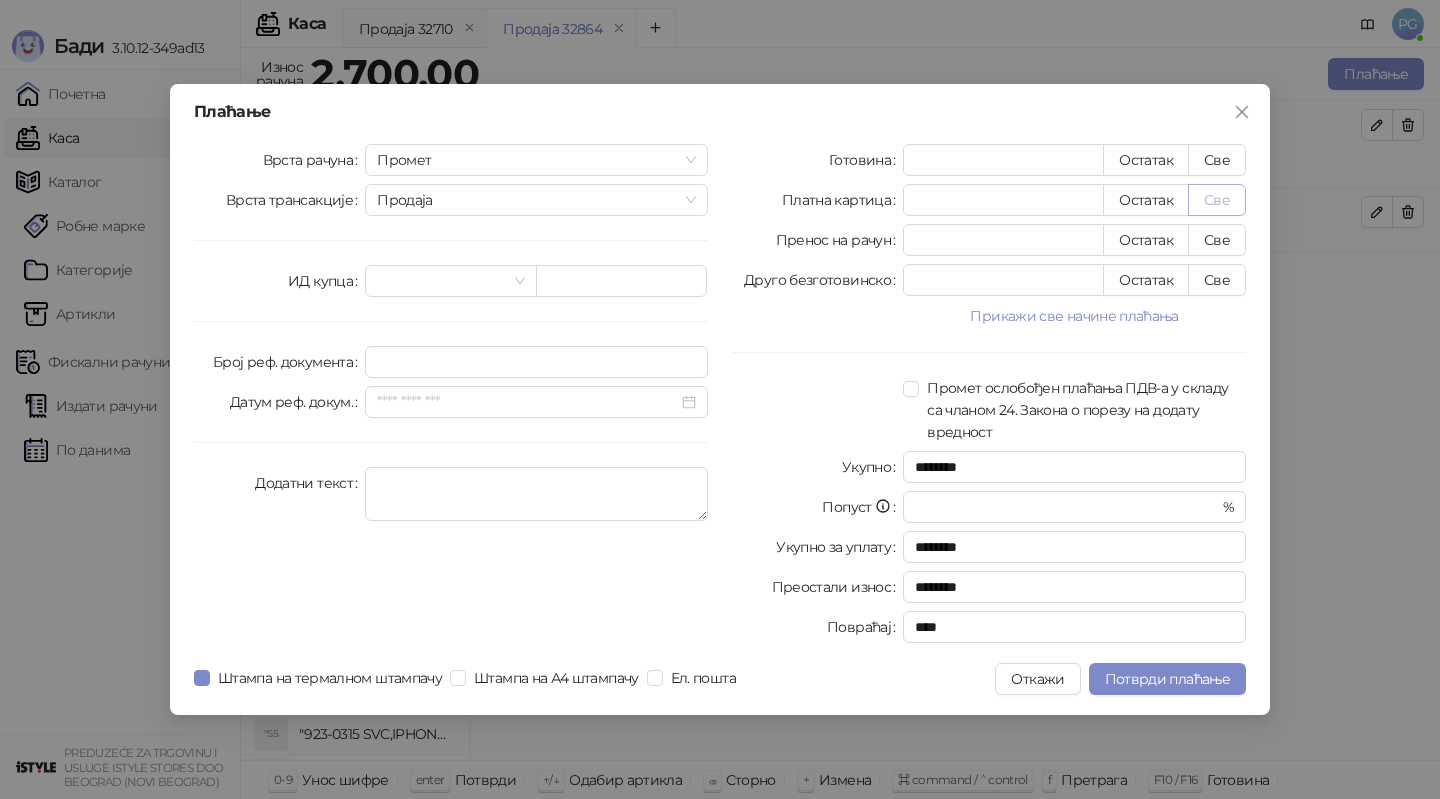 click on "Све" at bounding box center [1217, 200] 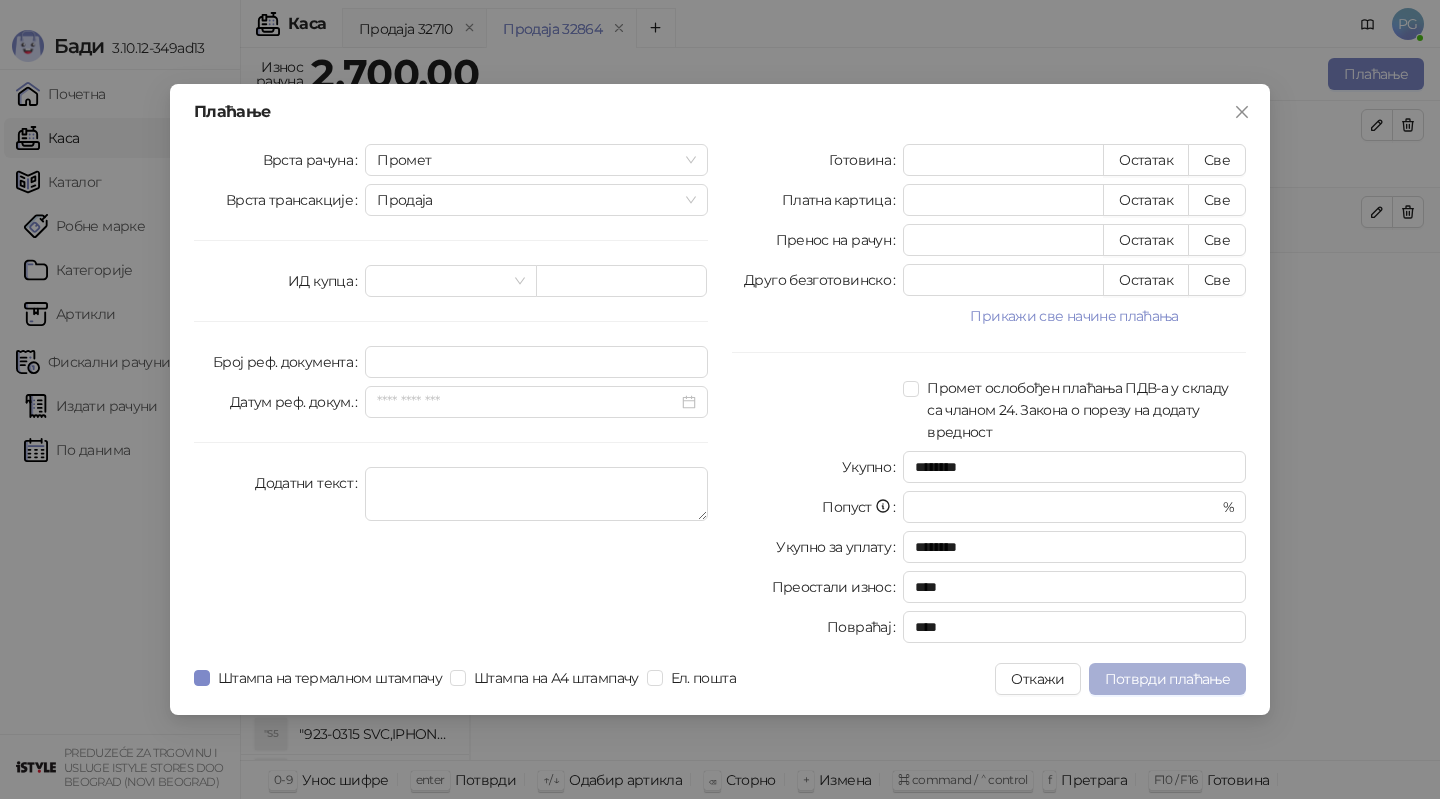 click on "Потврди плаћање" at bounding box center (1167, 679) 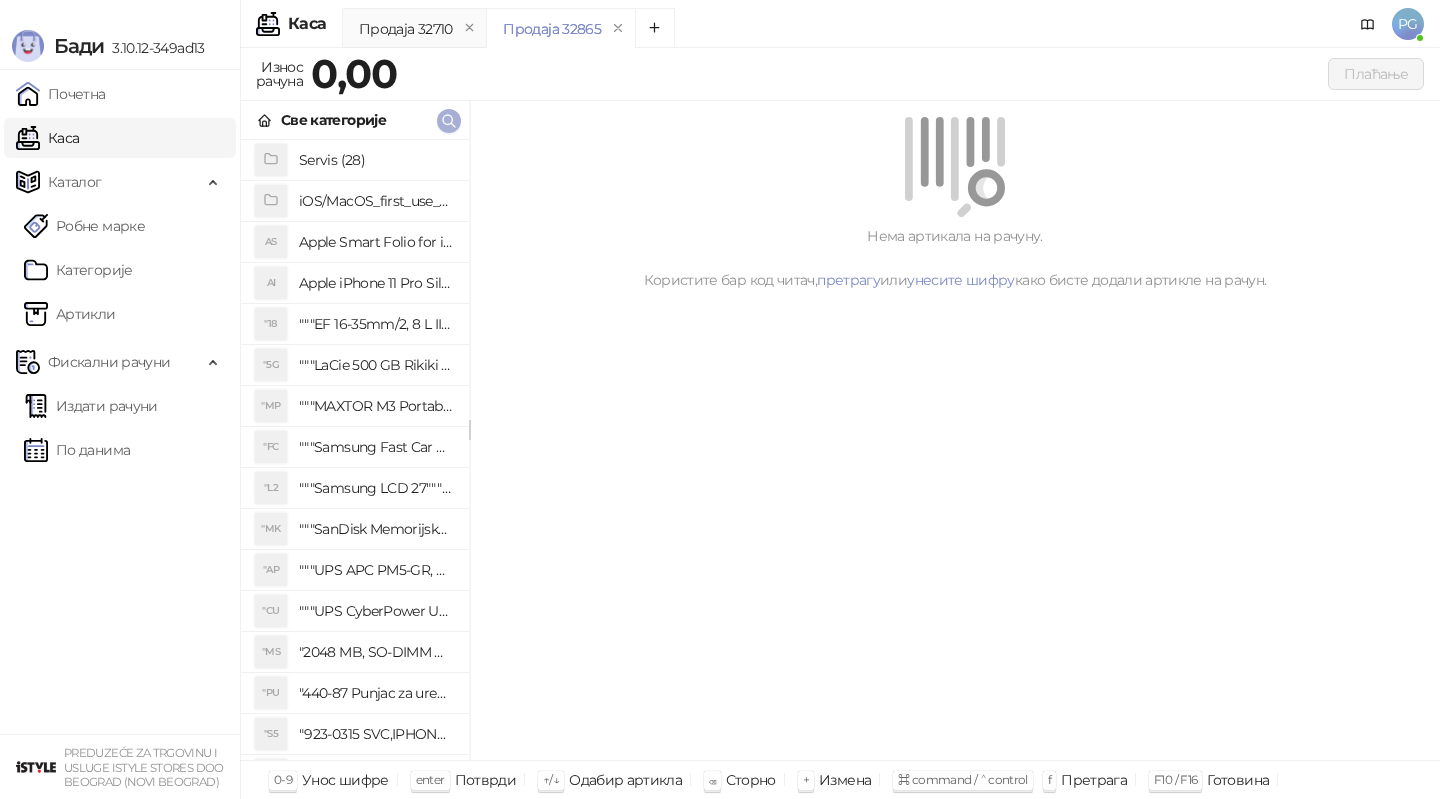click at bounding box center [449, 121] 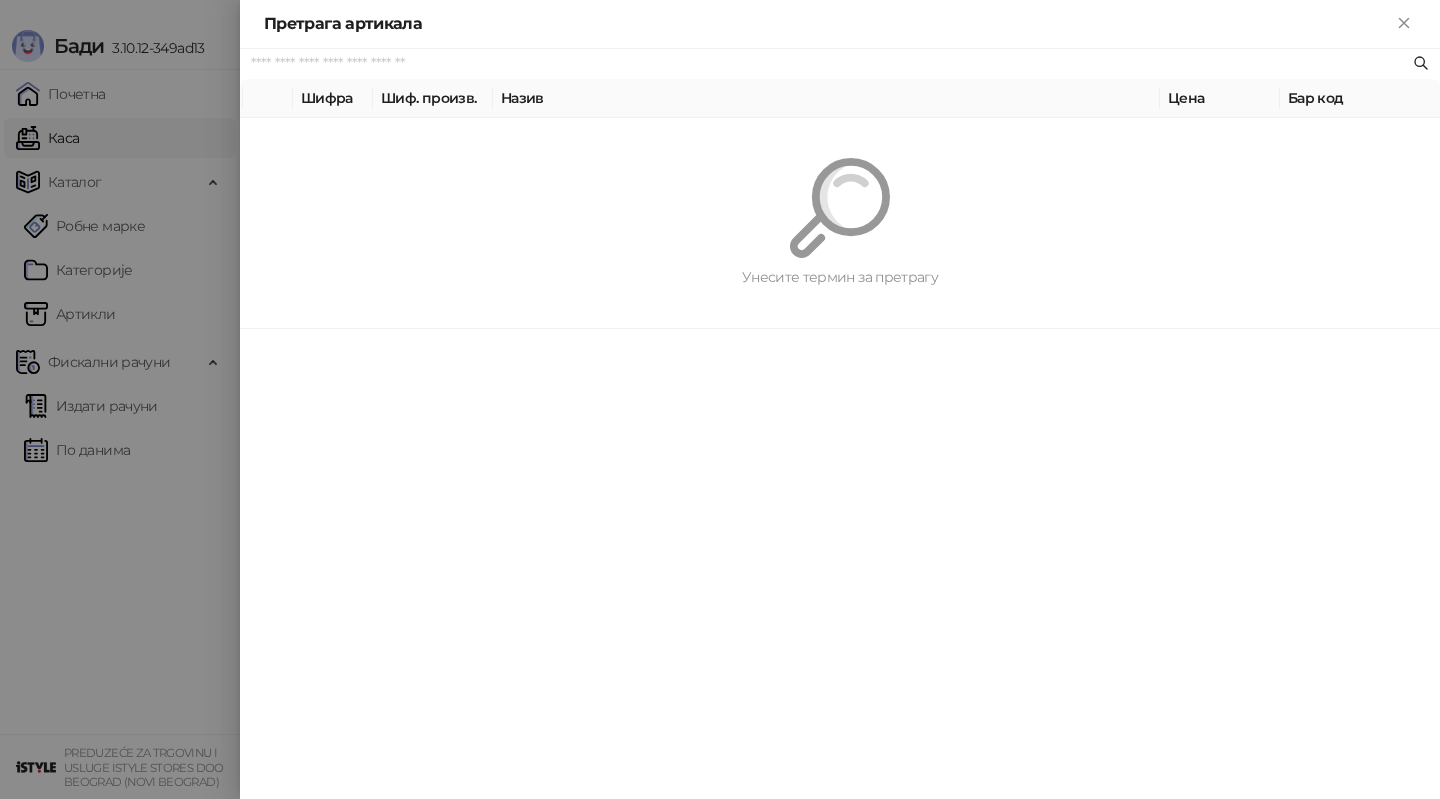 paste on "**********" 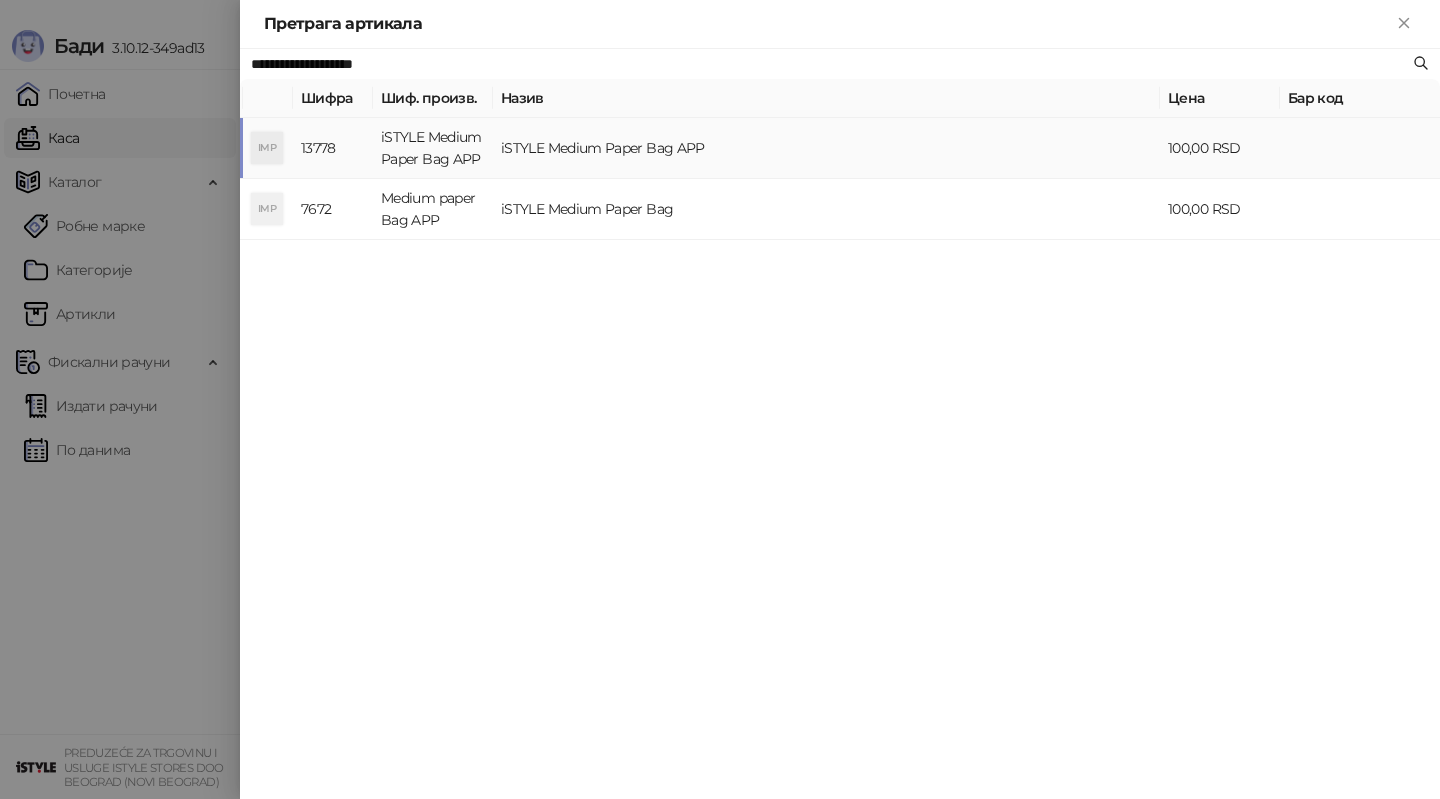 type on "**********" 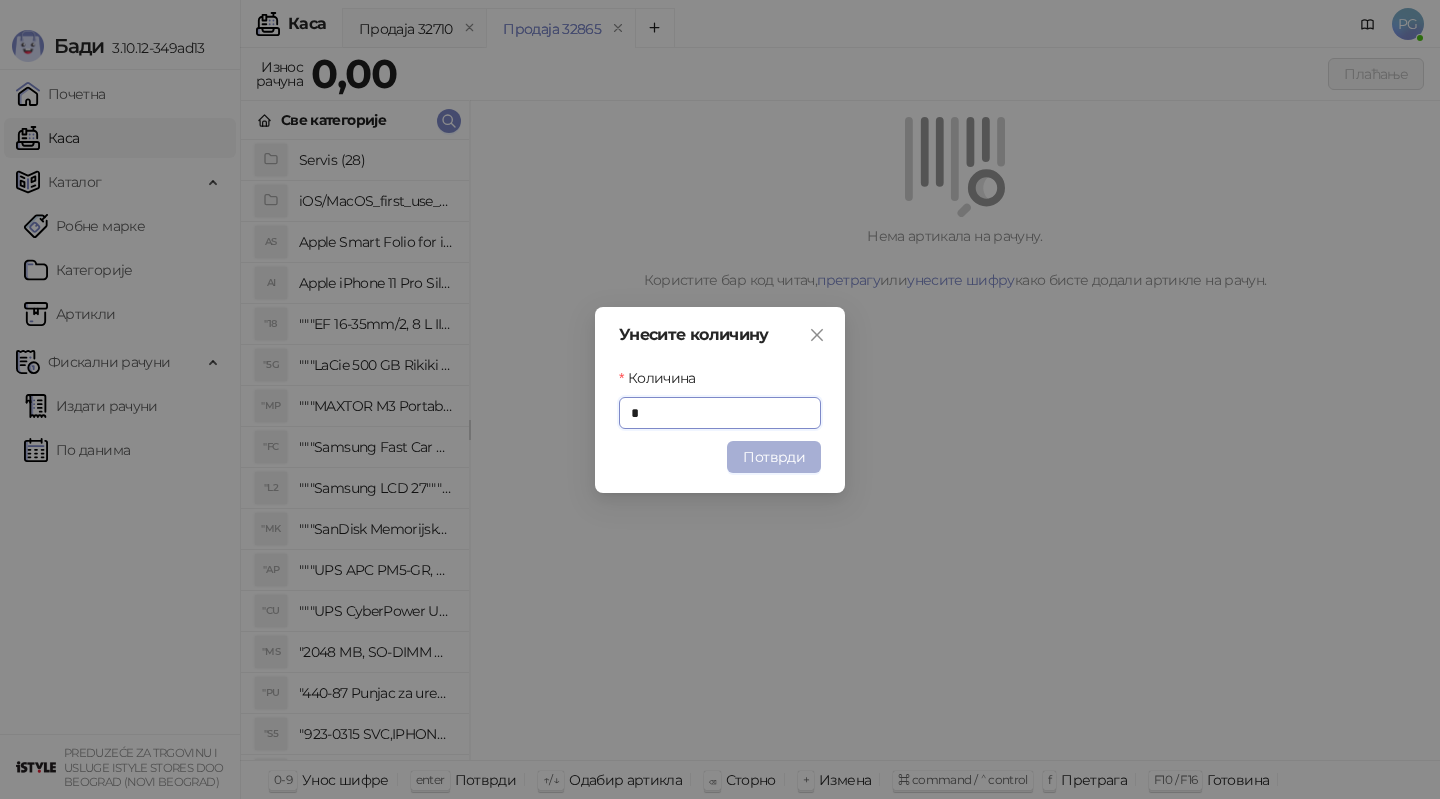 click on "Потврди" at bounding box center [774, 457] 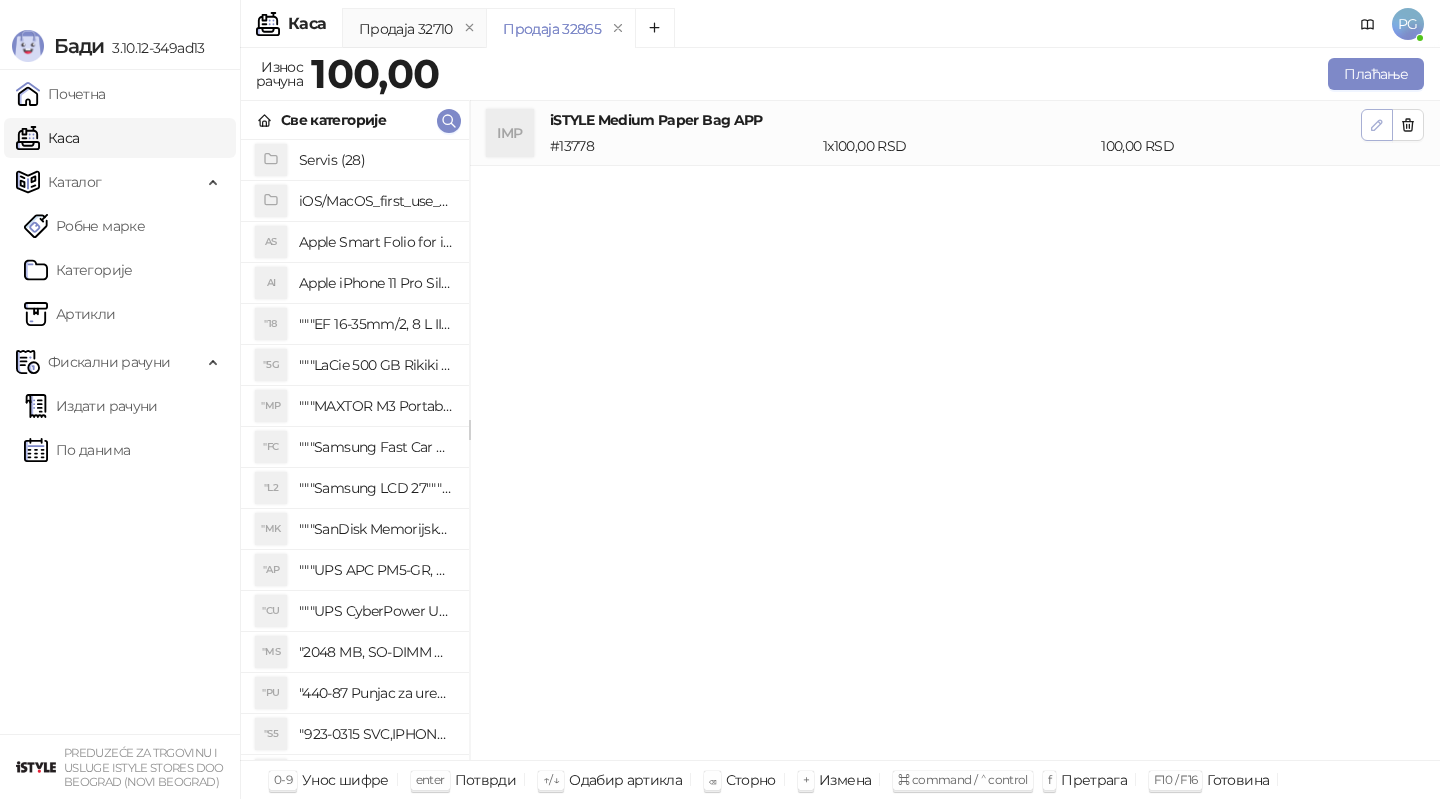 click at bounding box center (1377, 125) 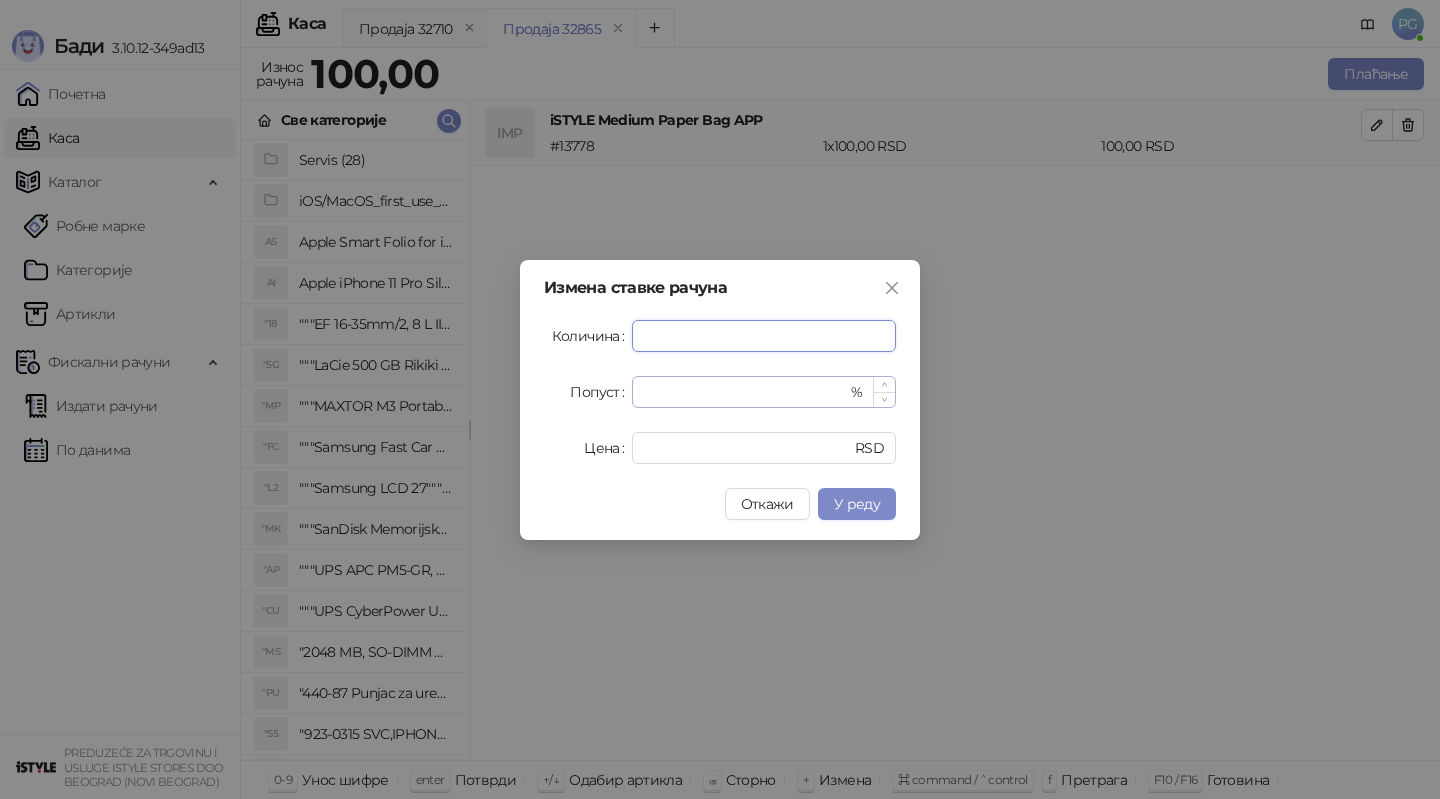 type on "*" 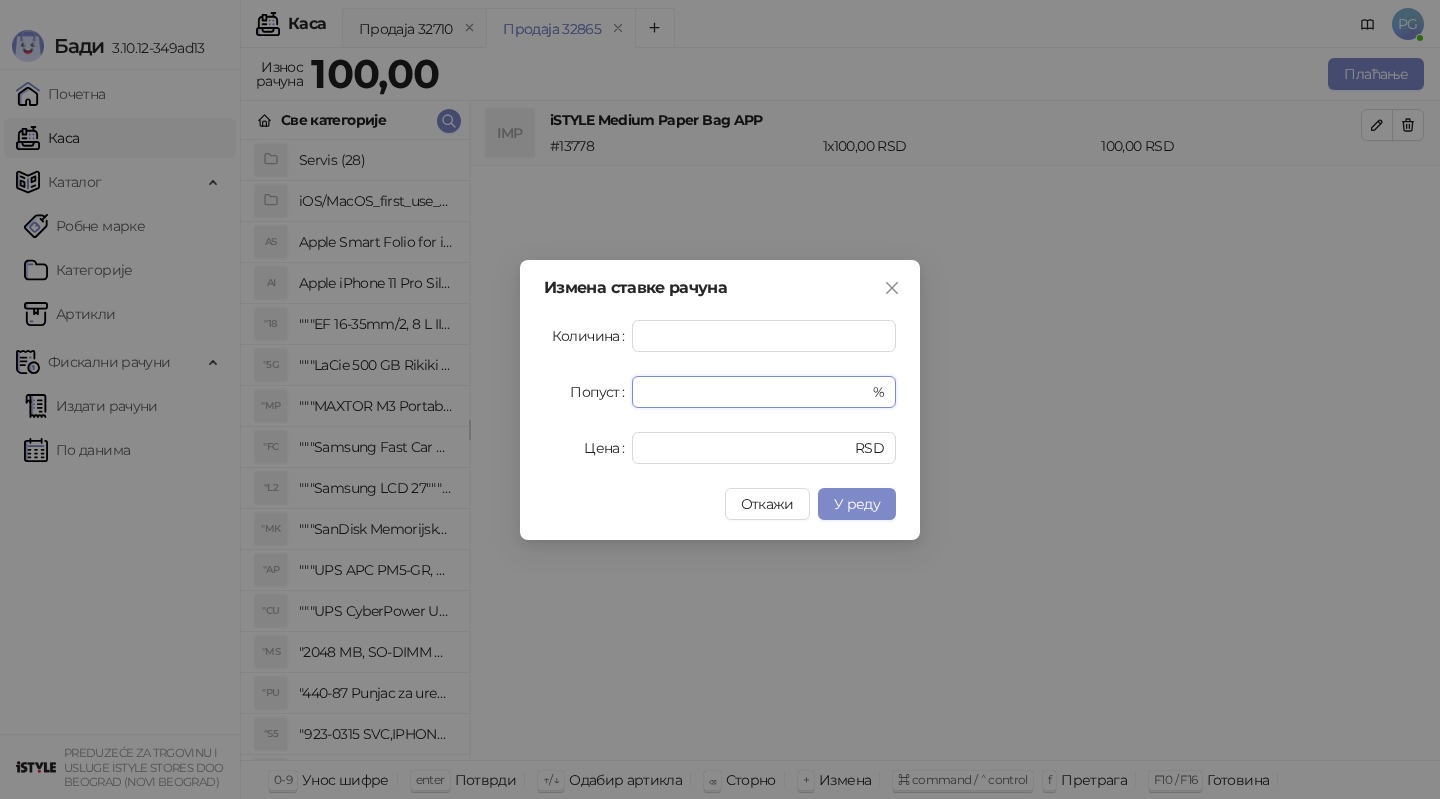 drag, startPoint x: 680, startPoint y: 380, endPoint x: 608, endPoint y: 380, distance: 72 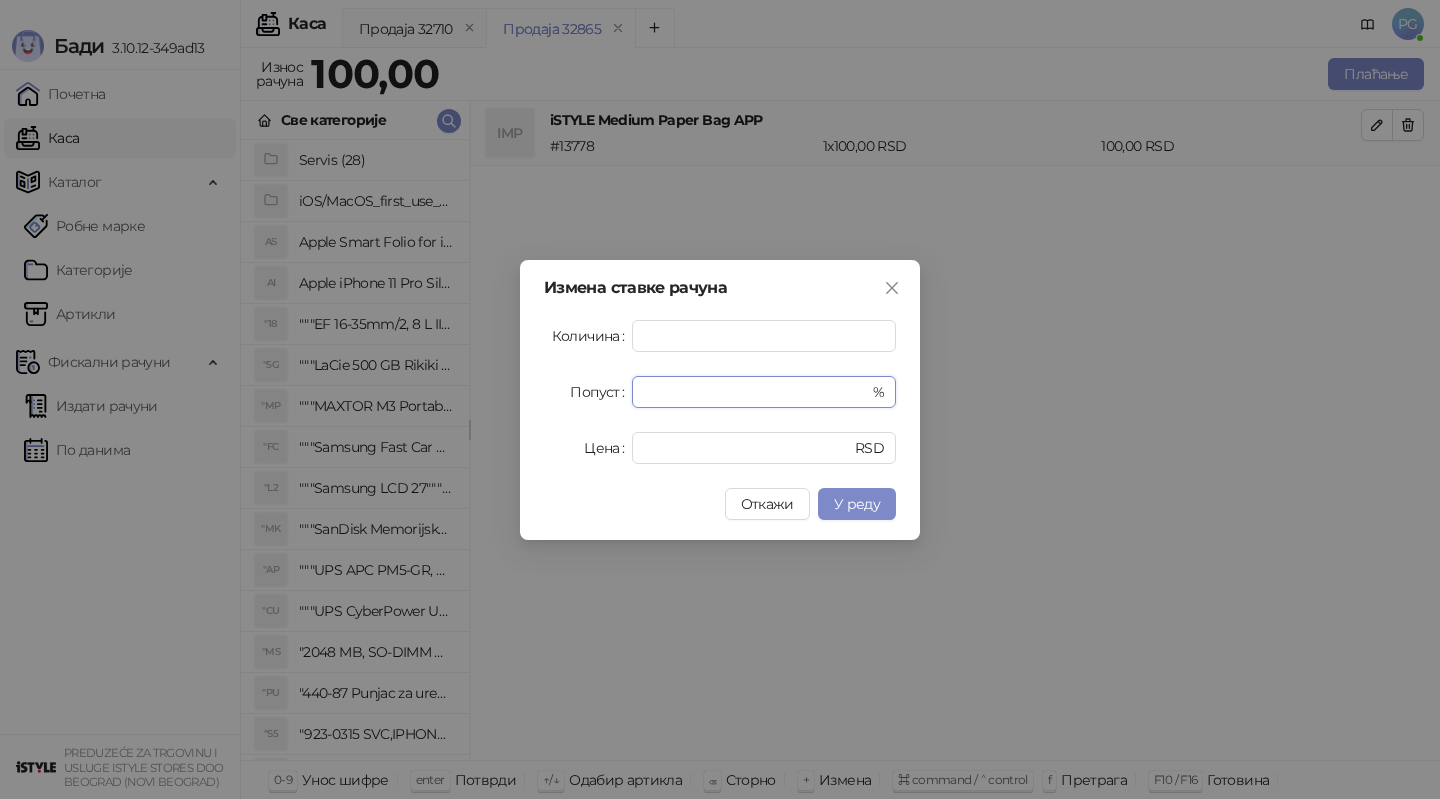 type on "**" 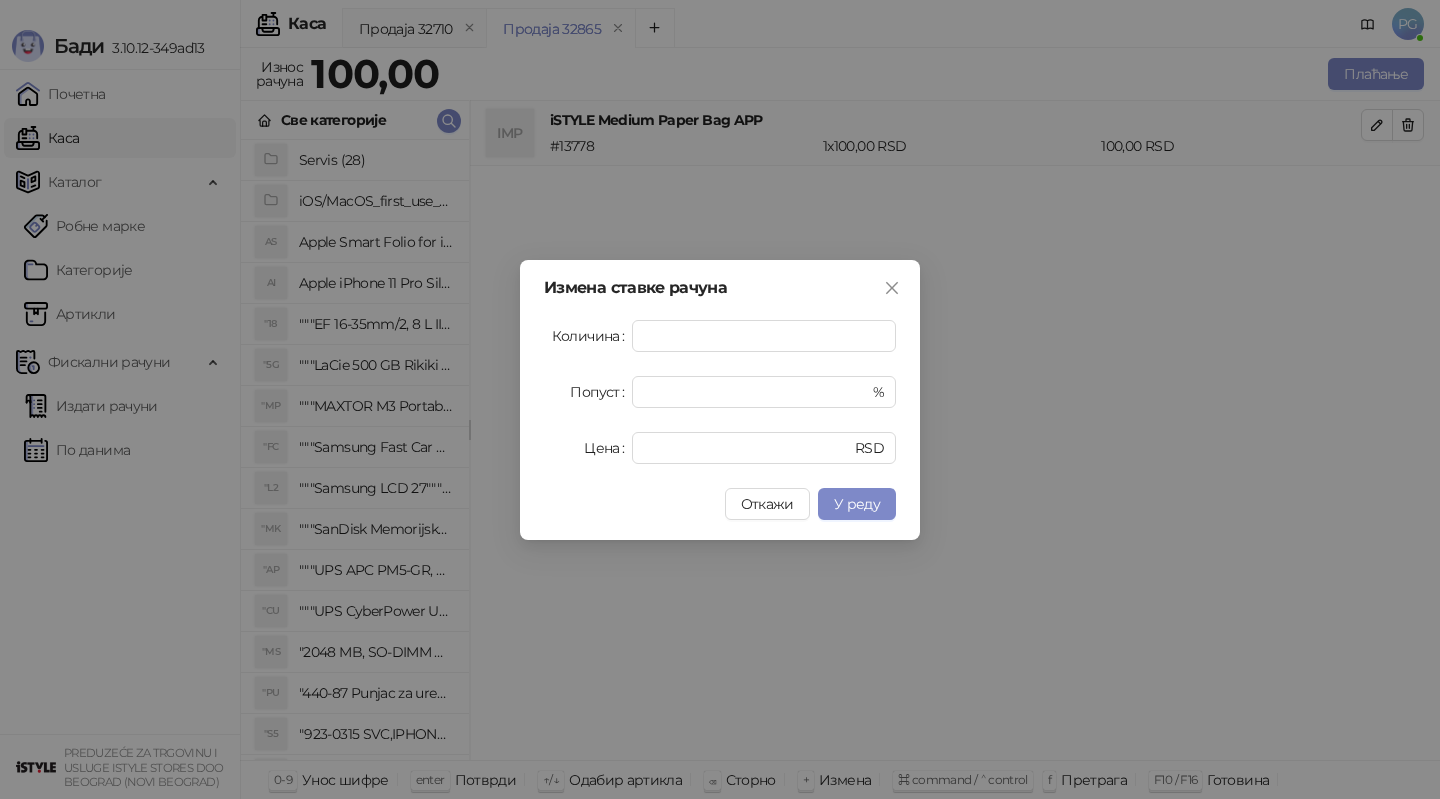 click on "Измена ставке рачуна Количина * Попуст ** % Цена *** RSD Откажи У реду" at bounding box center (720, 400) 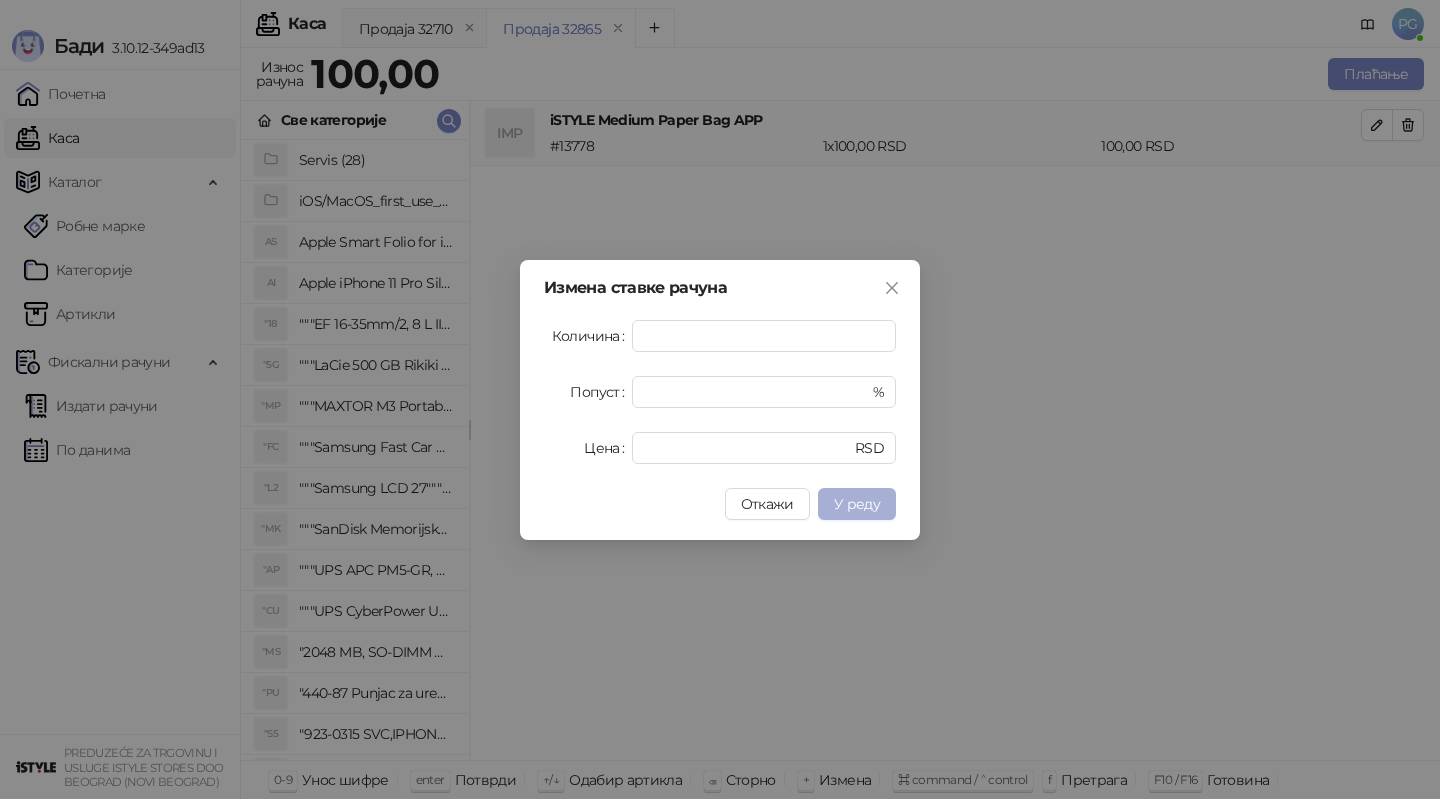 click on "У реду" at bounding box center (857, 504) 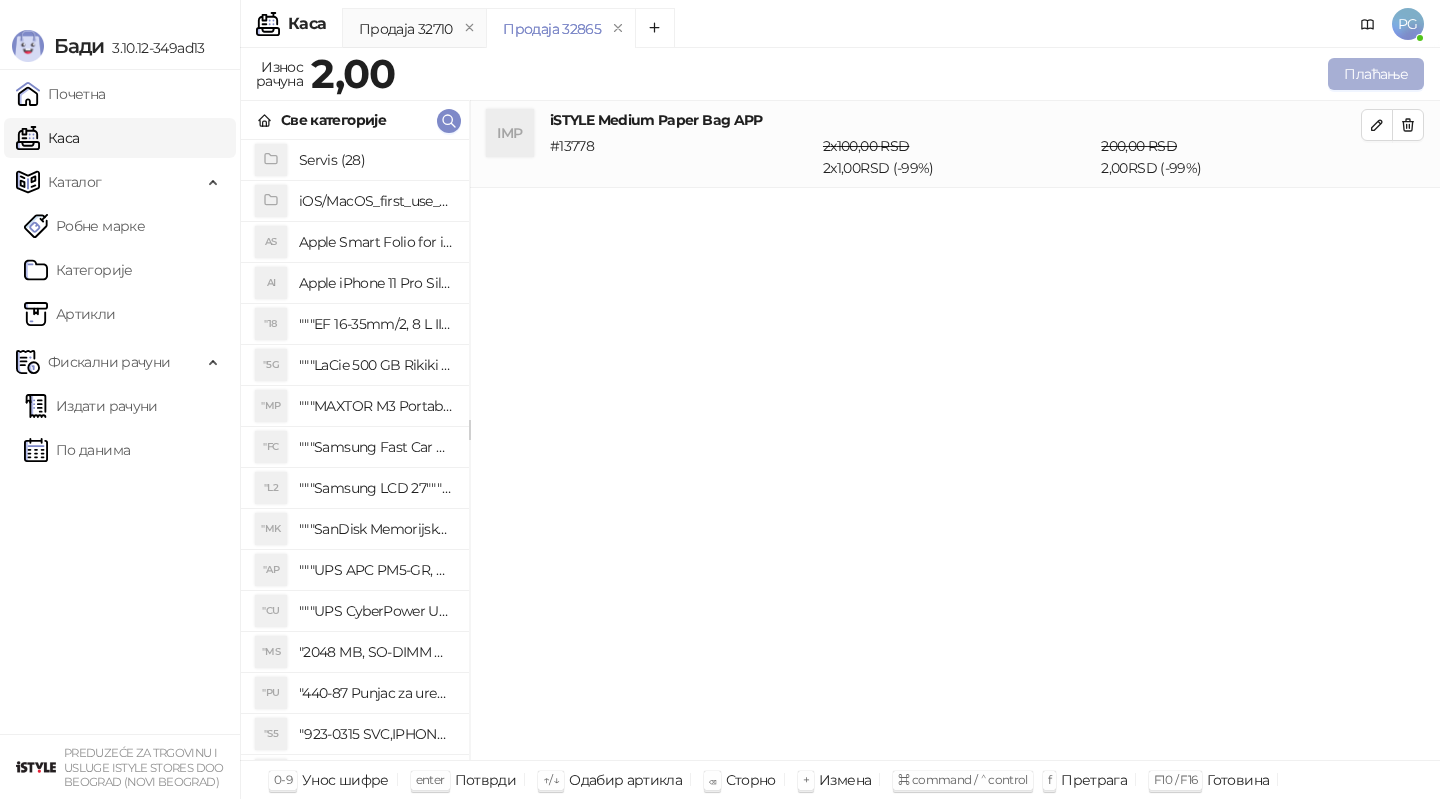click on "Плаћање" at bounding box center (1376, 74) 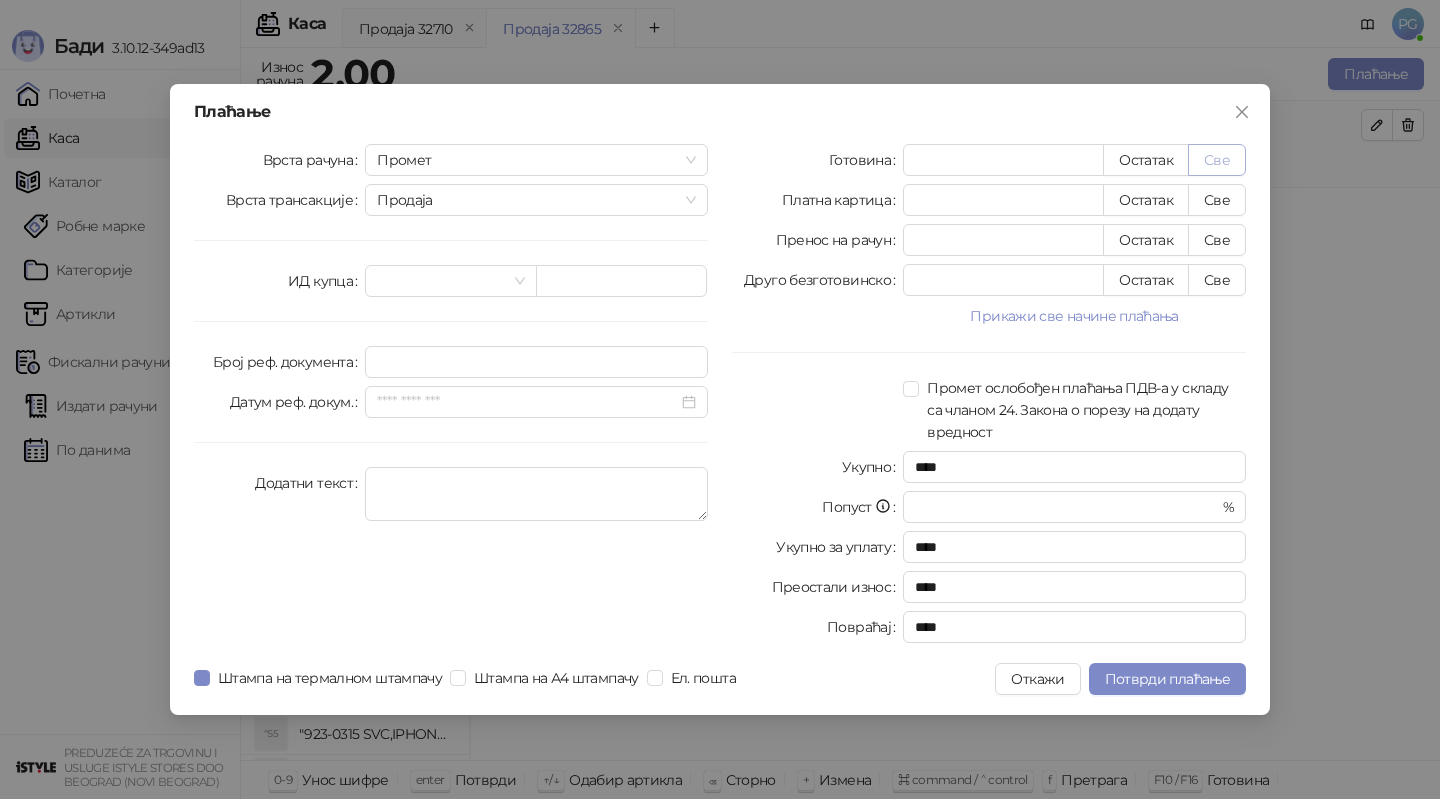 click on "Све" at bounding box center [1217, 160] 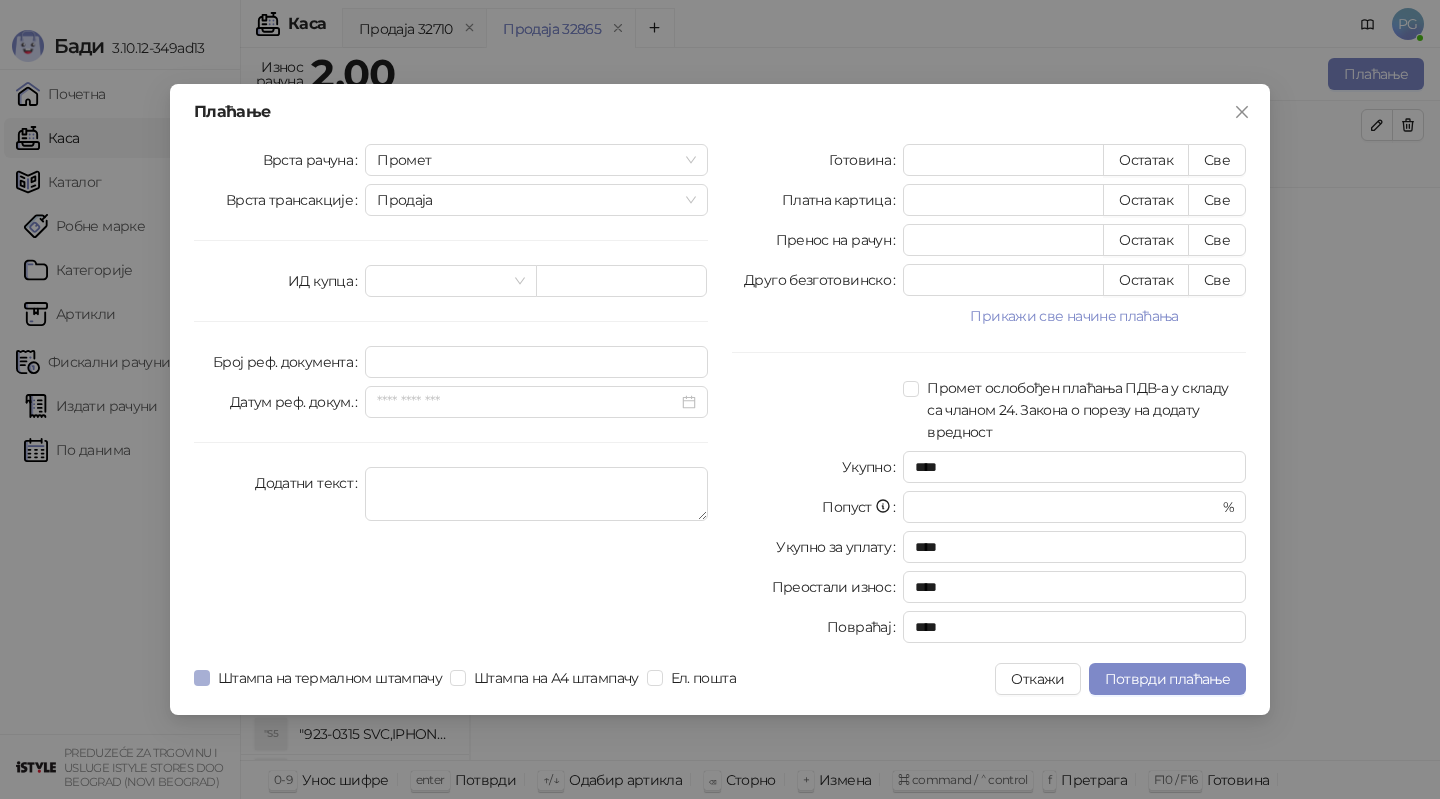 click on "Штампа на термалном штампачу" at bounding box center (330, 678) 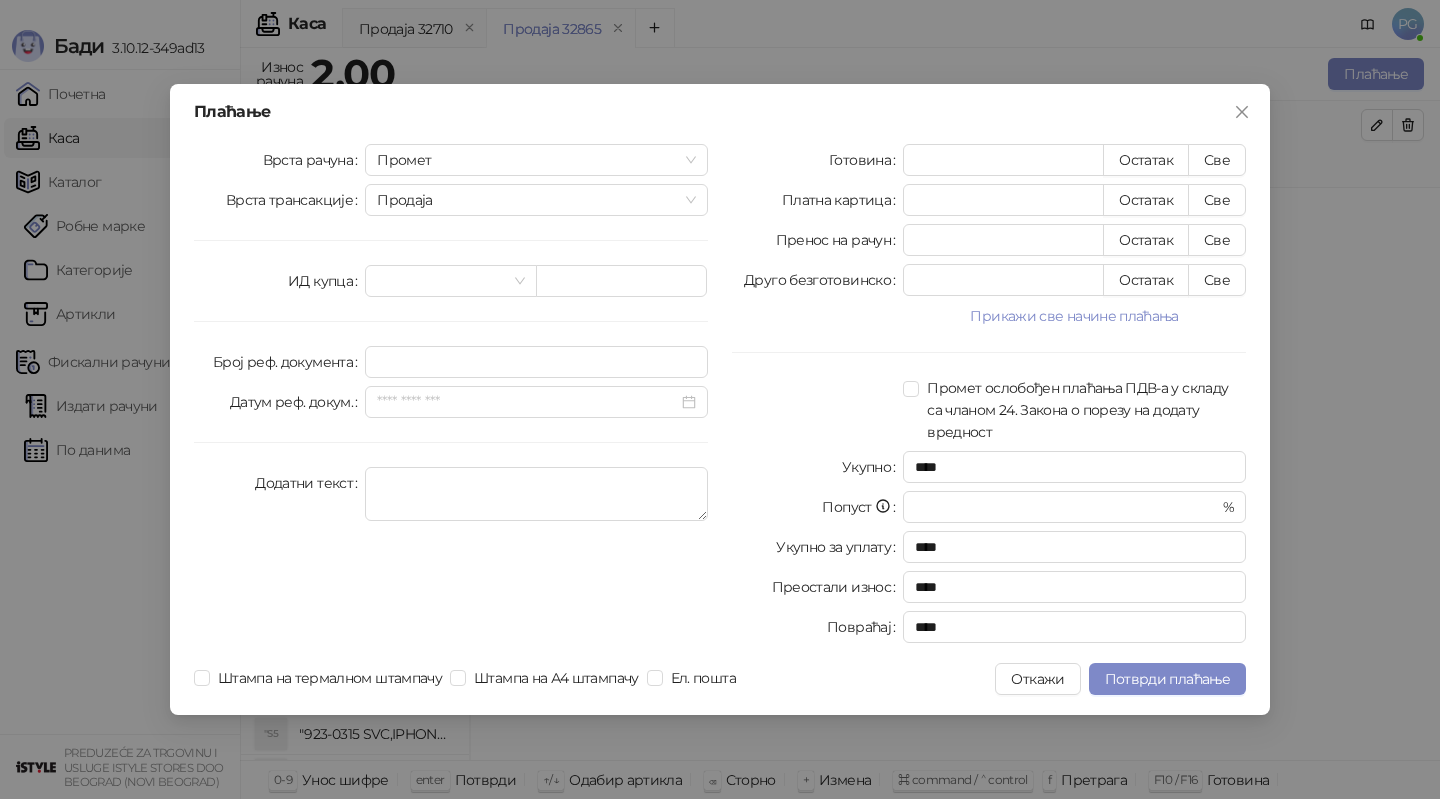 click 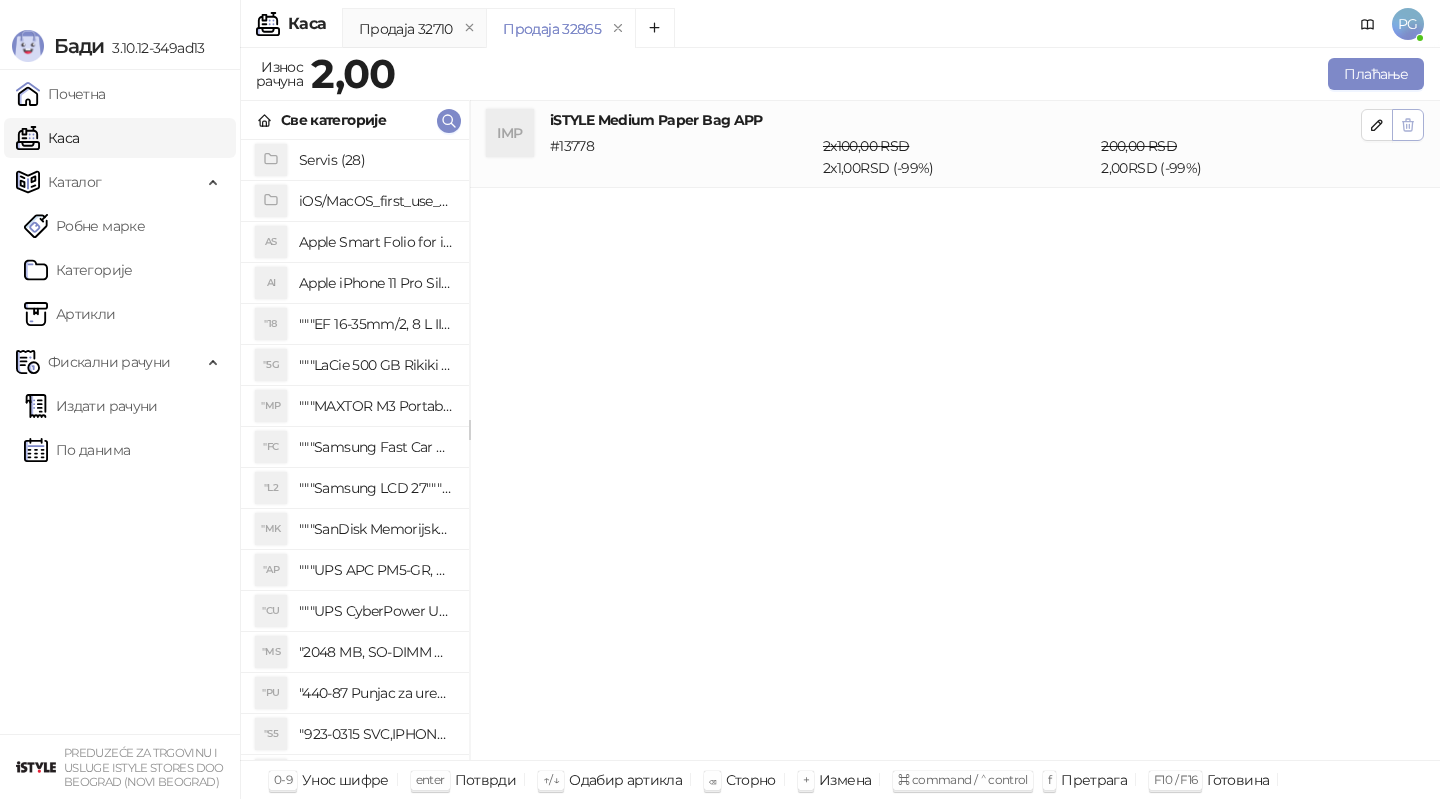 click at bounding box center (1408, 125) 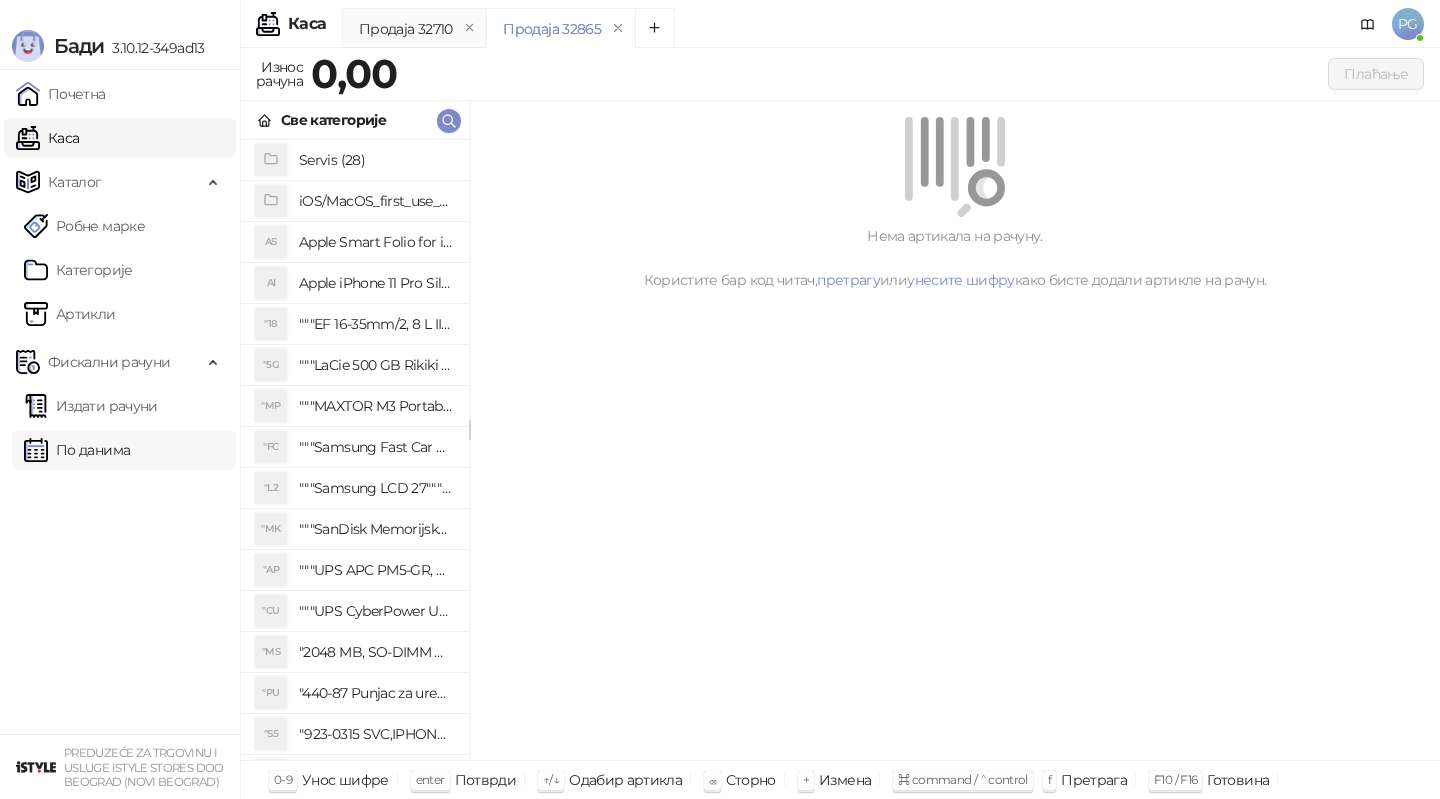 click on "По данима" at bounding box center [77, 450] 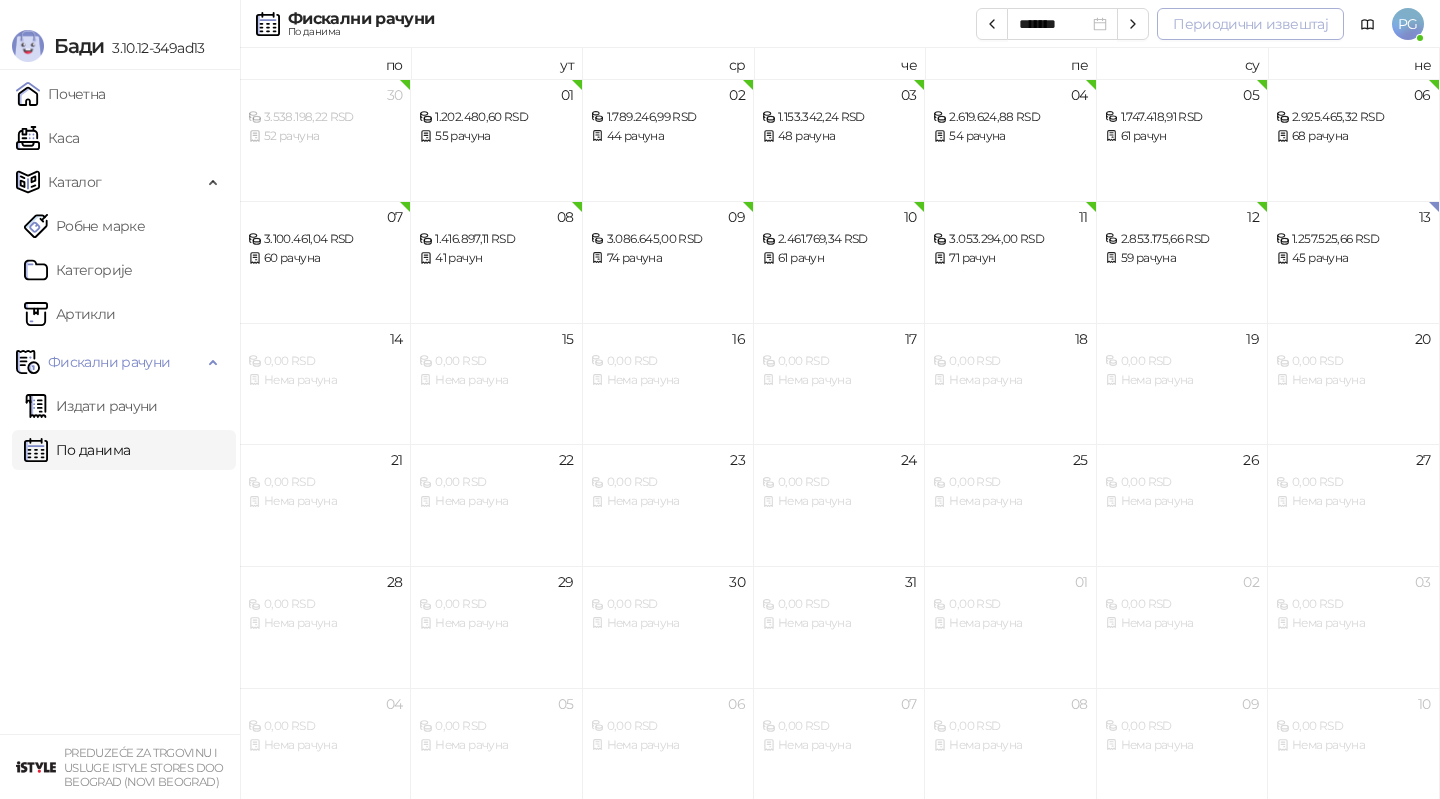 click on "Периодични извештај" at bounding box center (1250, 24) 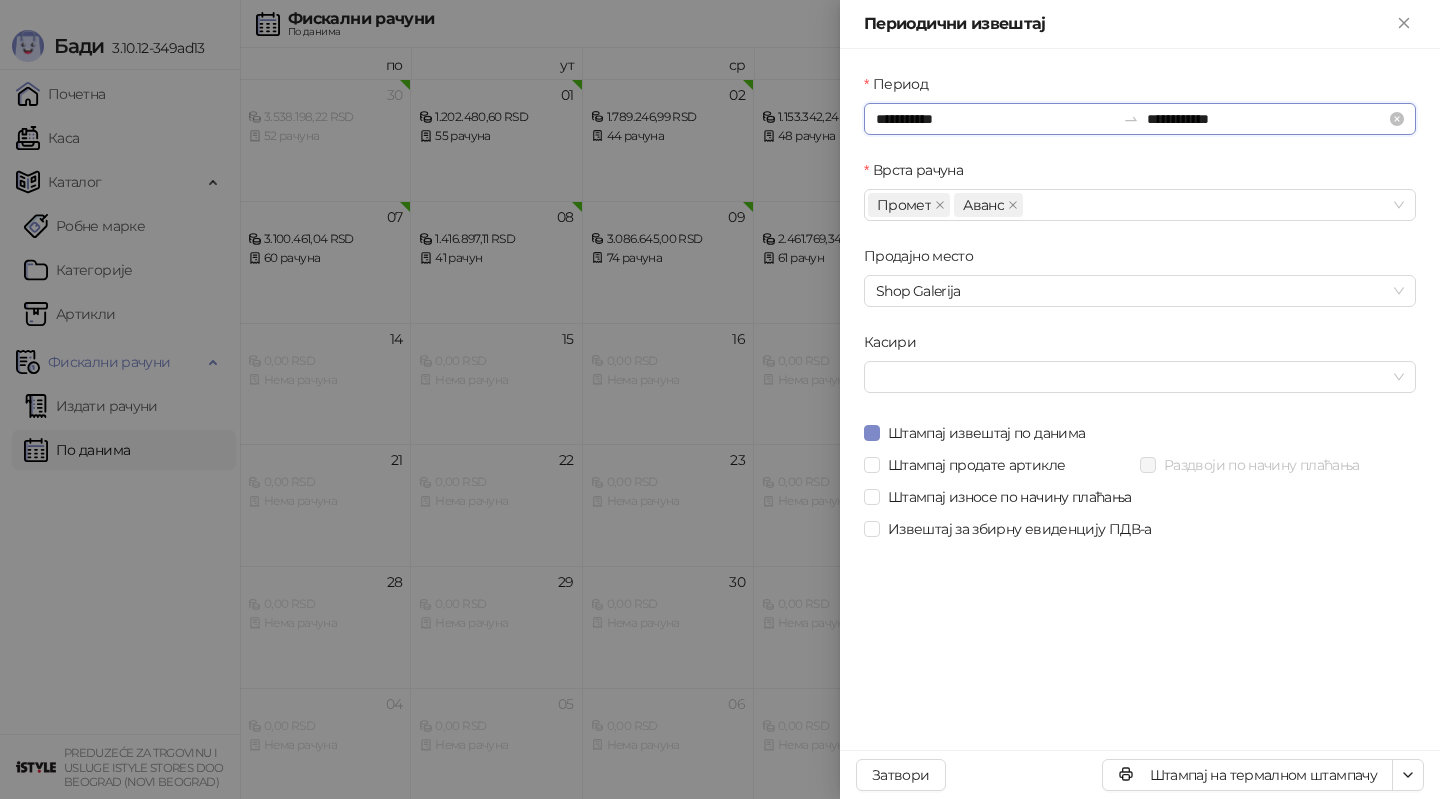 click on "**********" at bounding box center [995, 119] 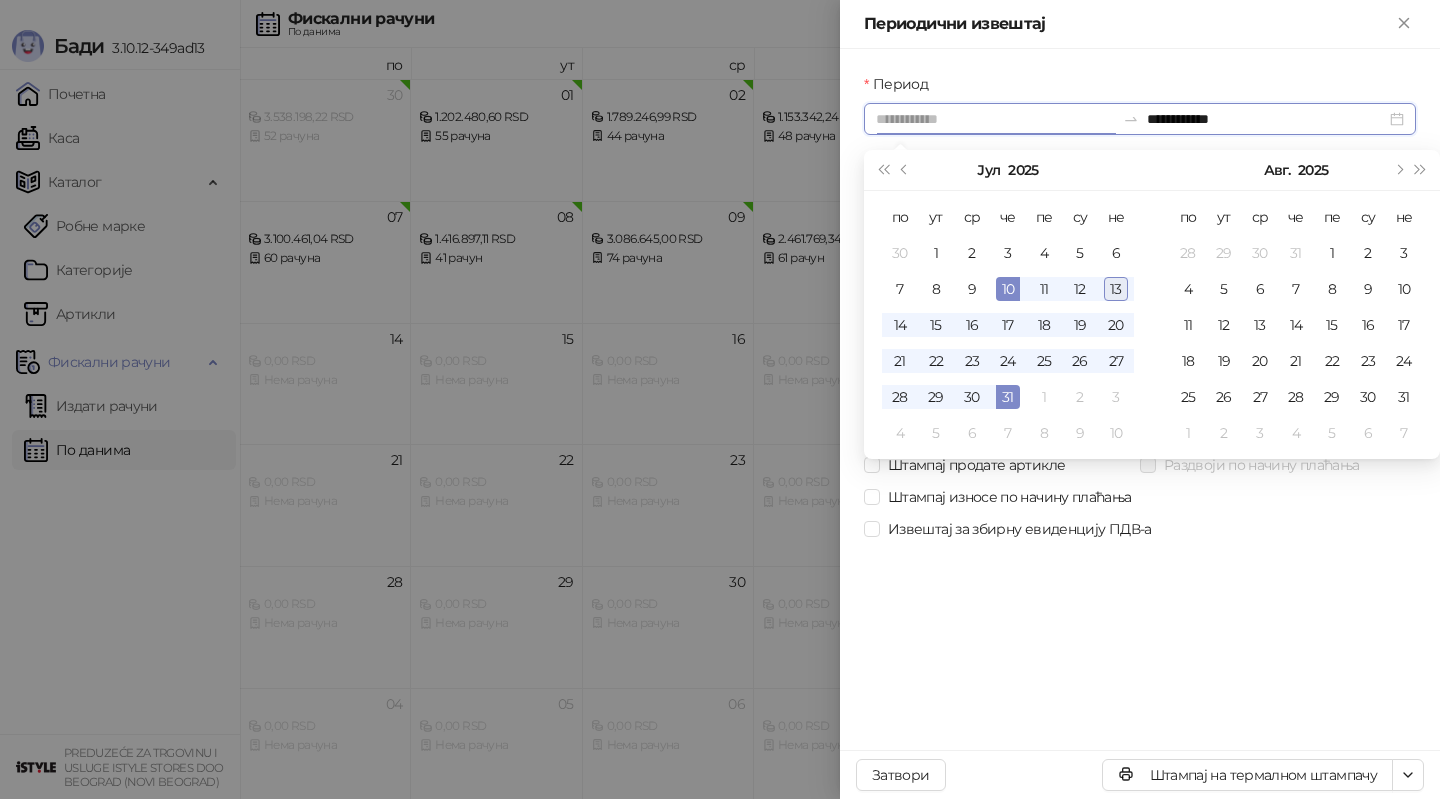 type on "**********" 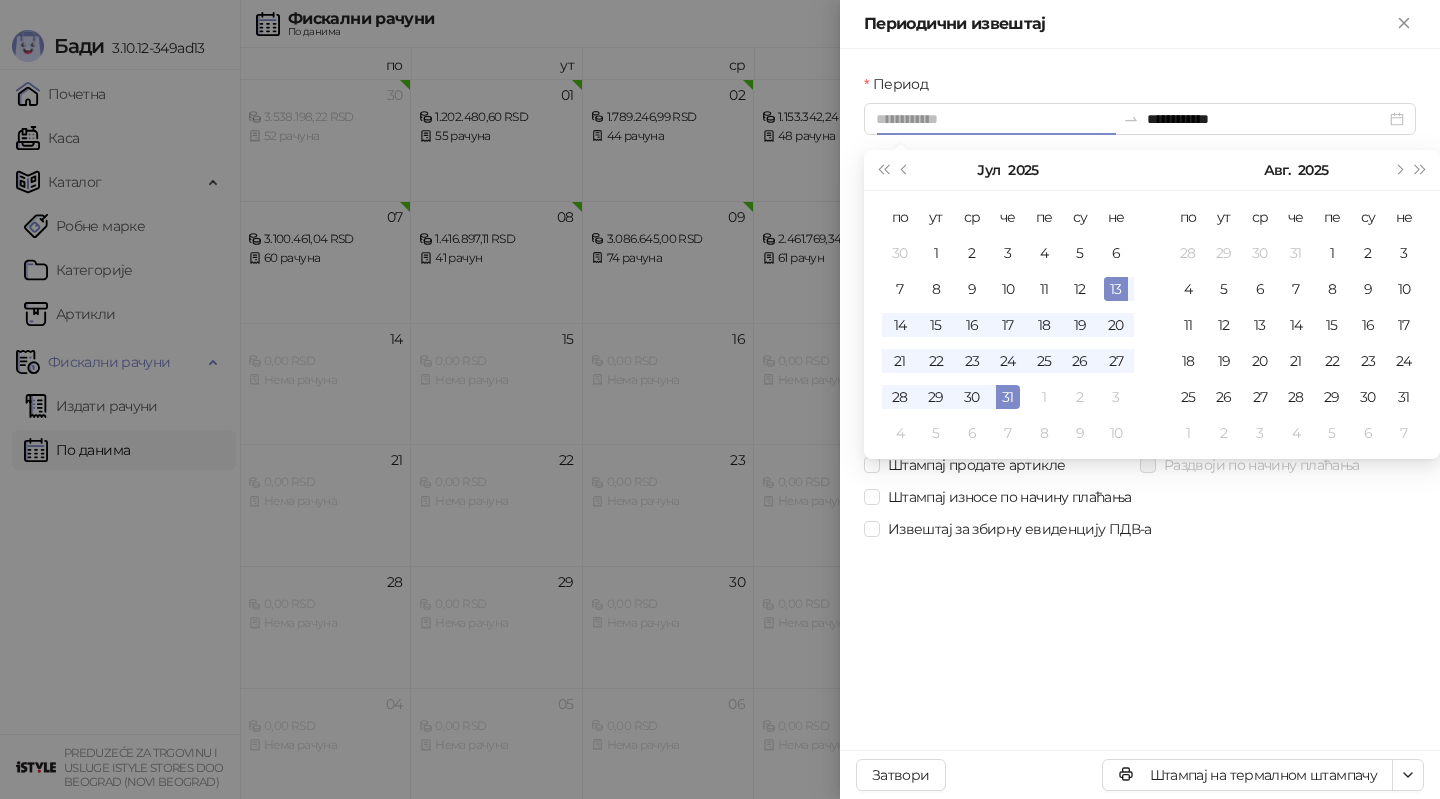 click on "13" at bounding box center [1116, 289] 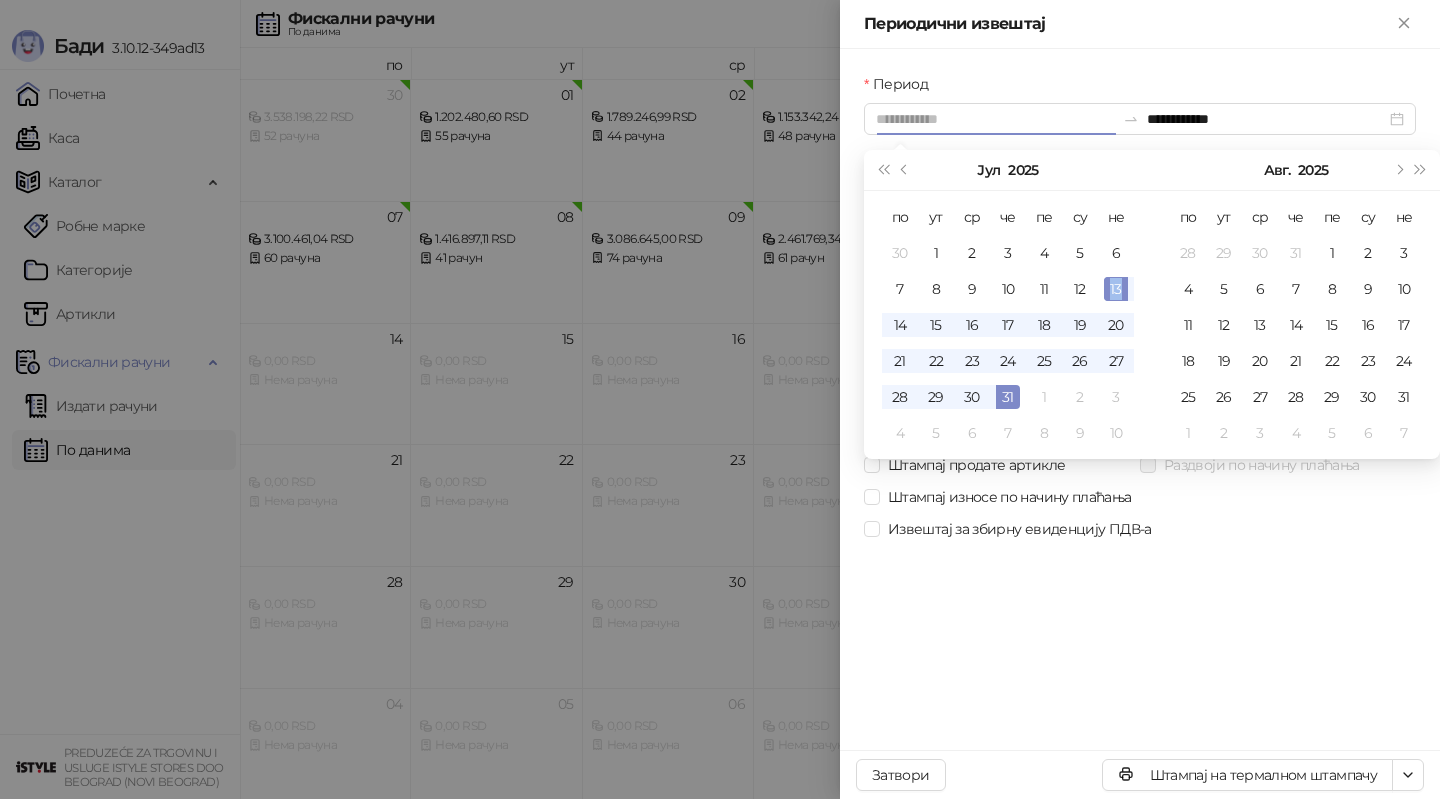 click on "13" at bounding box center (1116, 289) 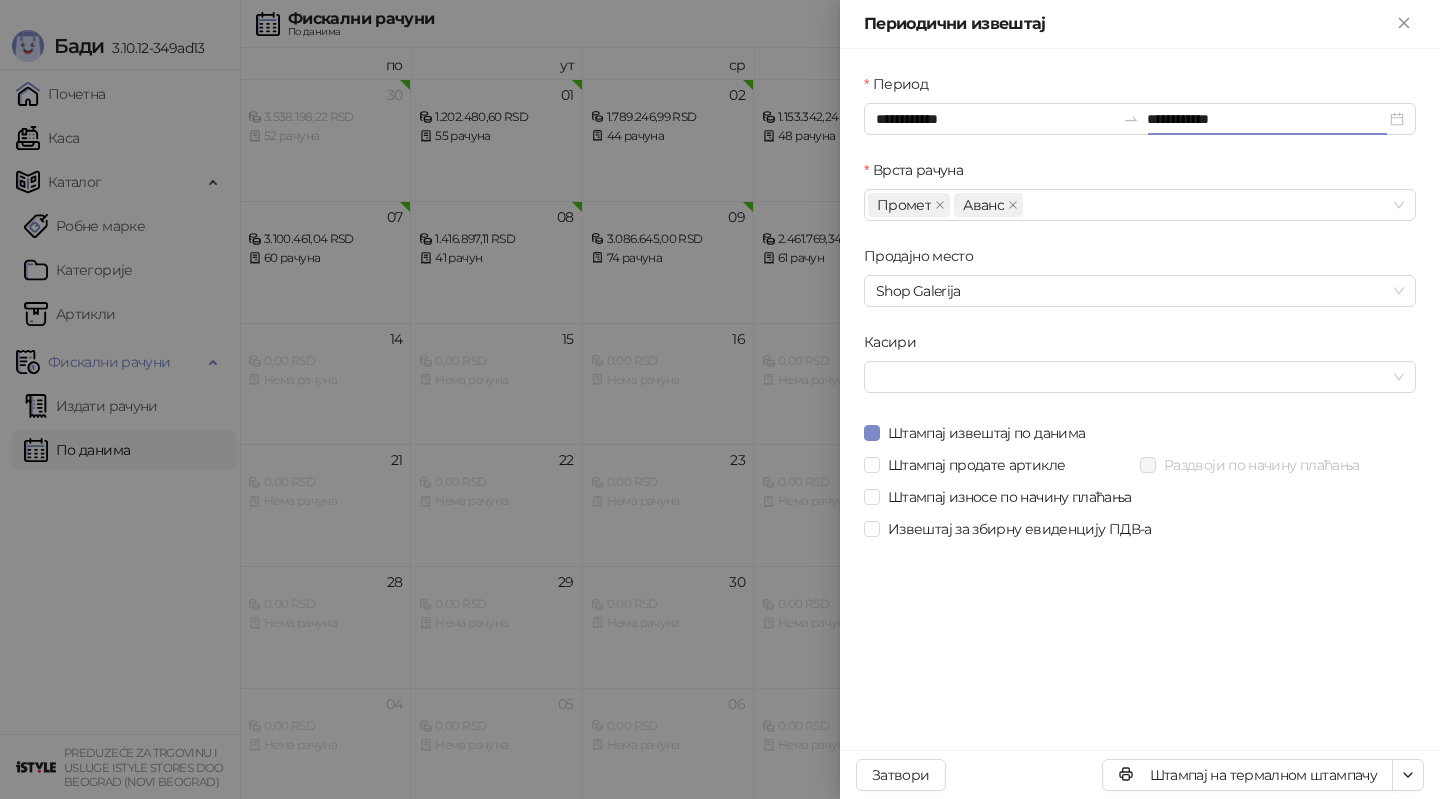 type on "**********" 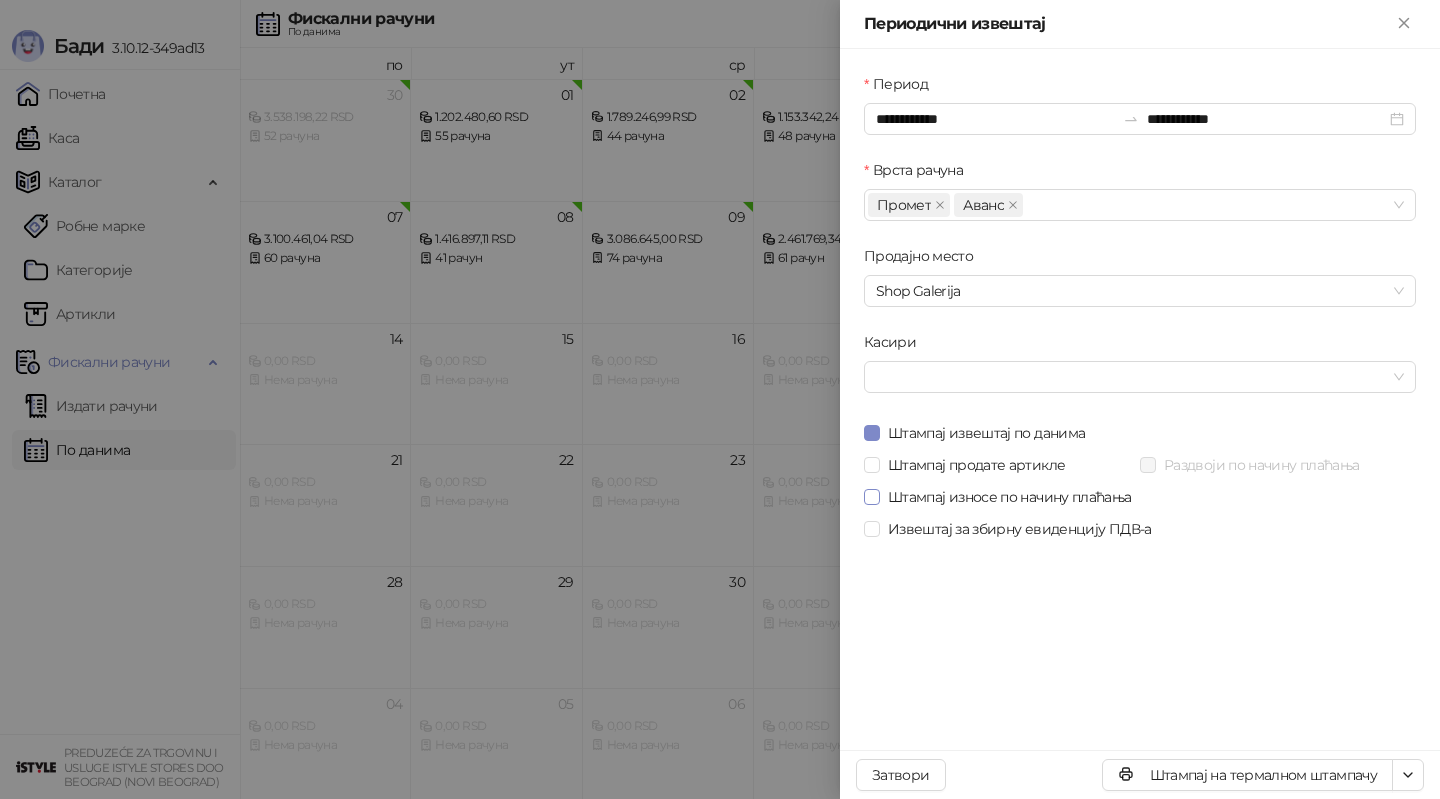 click on "Штампај износе по начину плаћања" at bounding box center [1010, 497] 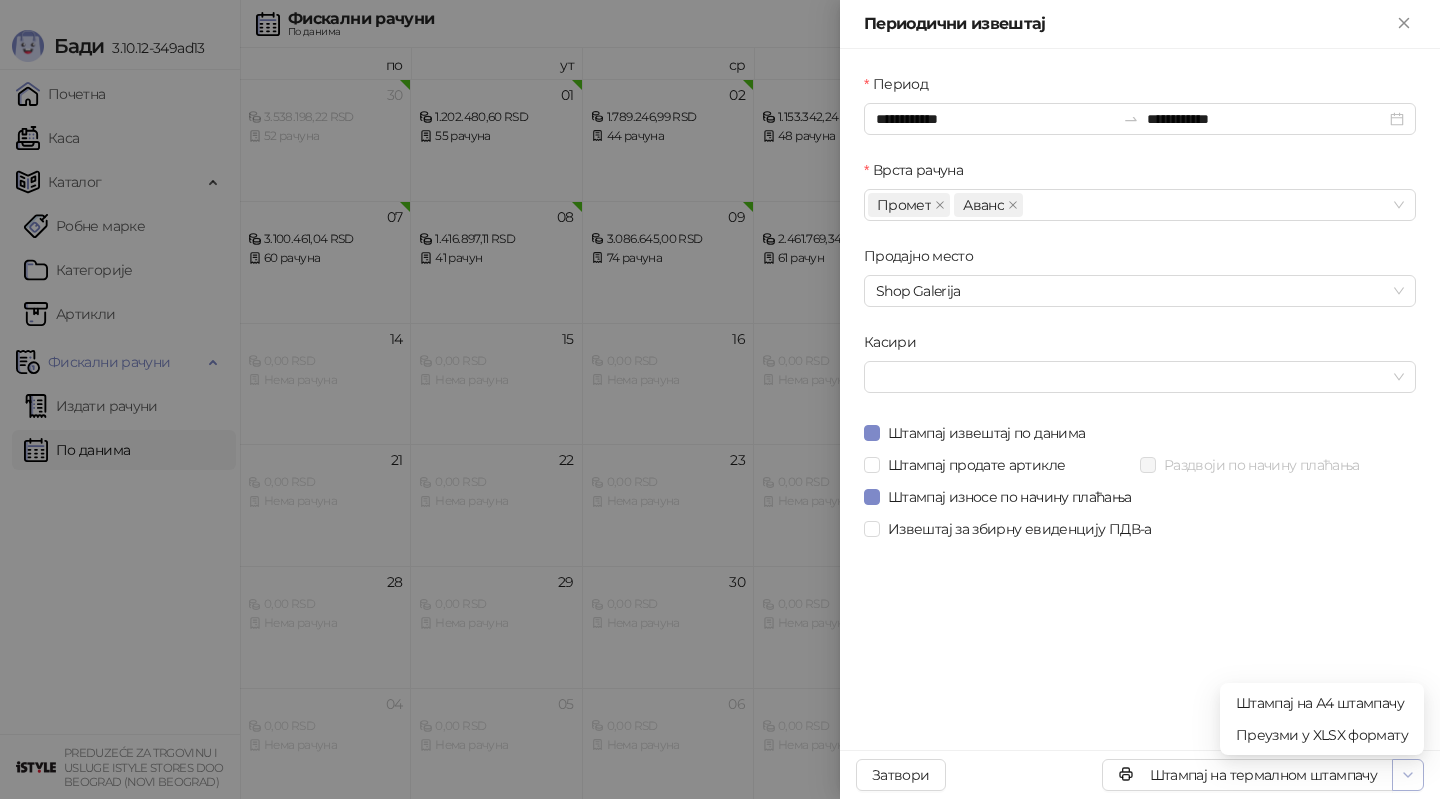 click 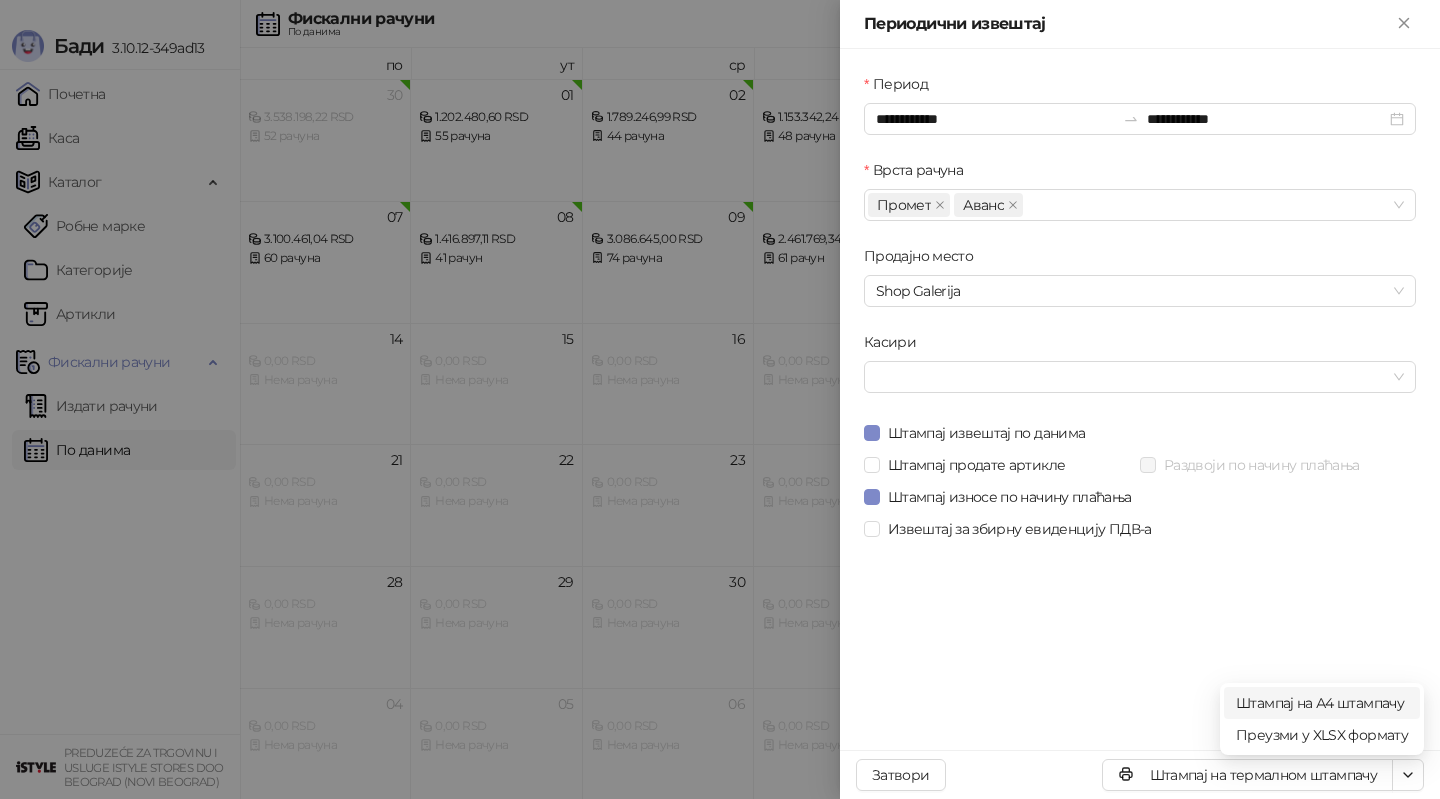 click on "Штампај на А4 штампачу" at bounding box center [1322, 703] 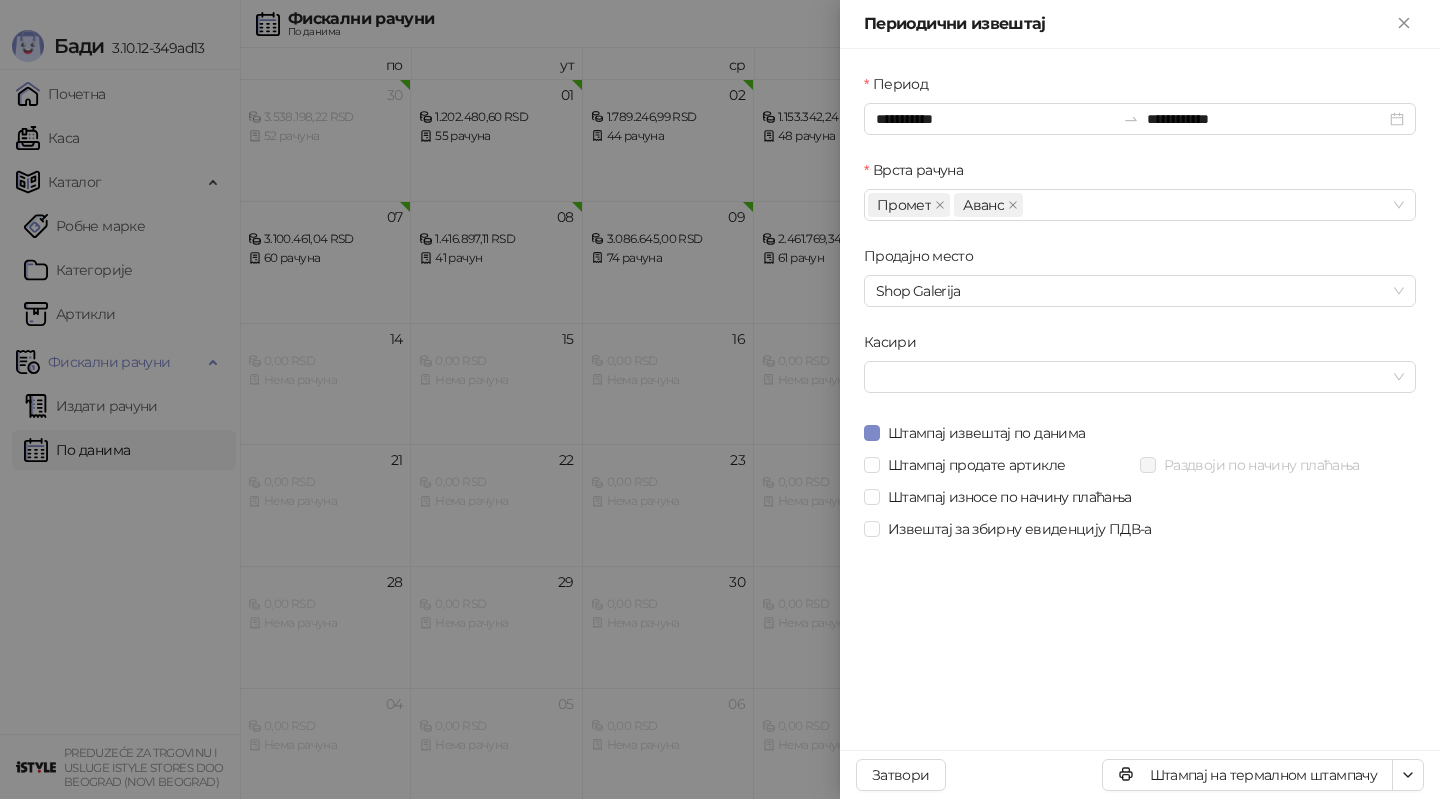 click at bounding box center [720, 399] 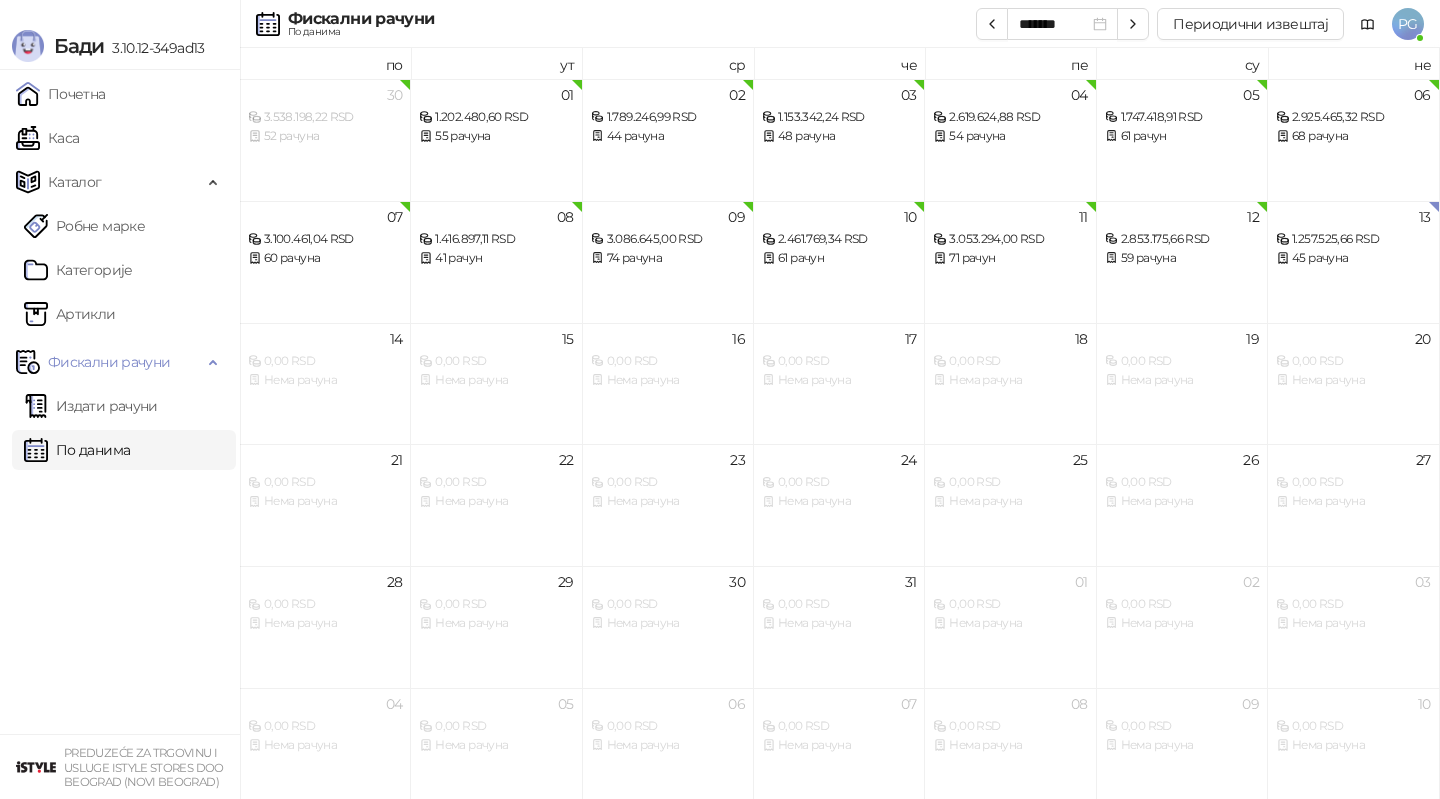 click on "По данима" at bounding box center [77, 450] 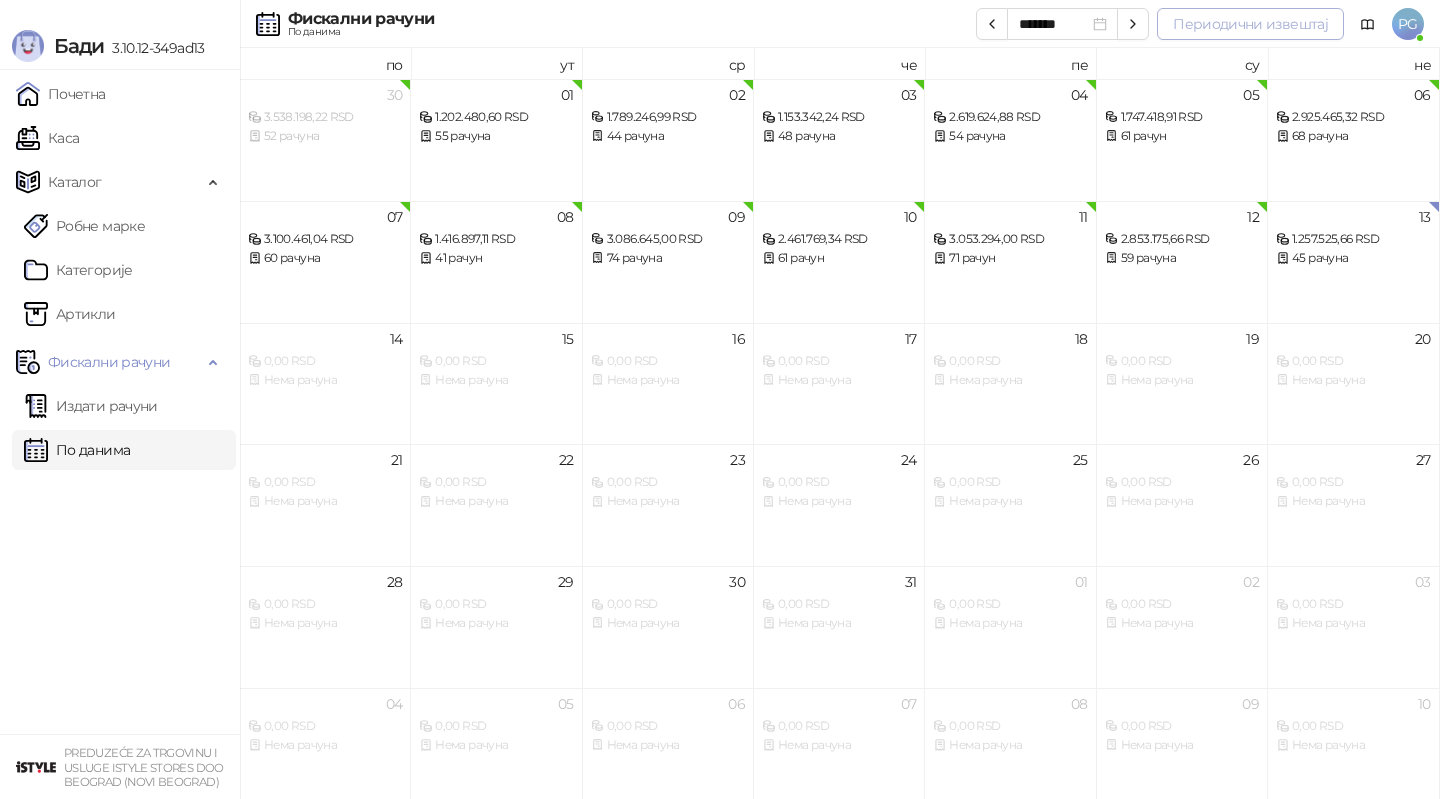 click on "Периодични извештај" at bounding box center [1250, 24] 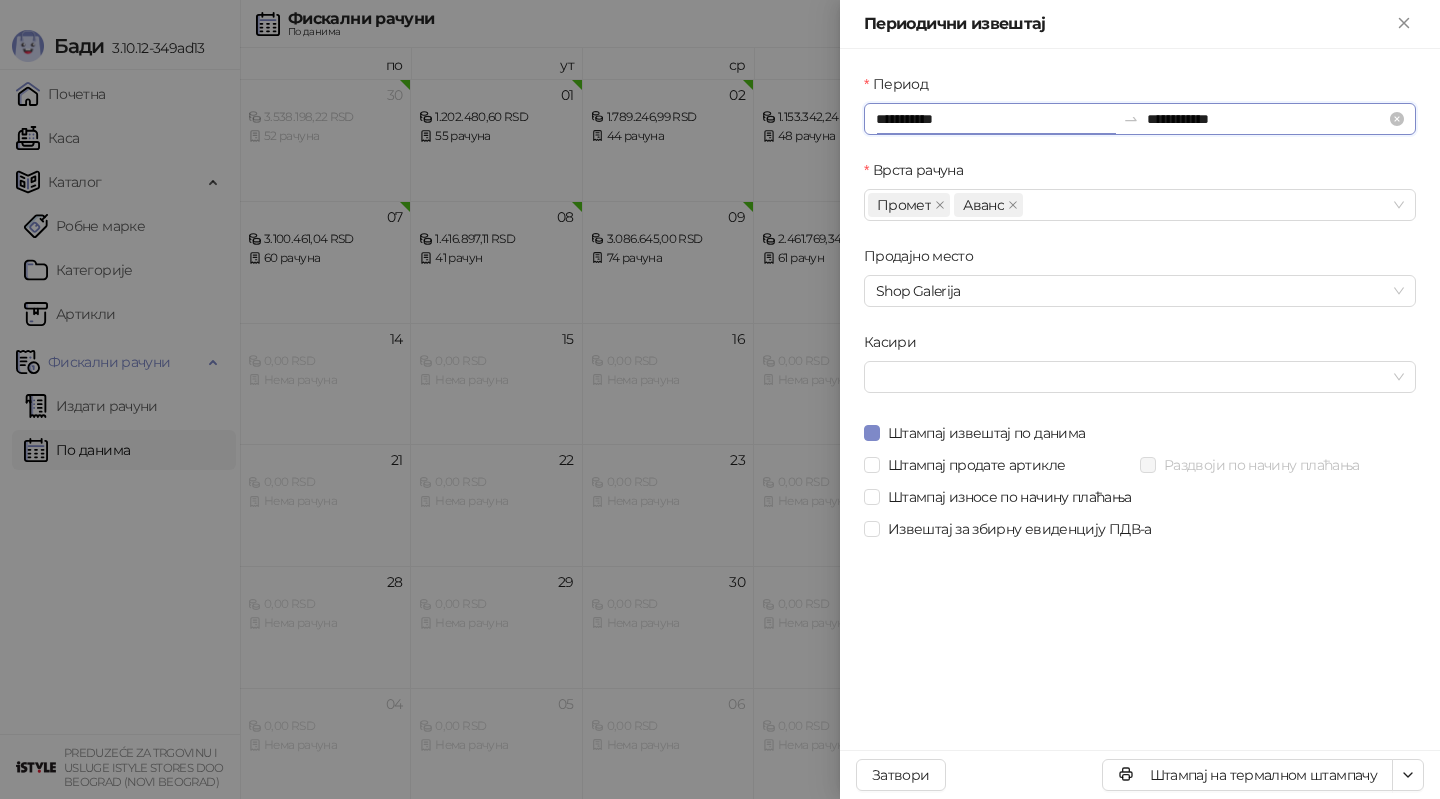 click on "**********" at bounding box center (995, 119) 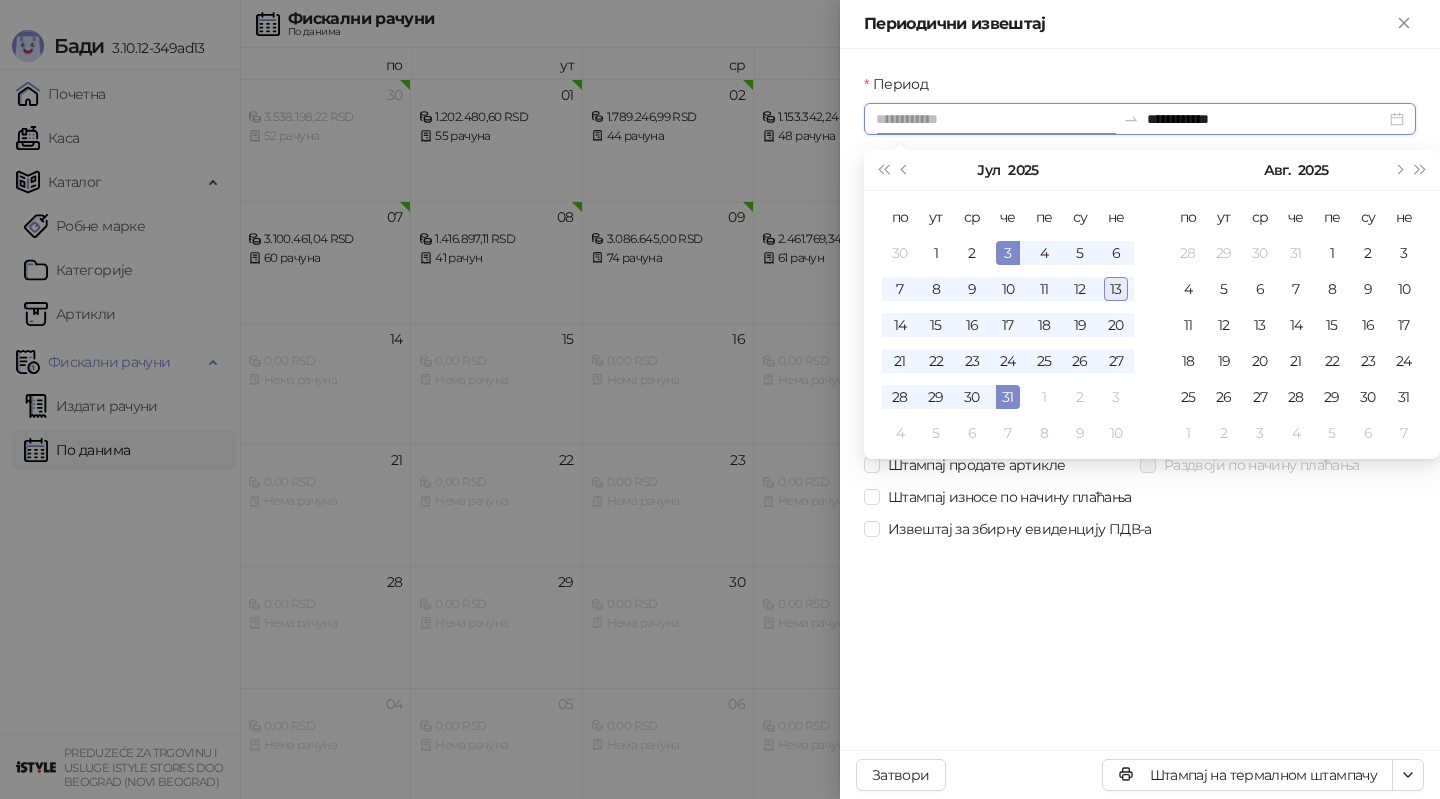 type on "**********" 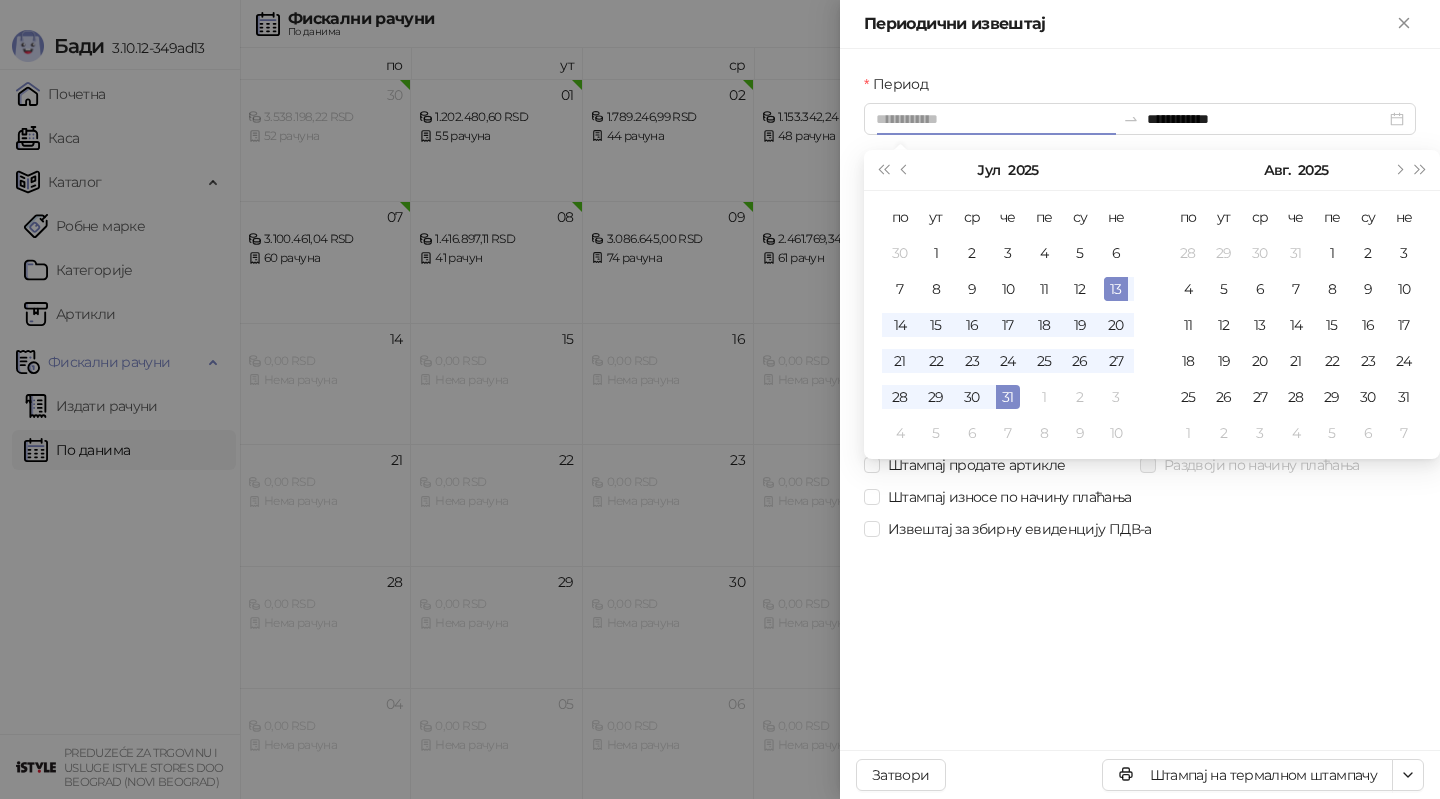 click on "13" at bounding box center (1116, 289) 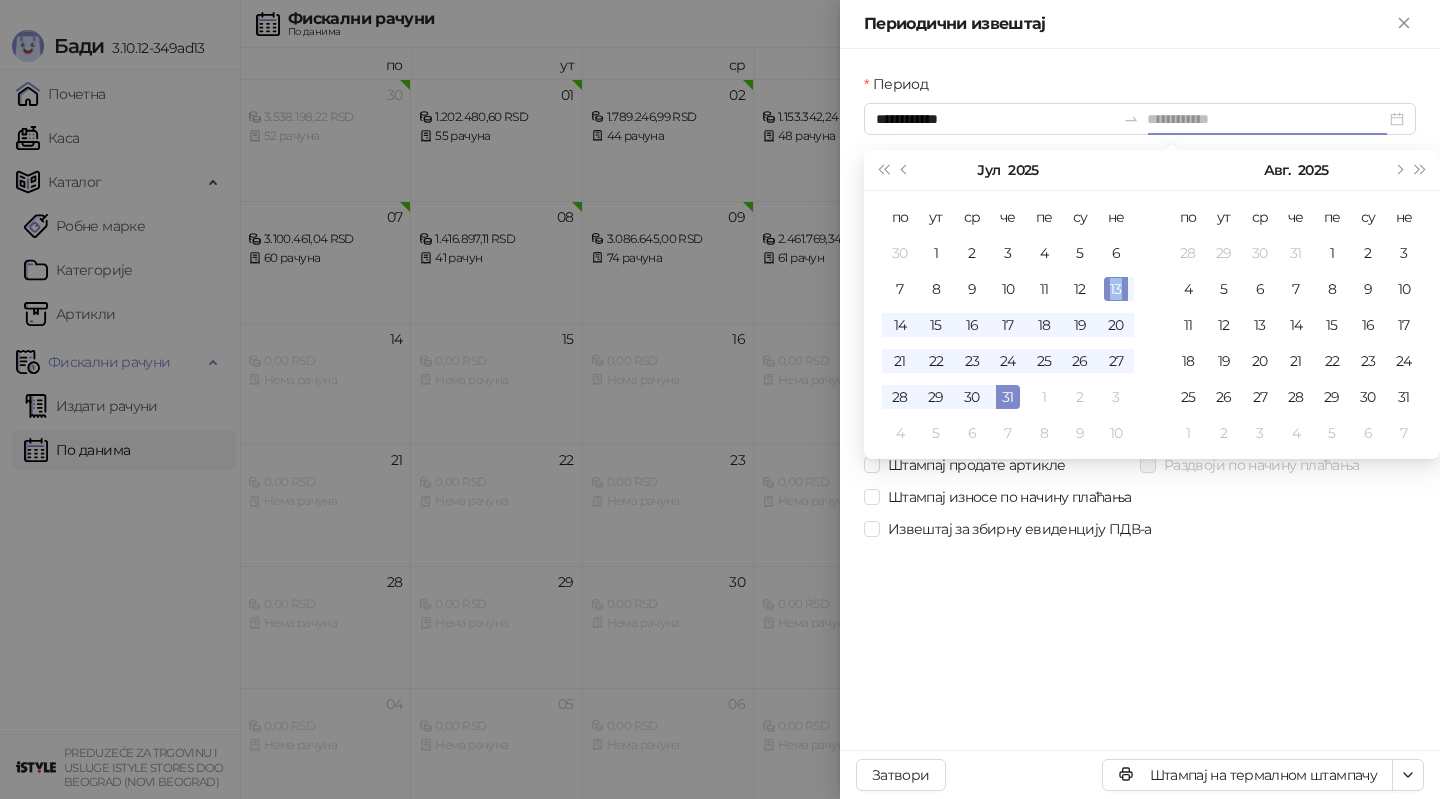 click on "13" at bounding box center (1116, 289) 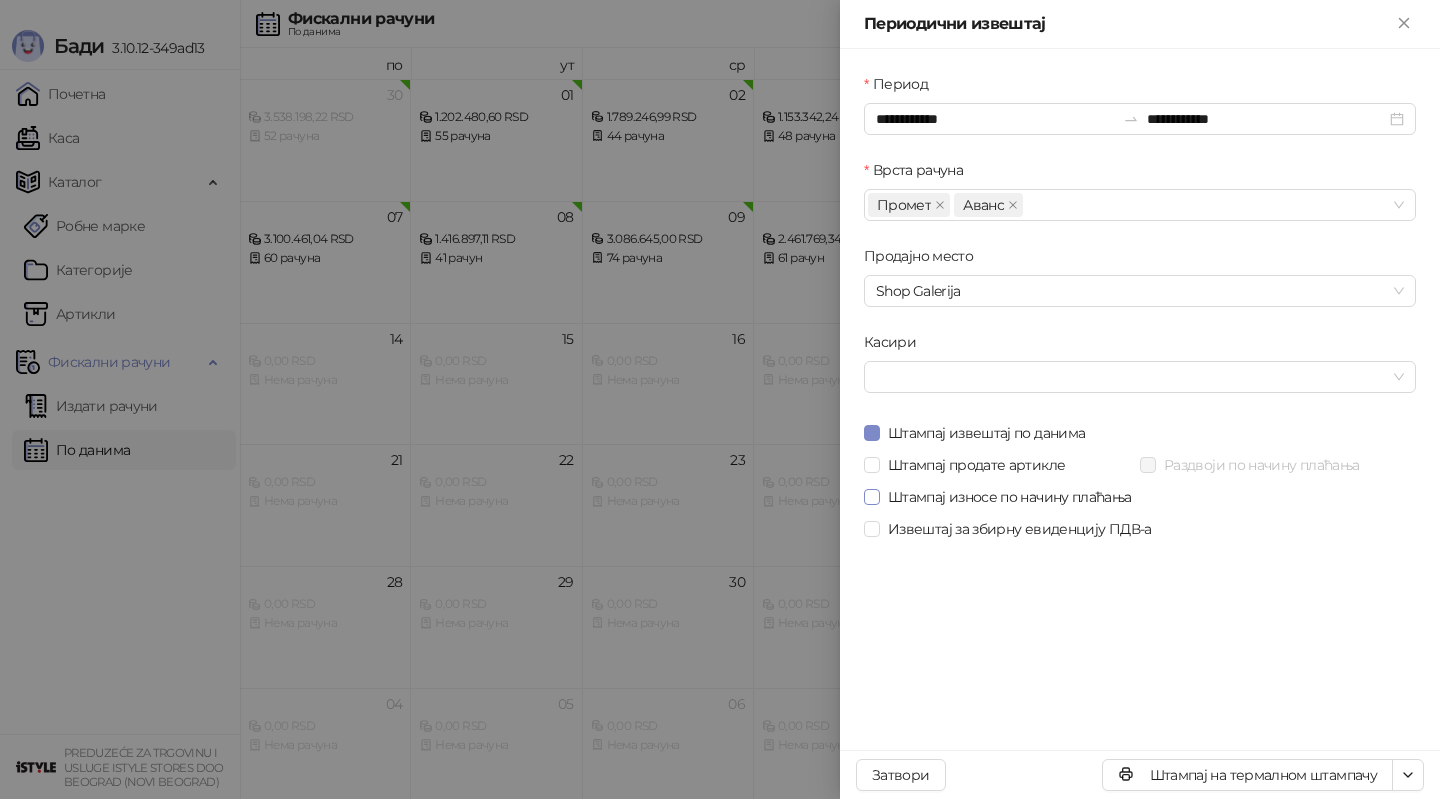 click on "Штампај износе по начину плаћања" at bounding box center [1010, 497] 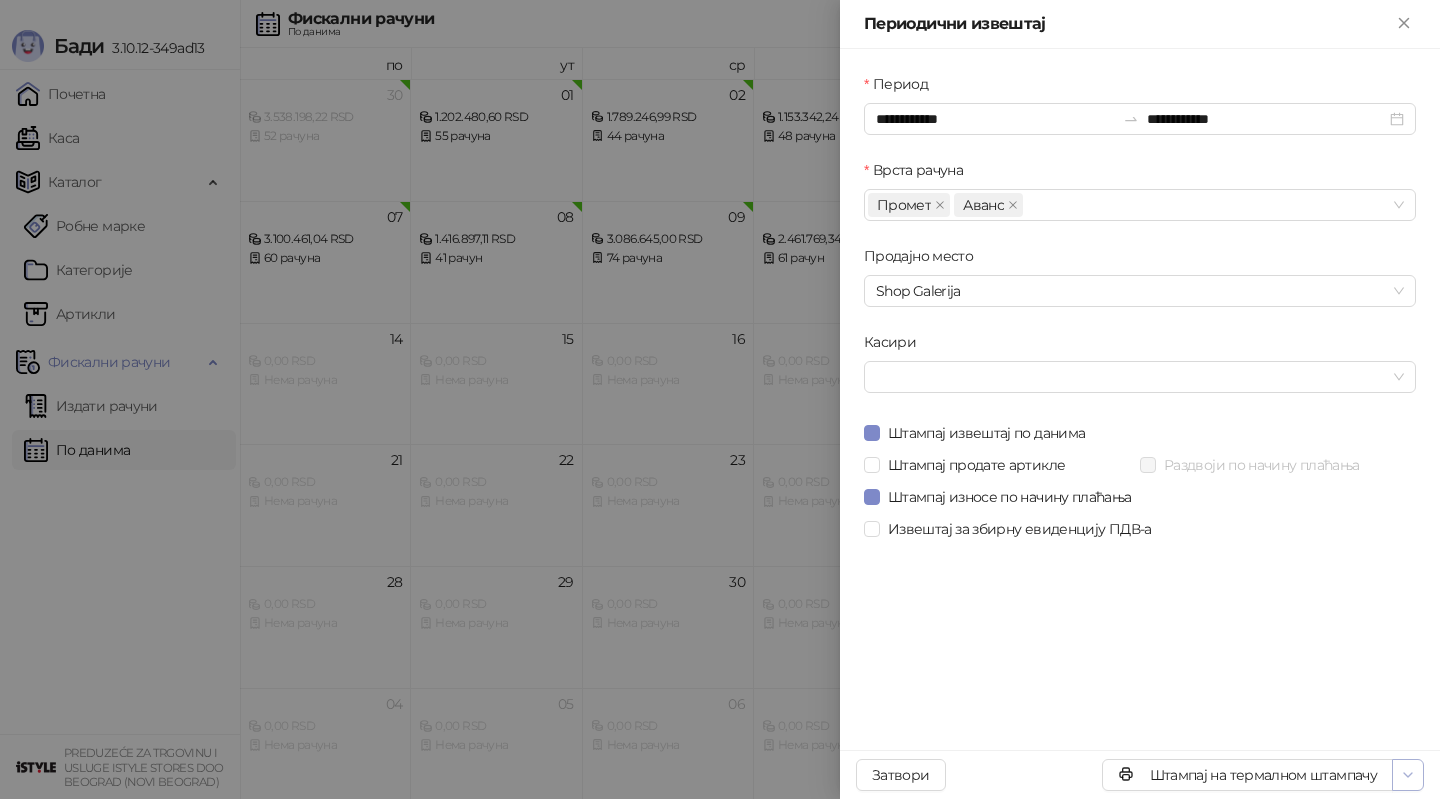 click at bounding box center [1408, 775] 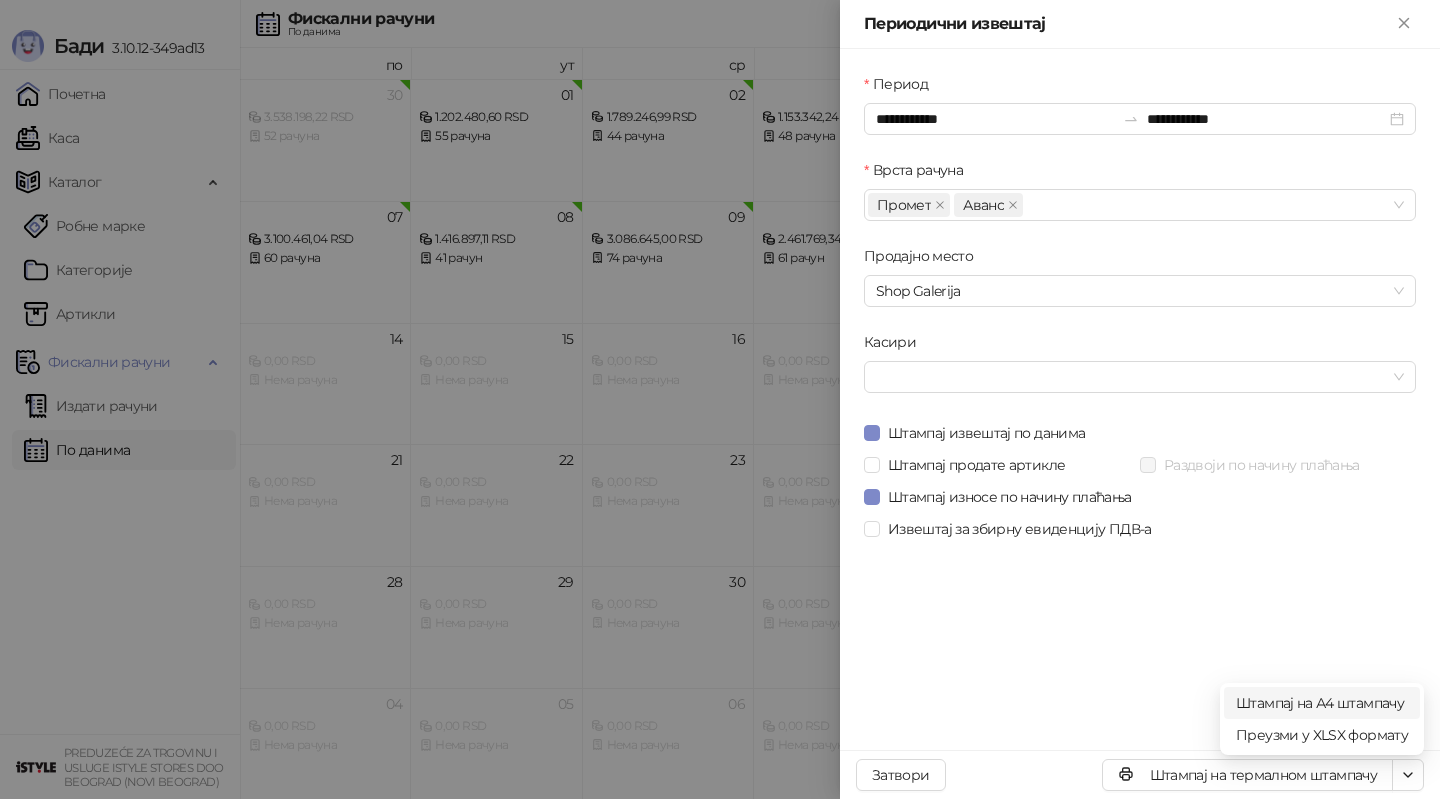 click on "Штампај на А4 штампачу" at bounding box center (1322, 703) 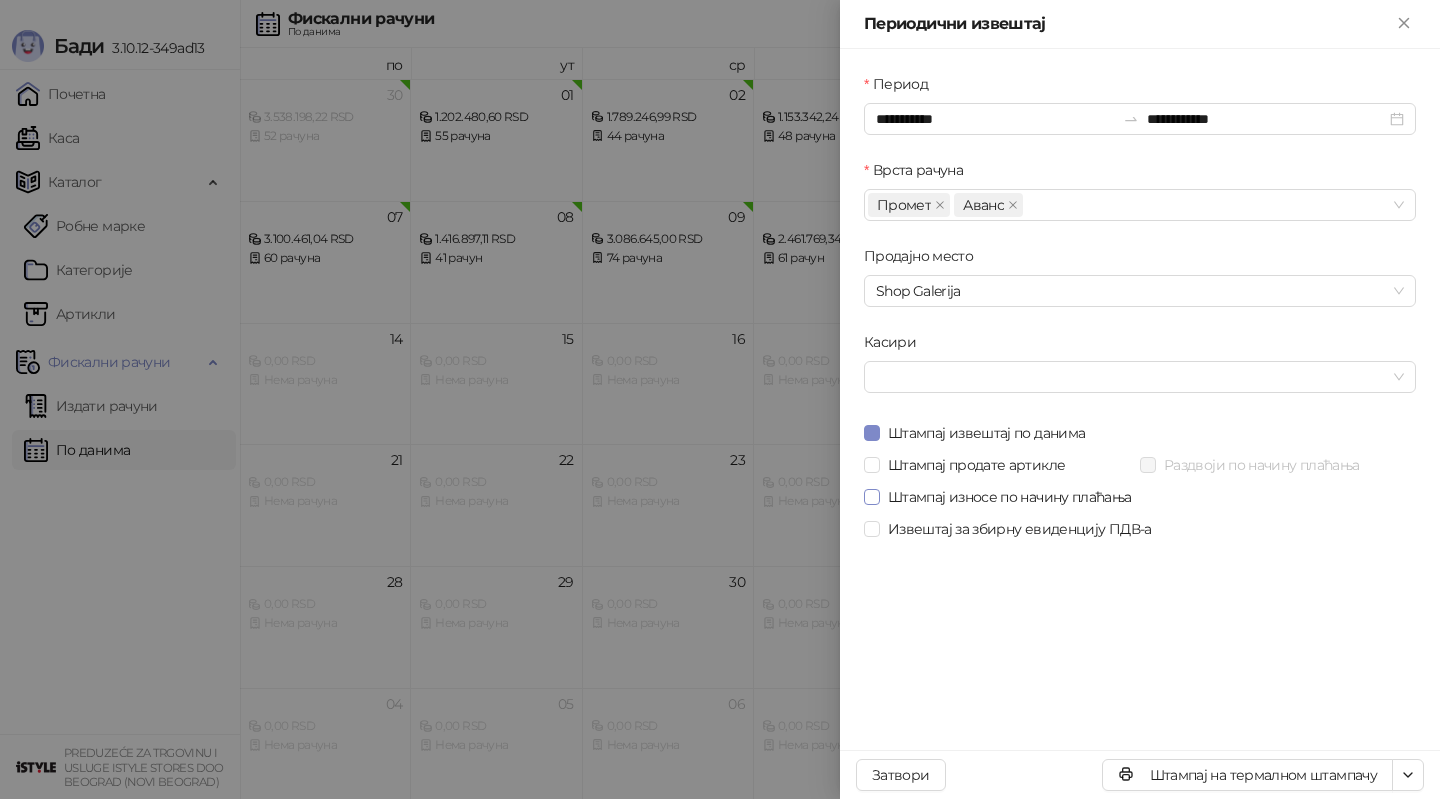 click on "Штампај износе по начину плаћања" at bounding box center (1010, 497) 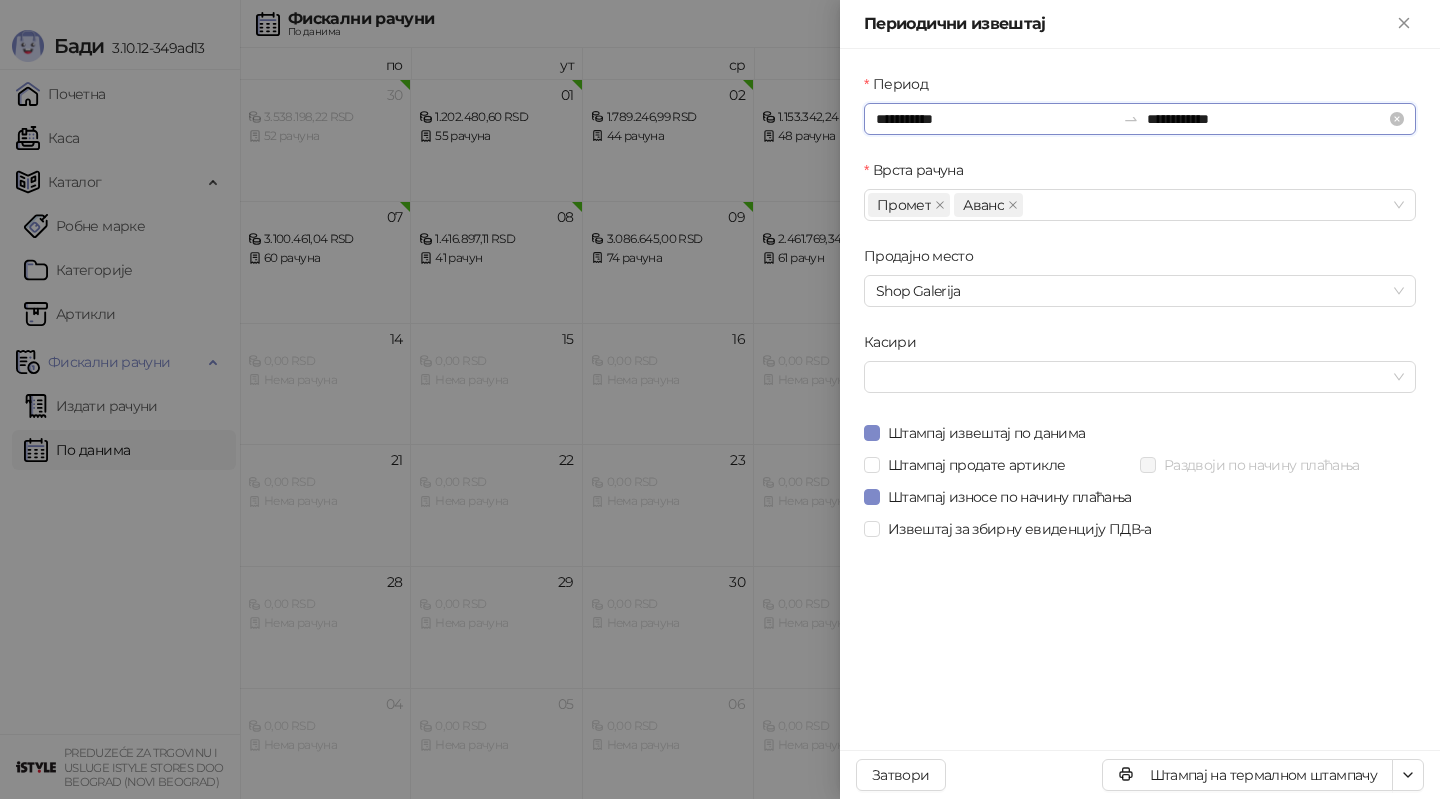 click on "**********" at bounding box center (995, 119) 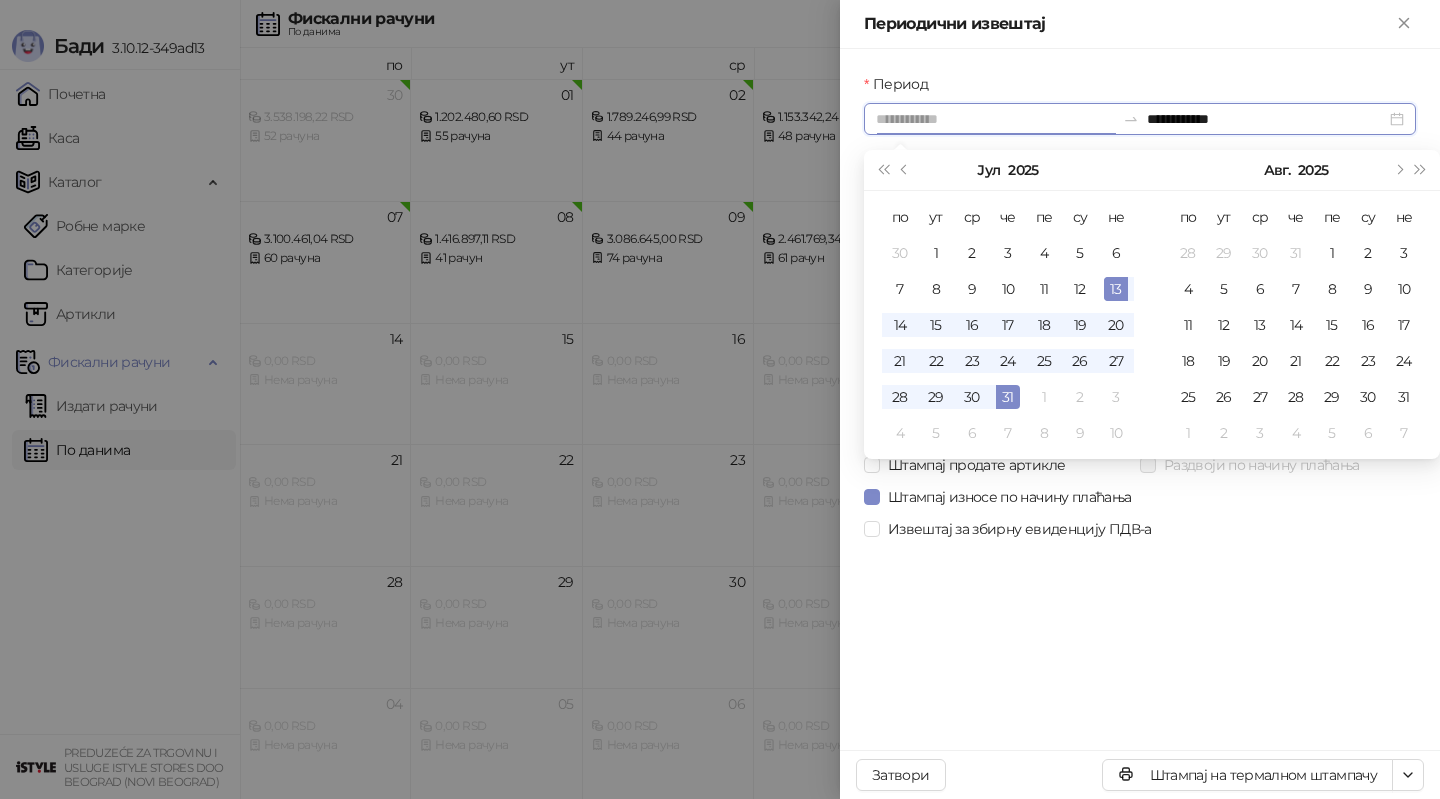 type on "**********" 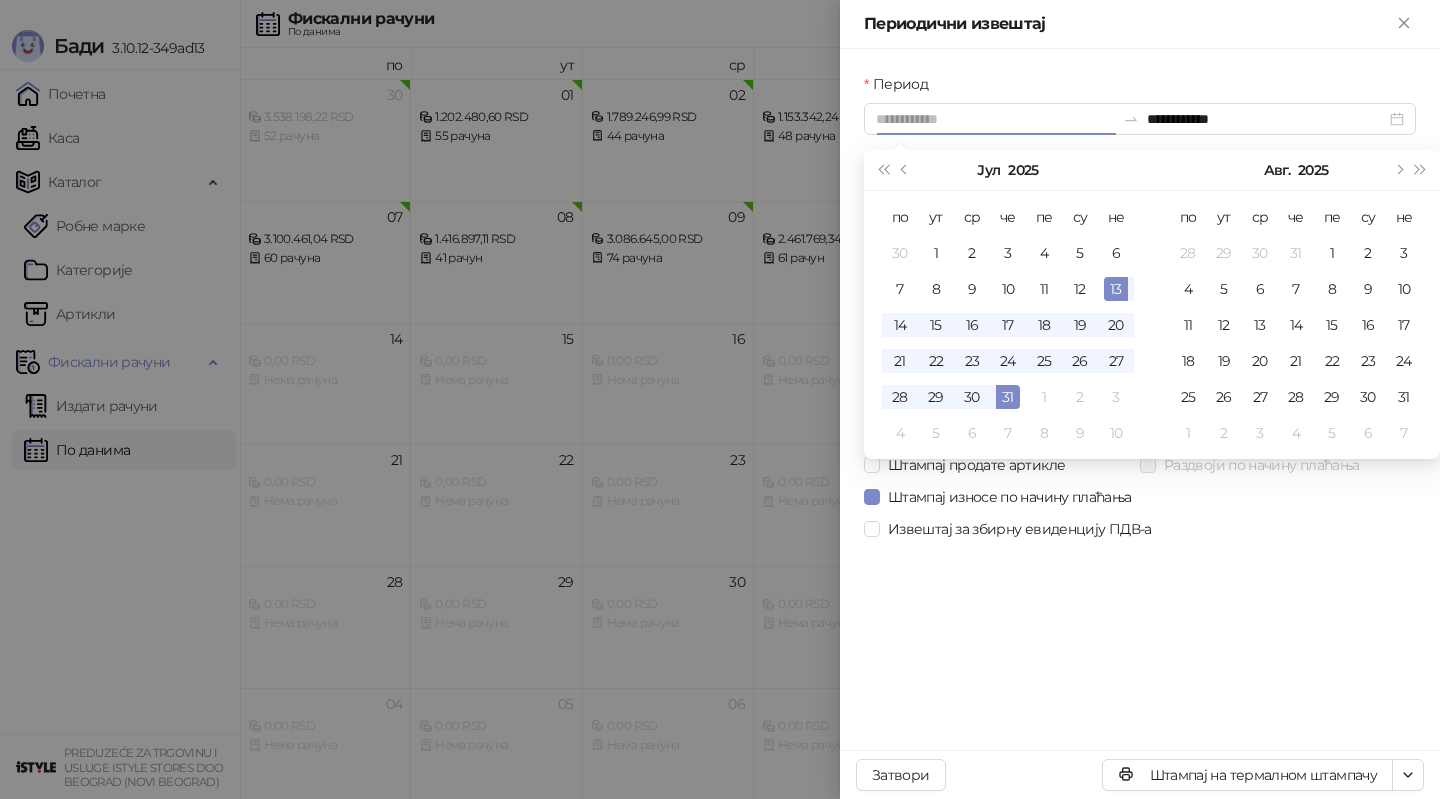 click on "13" at bounding box center [1116, 289] 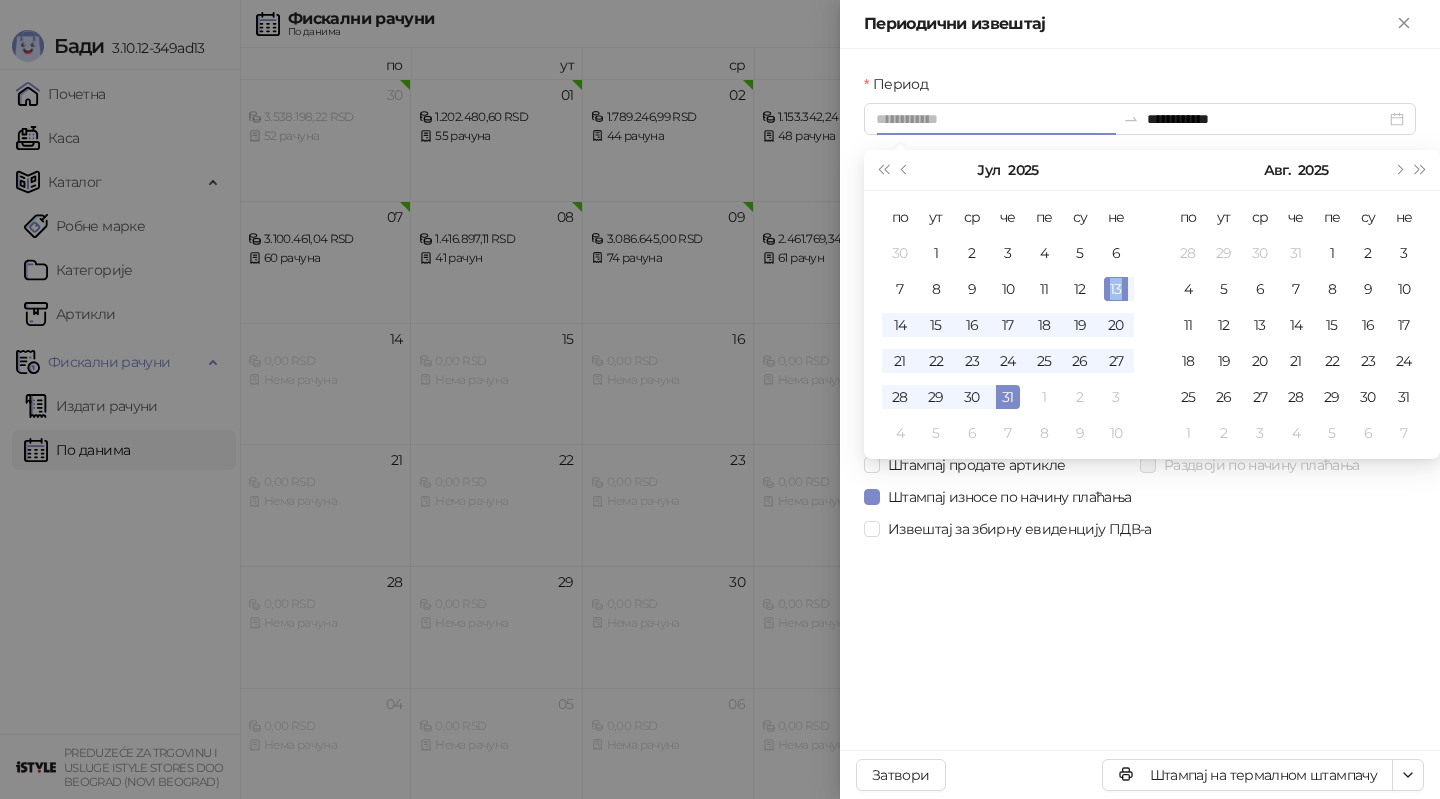 click on "13" at bounding box center (1116, 289) 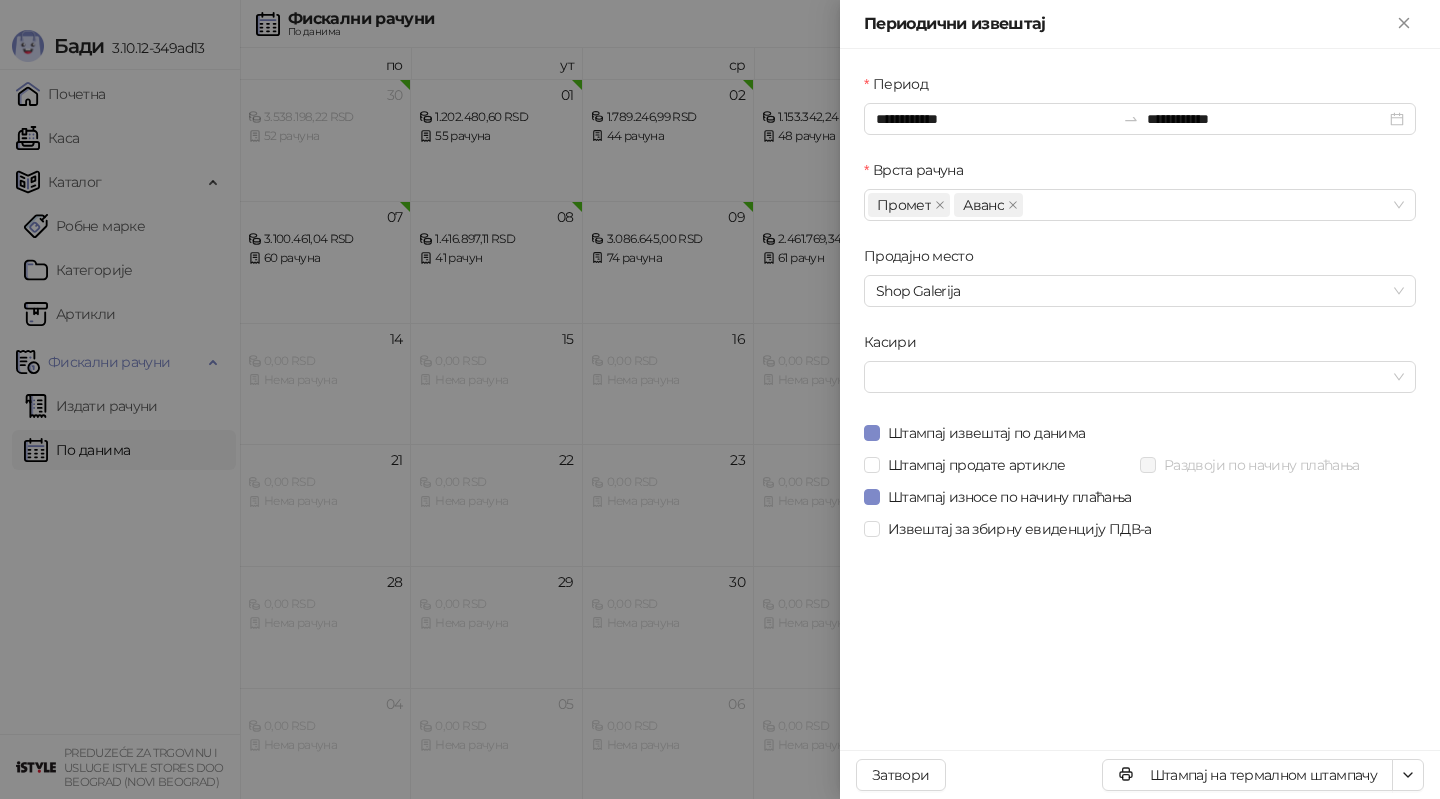 click on "Штампај на термалном штампачу Затвори" at bounding box center (1140, 774) 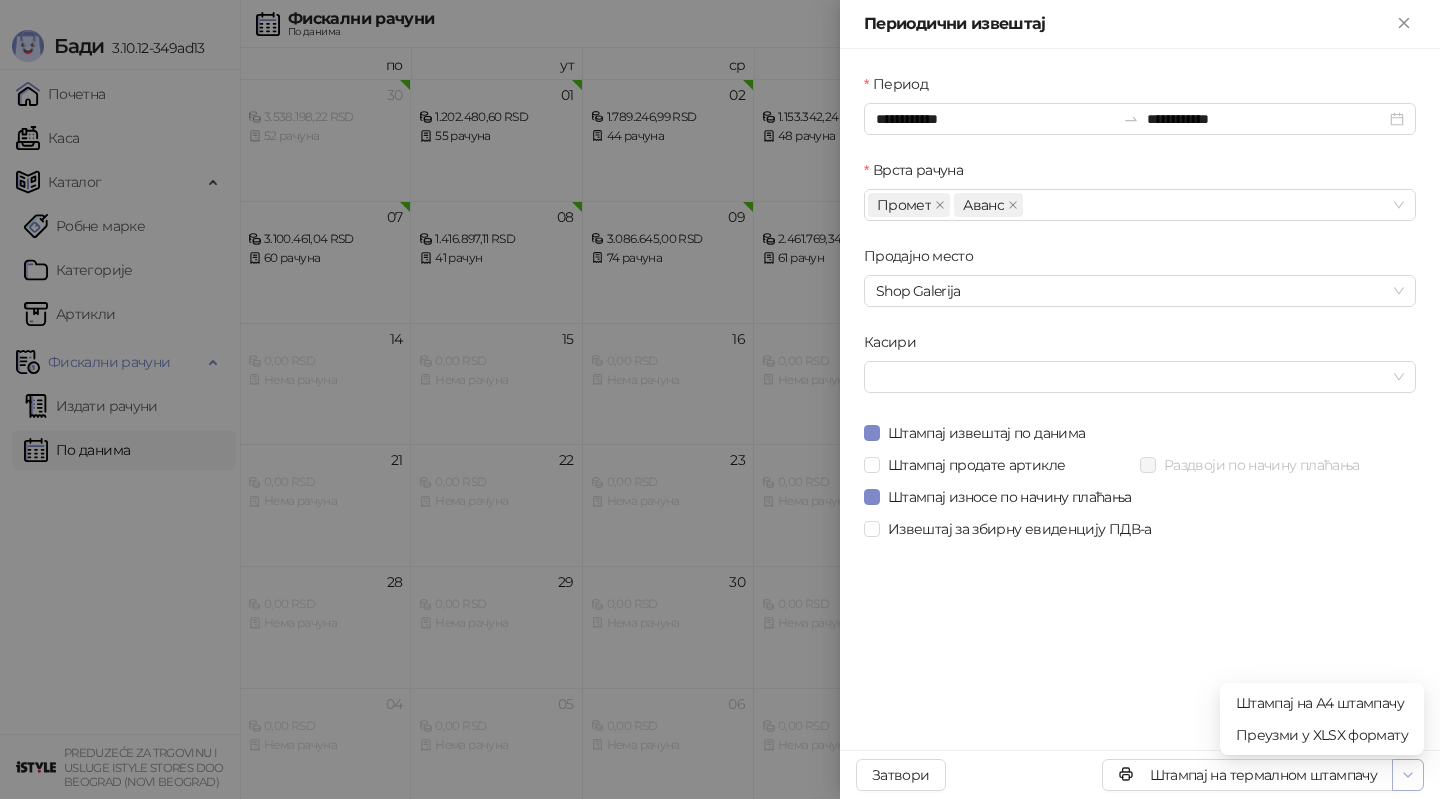 click at bounding box center [1408, 775] 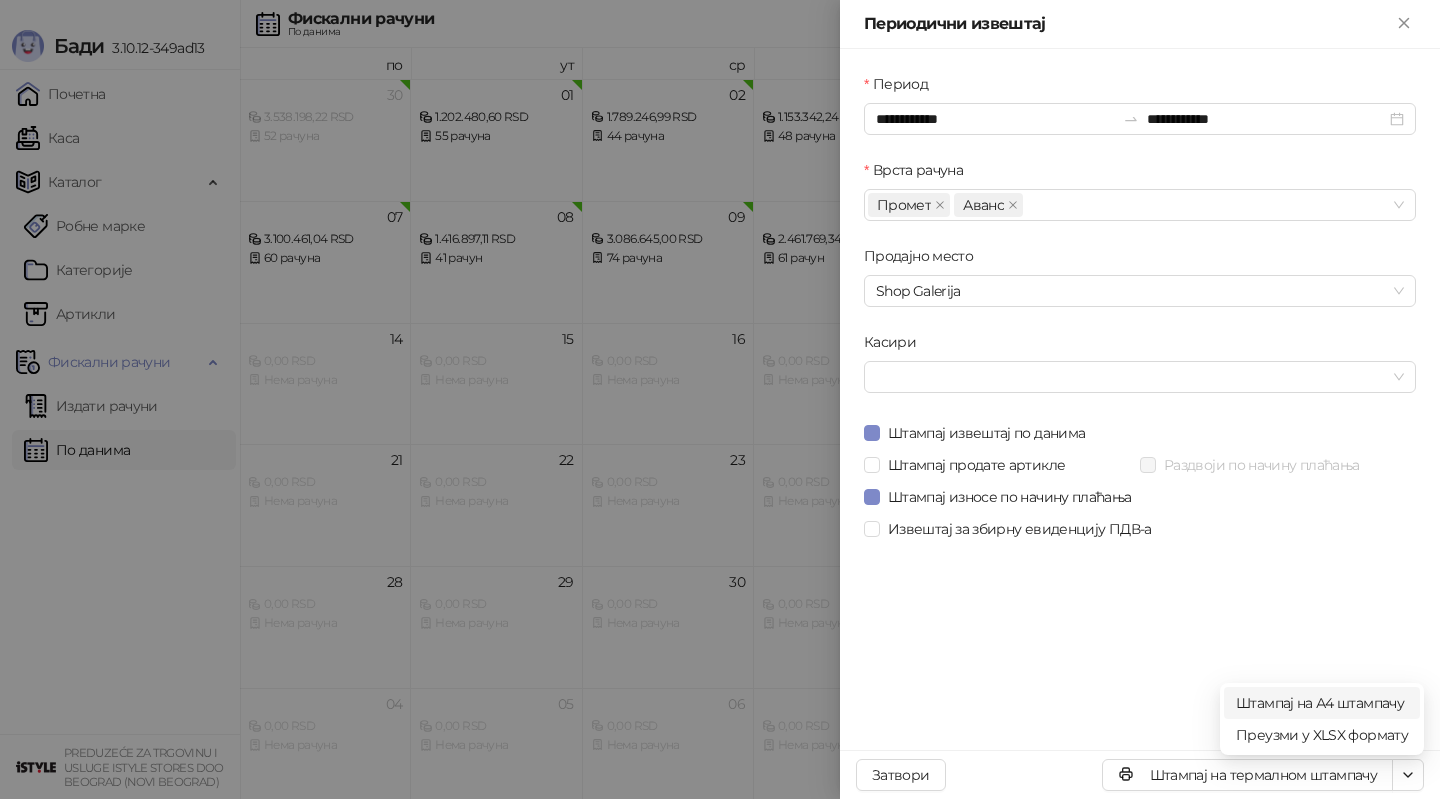 click on "Штампај на А4 штампачу" at bounding box center (1322, 703) 